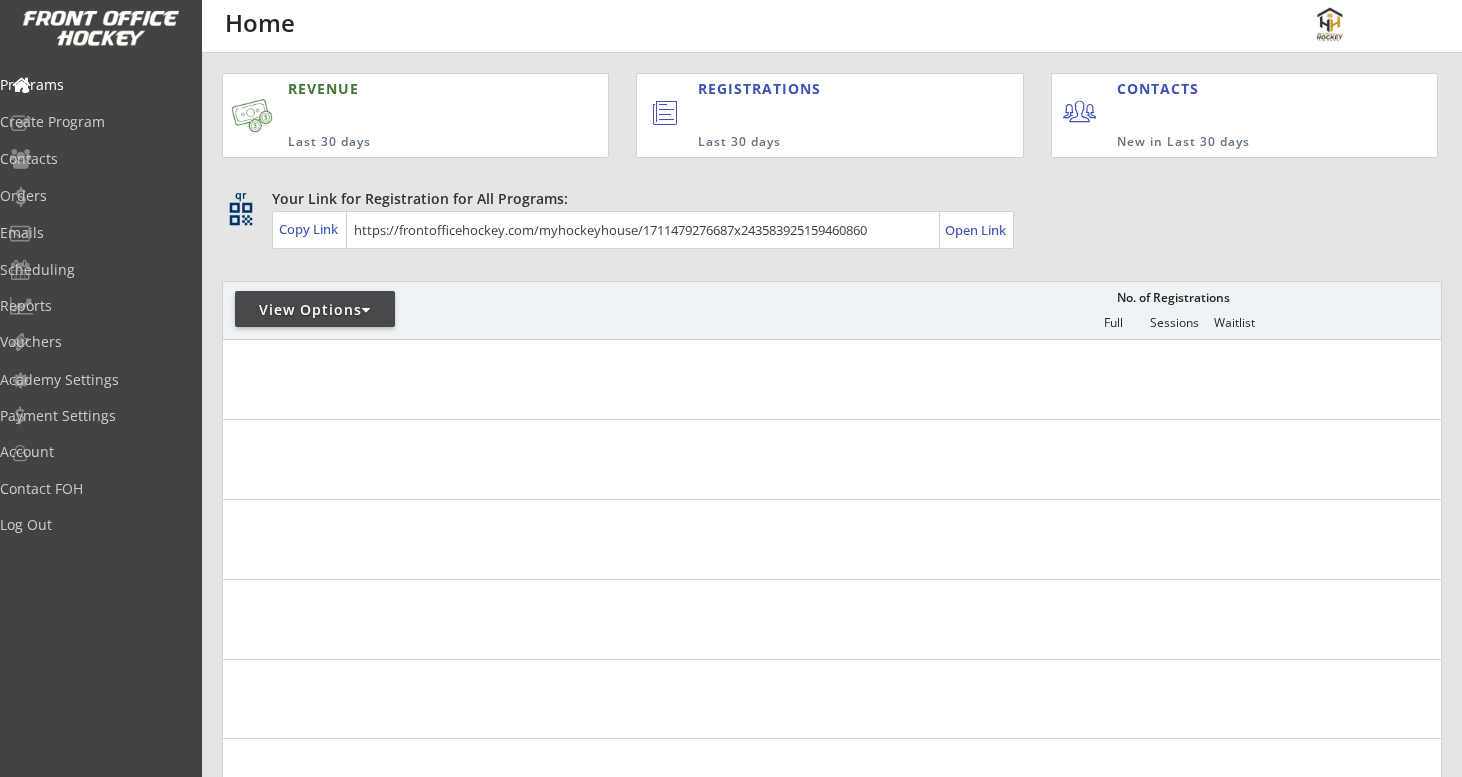 scroll, scrollTop: 0, scrollLeft: 0, axis: both 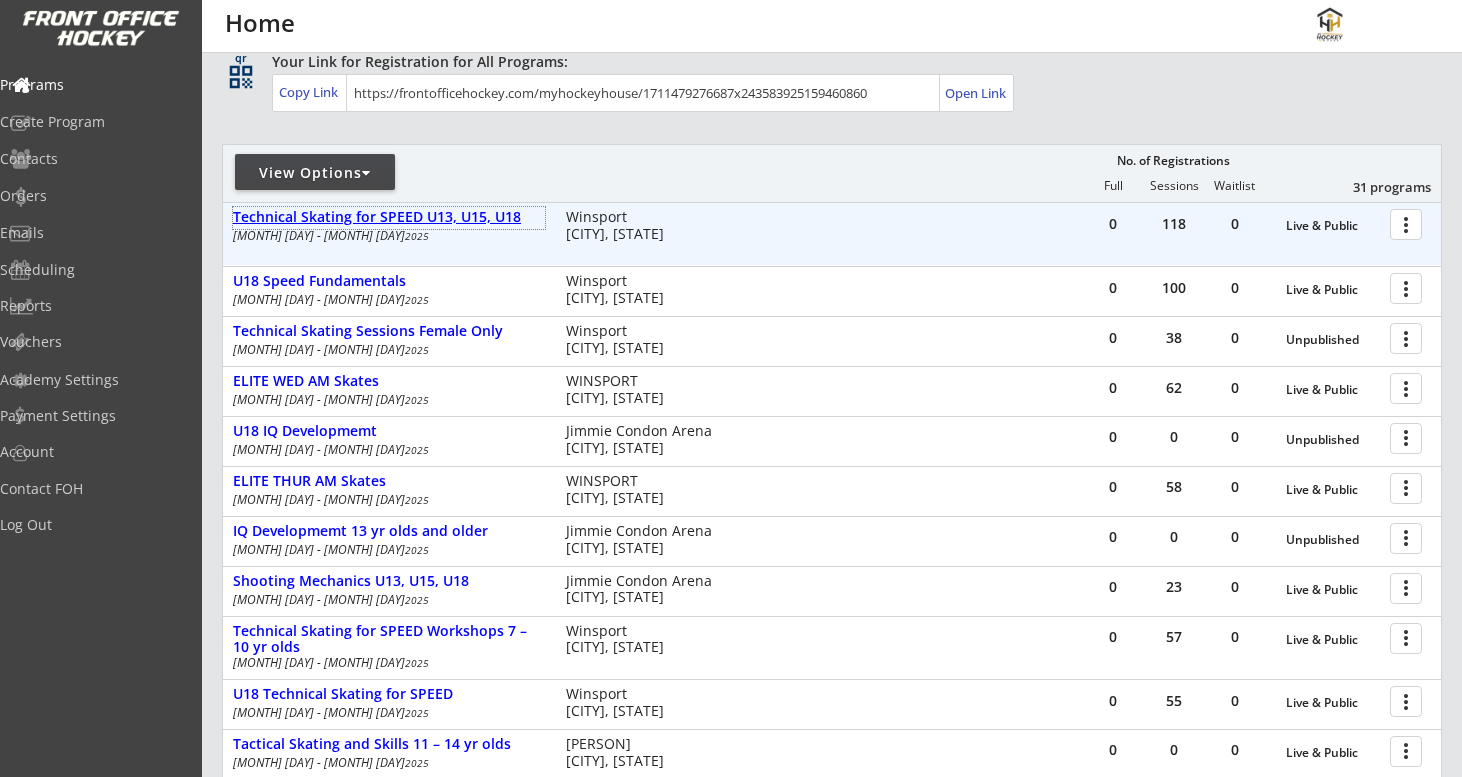click on "[TEXT] [TEXT] [TEXT] [AGE], [AGE], [AGE]" at bounding box center [389, 217] 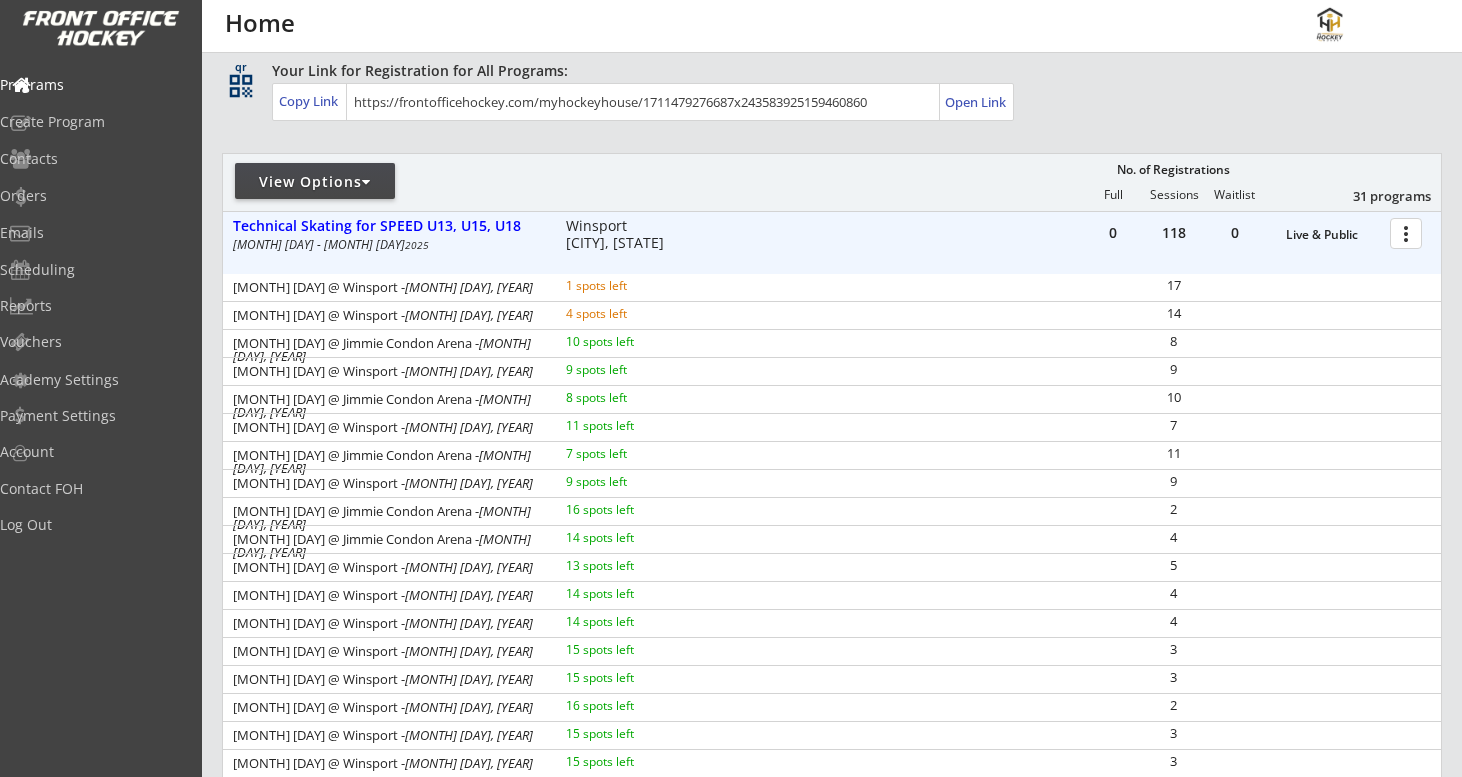 scroll, scrollTop: 77, scrollLeft: 0, axis: vertical 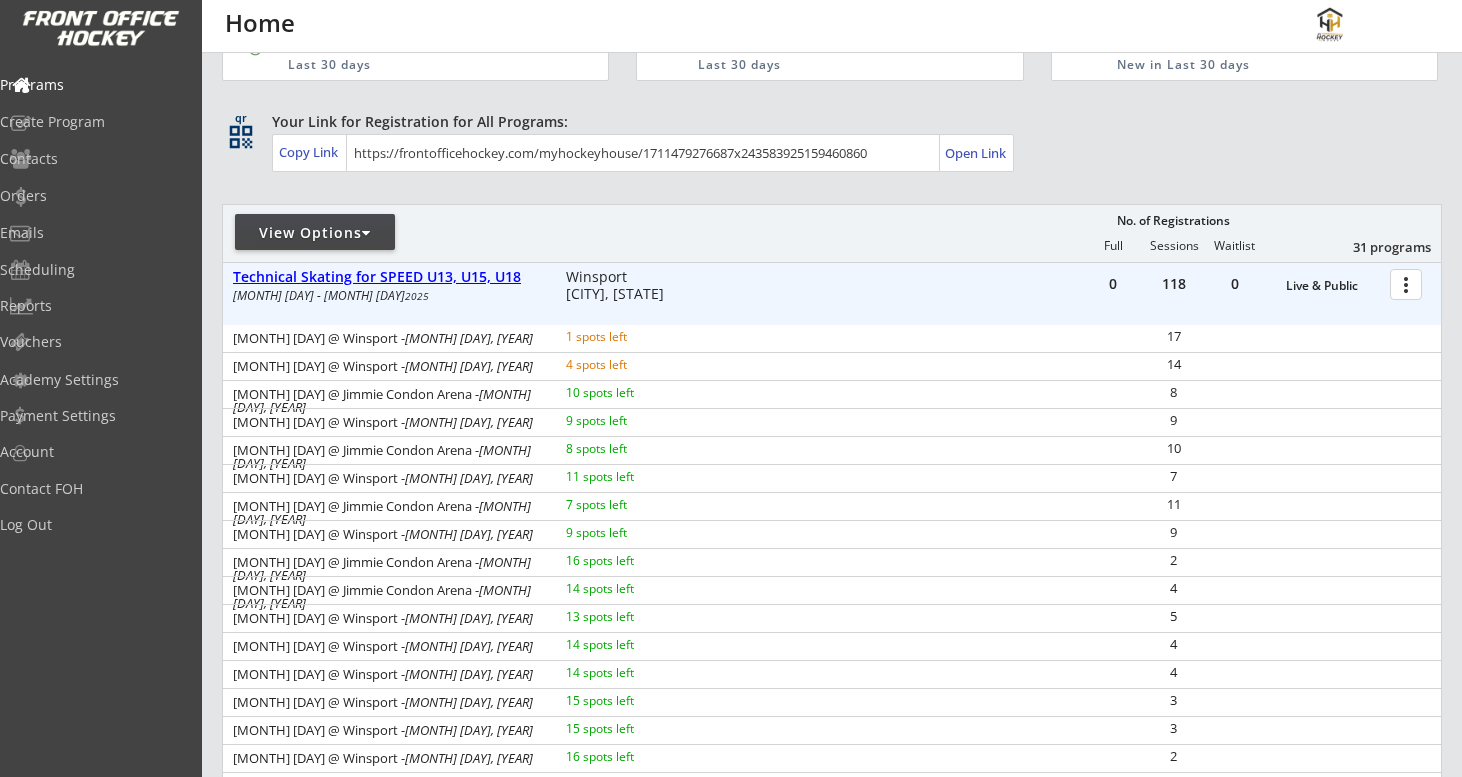 click on "[TEXT] [TEXT] [TEXT] [AGE], [AGE], [AGE]" at bounding box center (1333, 286) 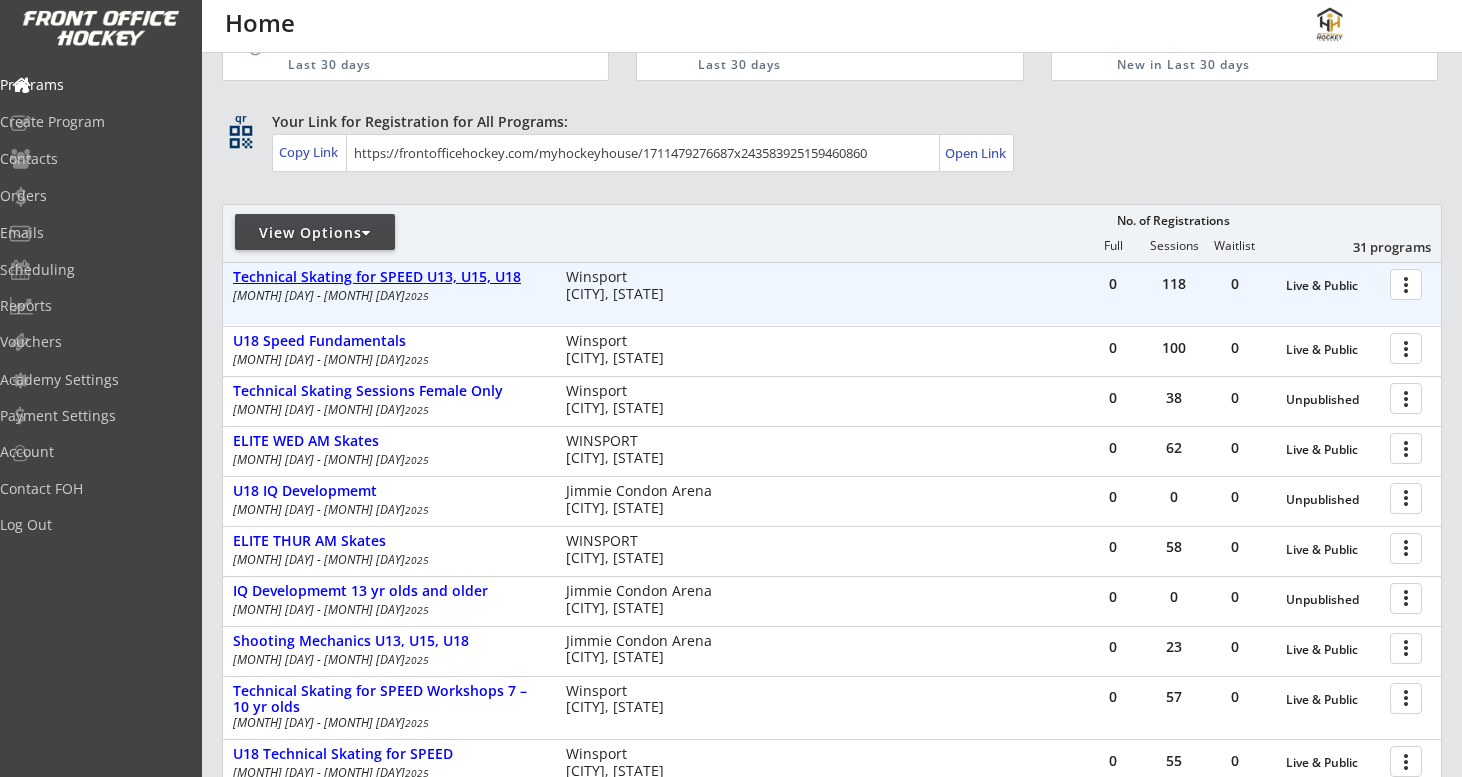 click on "[TEXT] [TEXT] [TEXT] [AGE], [AGE], [AGE]" at bounding box center (1333, 286) 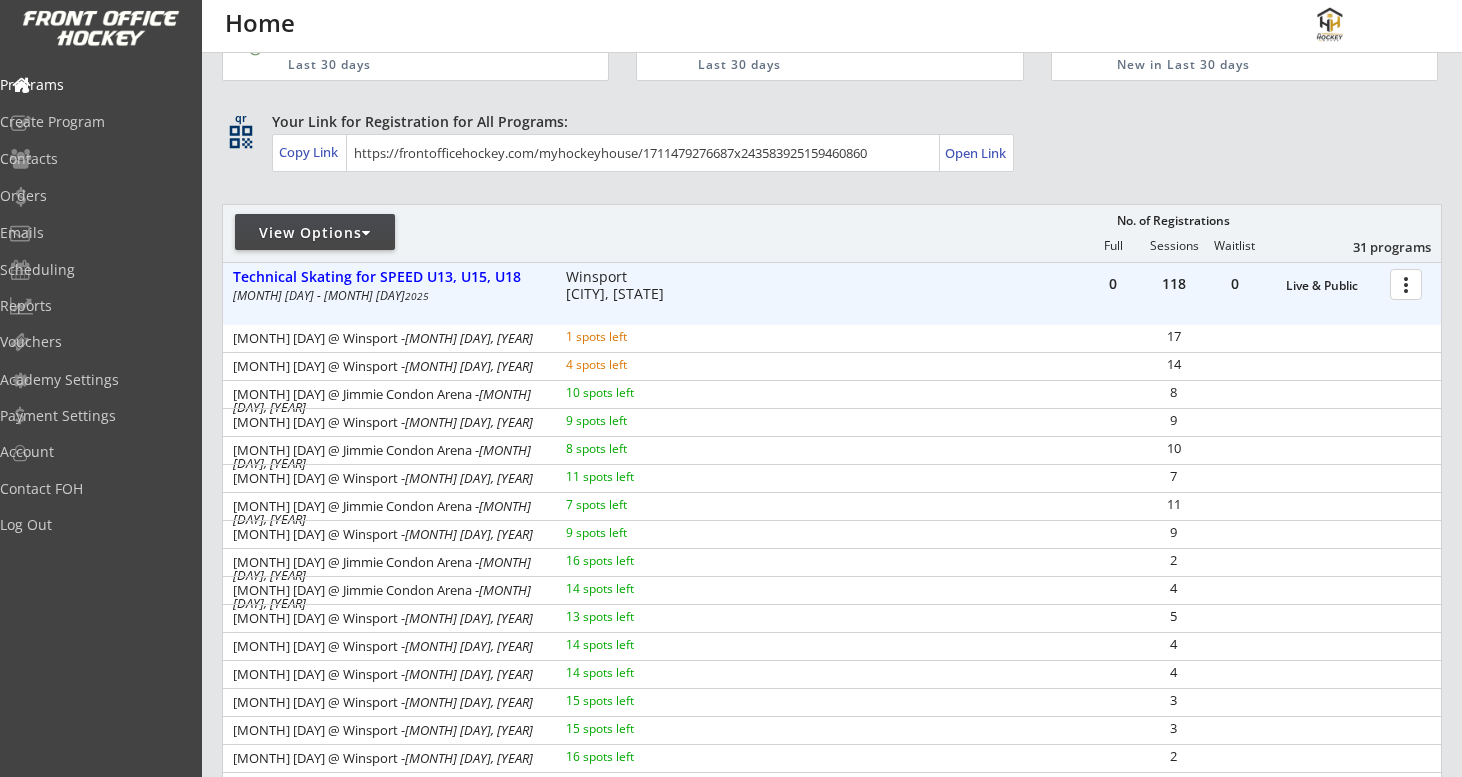 click at bounding box center [1409, 283] 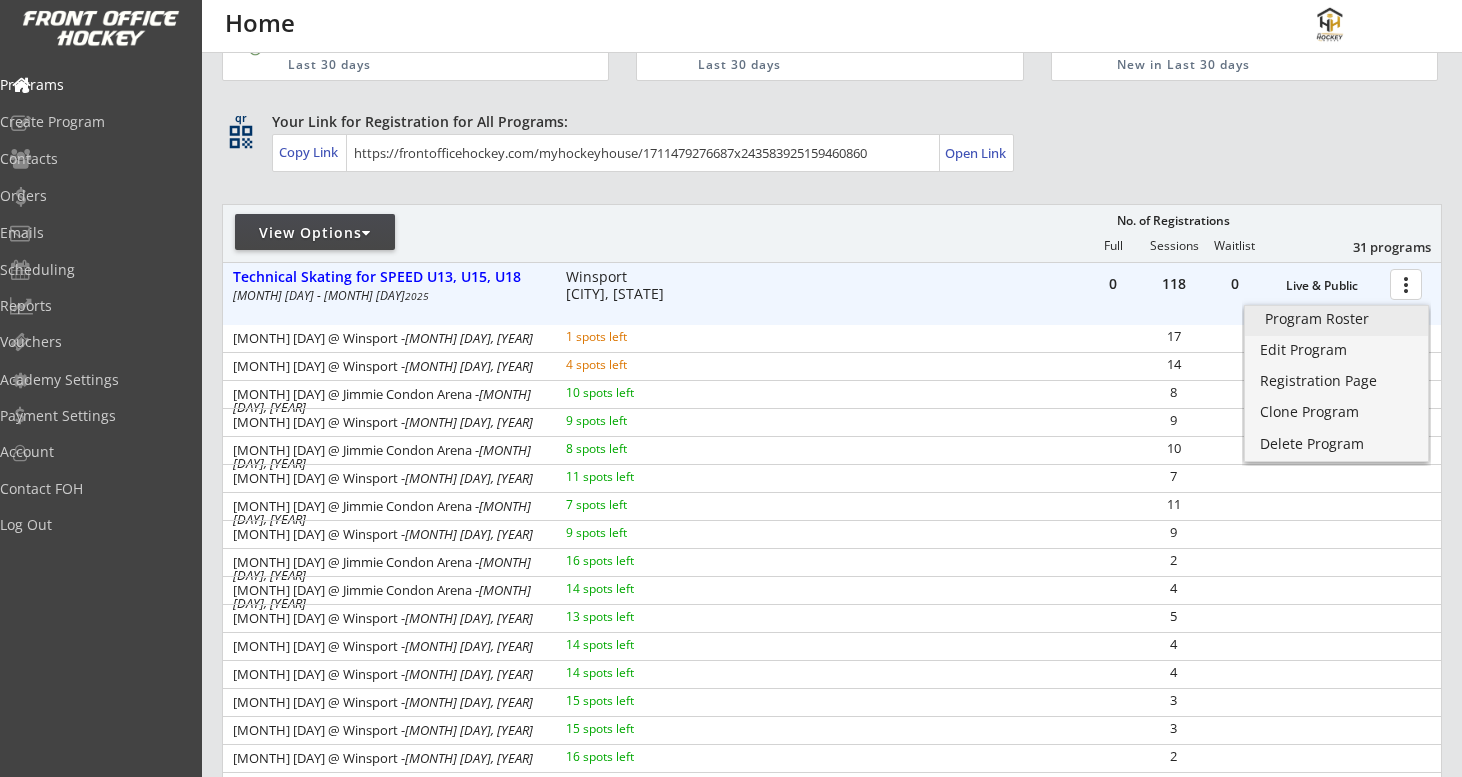 click on "Program Roster" at bounding box center [1336, 319] 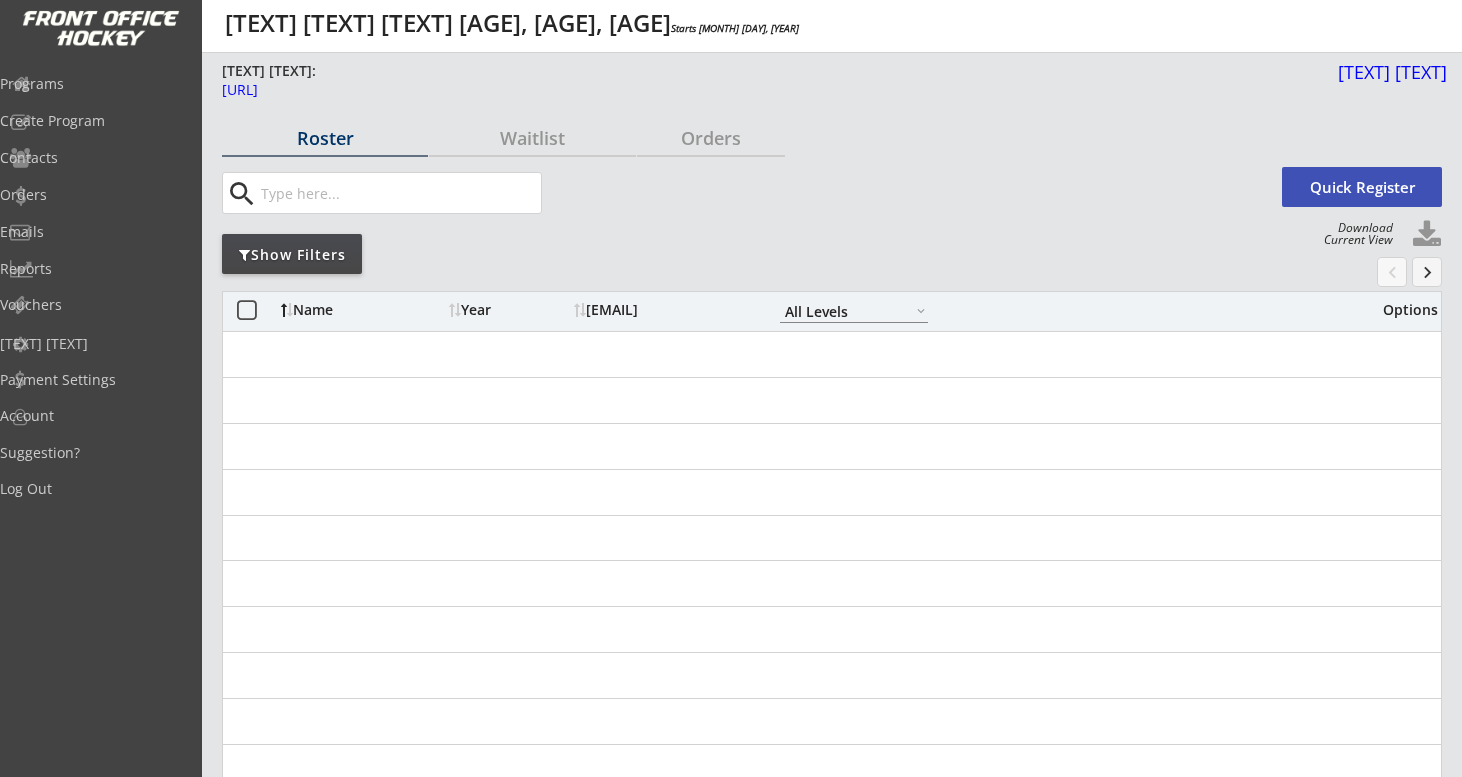 scroll, scrollTop: 0, scrollLeft: 0, axis: both 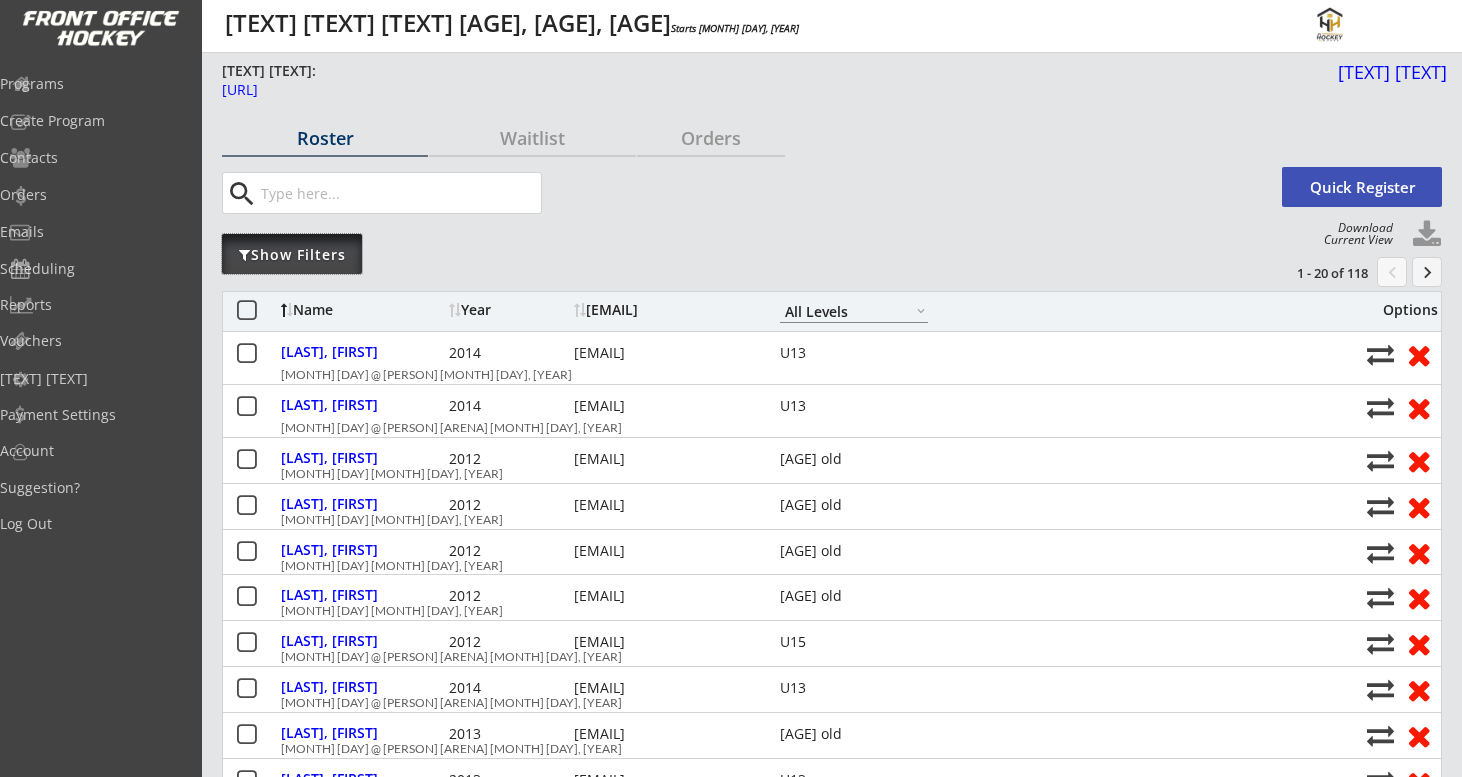 click on "Show Filters" at bounding box center [292, 255] 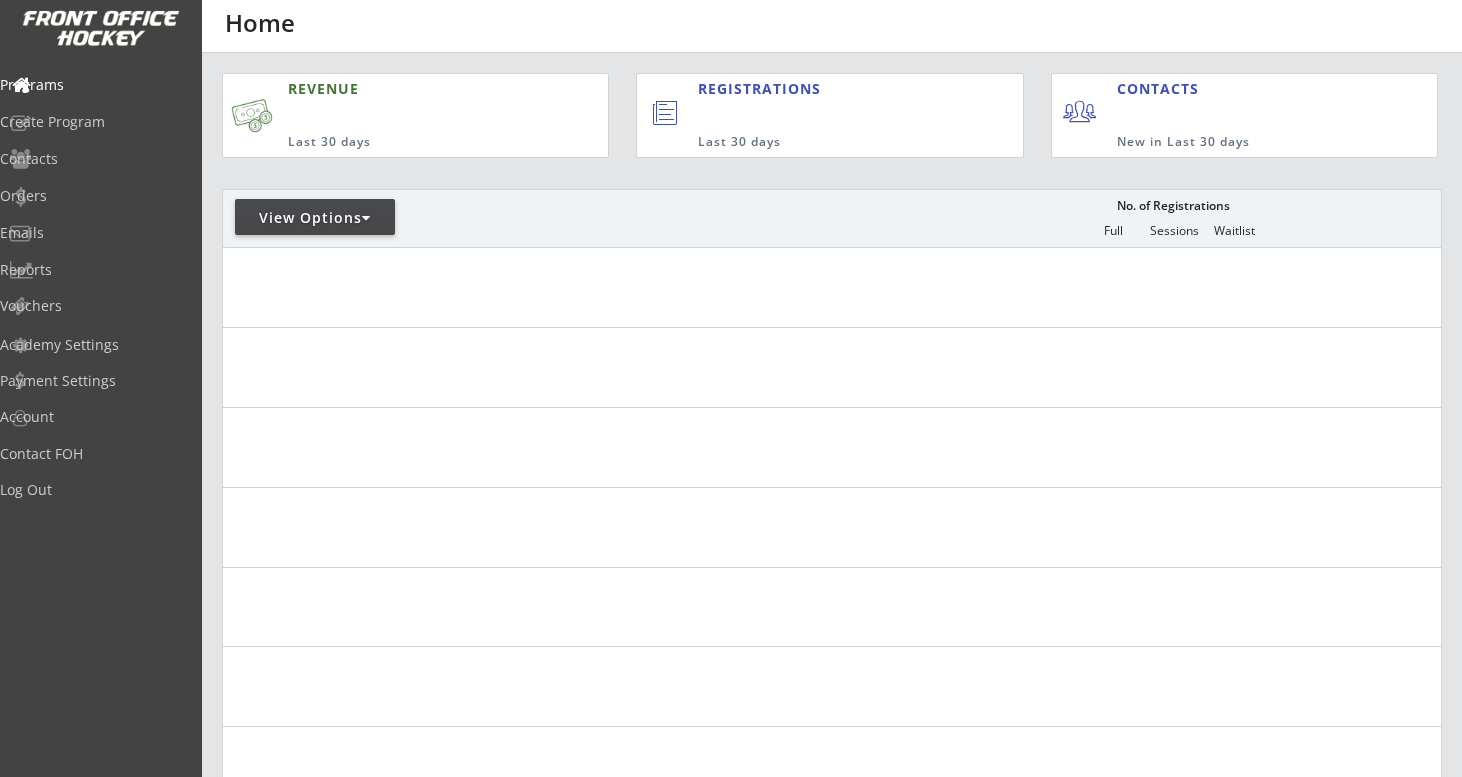 scroll, scrollTop: 213, scrollLeft: 0, axis: vertical 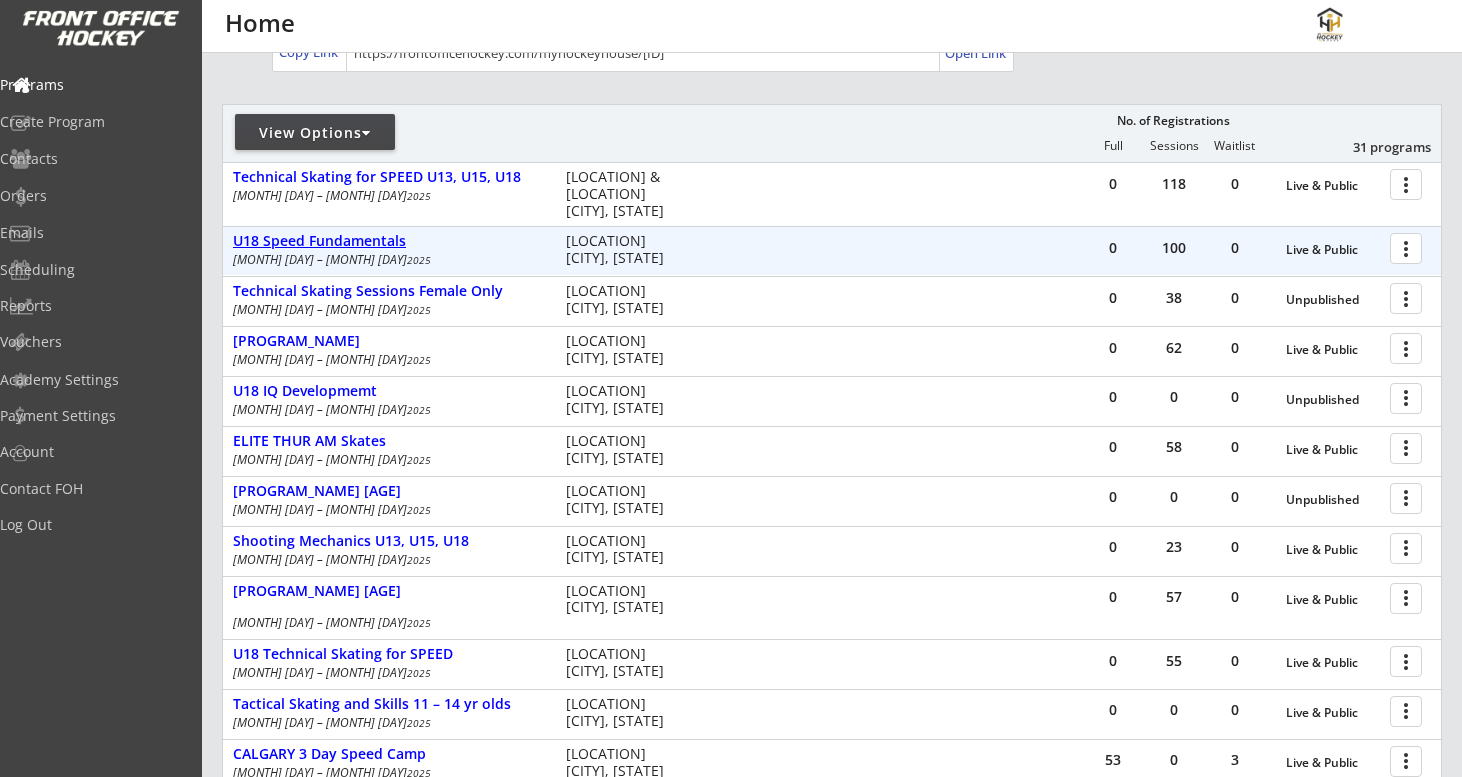 click on "U18 Speed Fundamentals" at bounding box center (1333, 250) 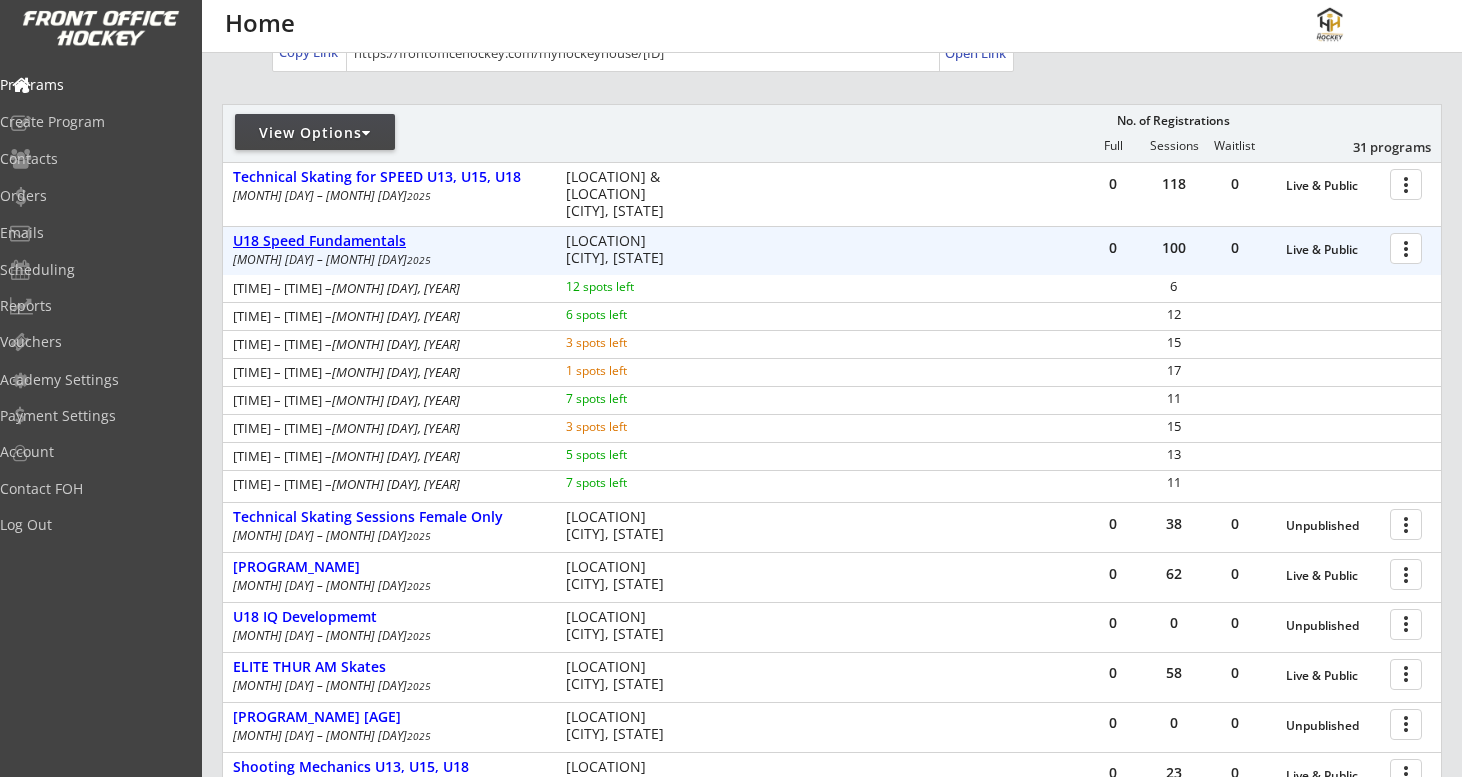 click on "U18 Speed Fundamentals" at bounding box center (1333, 250) 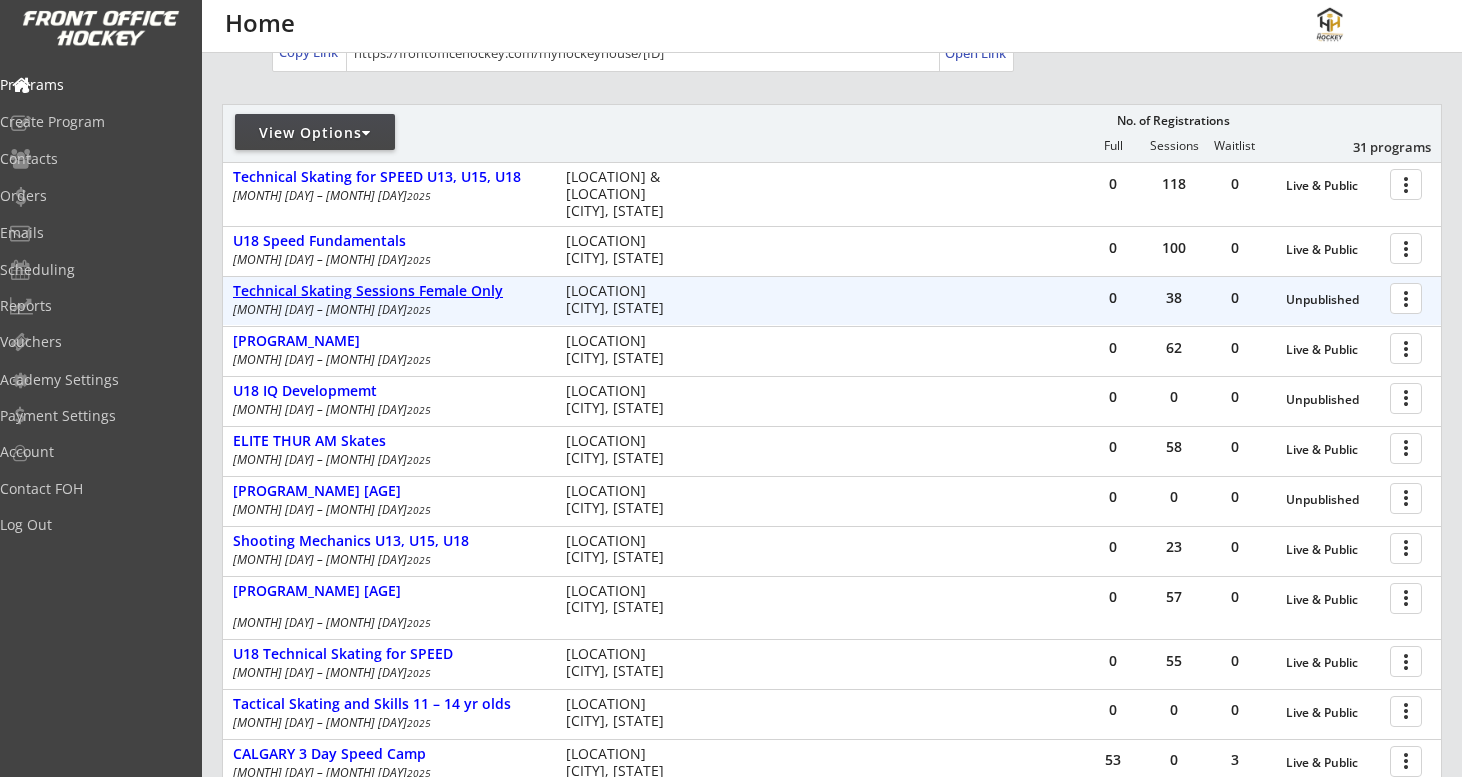 click on "Technical Skating Sessions Female Only" at bounding box center [1333, 300] 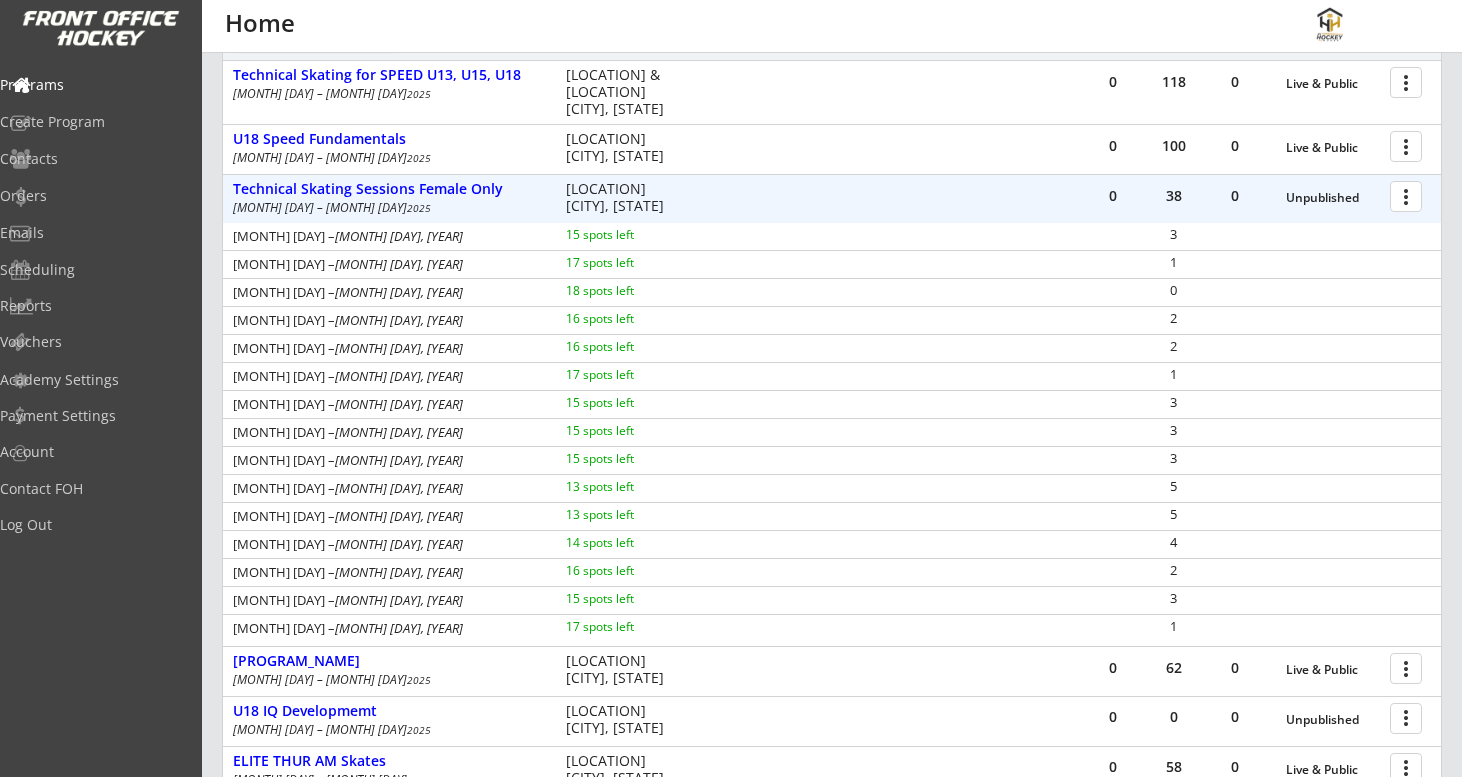 scroll, scrollTop: 284, scrollLeft: 0, axis: vertical 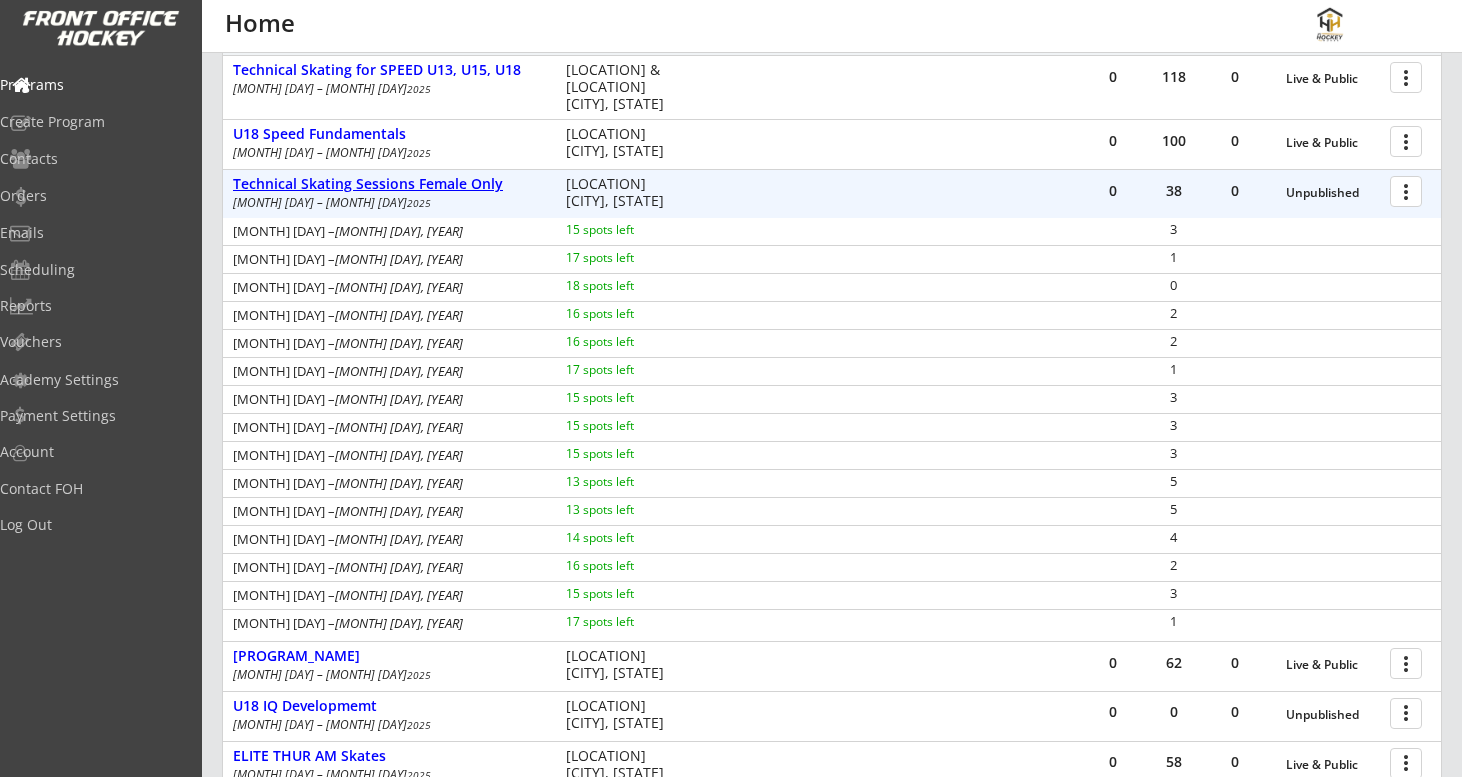click on "Technical Skating Sessions Female Only" at bounding box center [1333, 193] 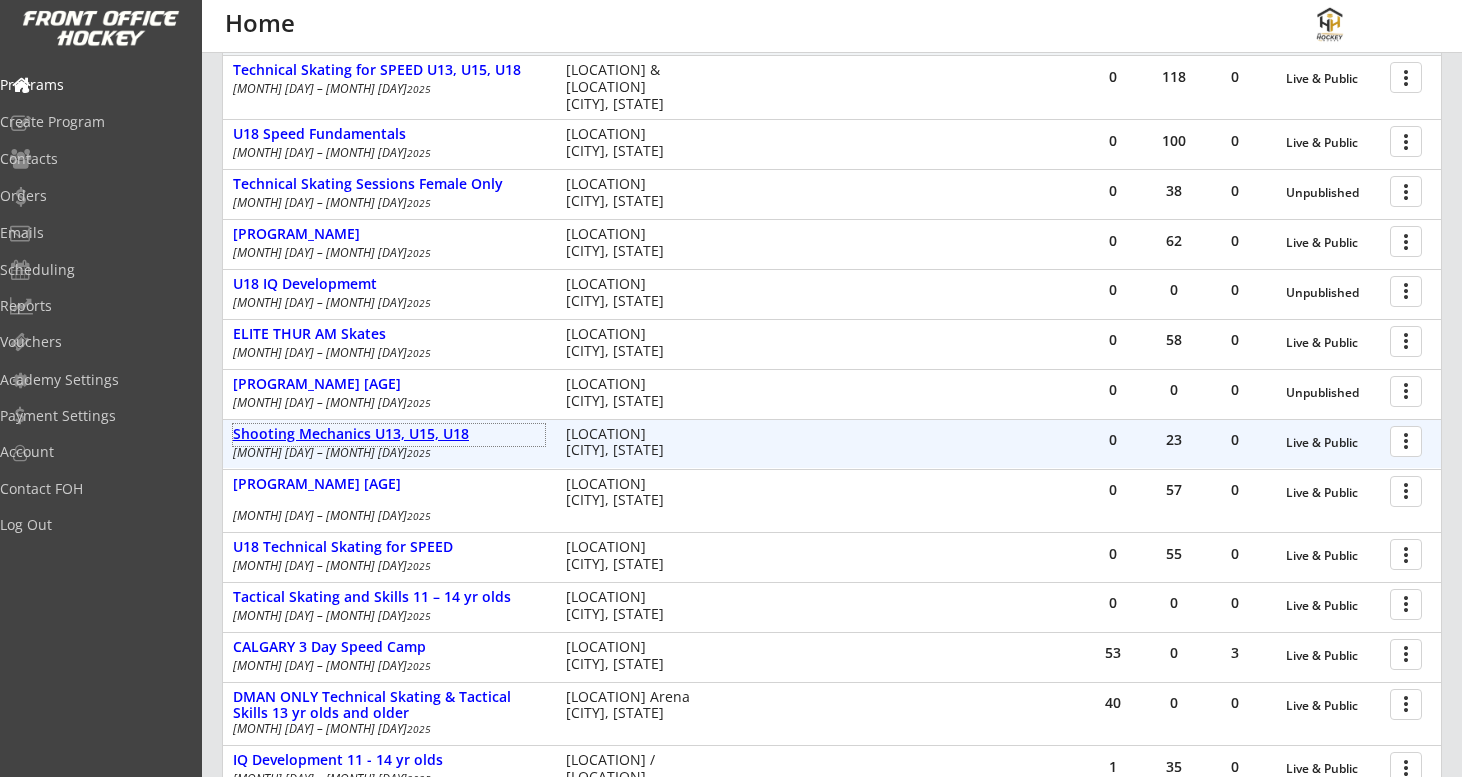 click on "Shooting Mechanics U13, U15, U18" at bounding box center [389, 434] 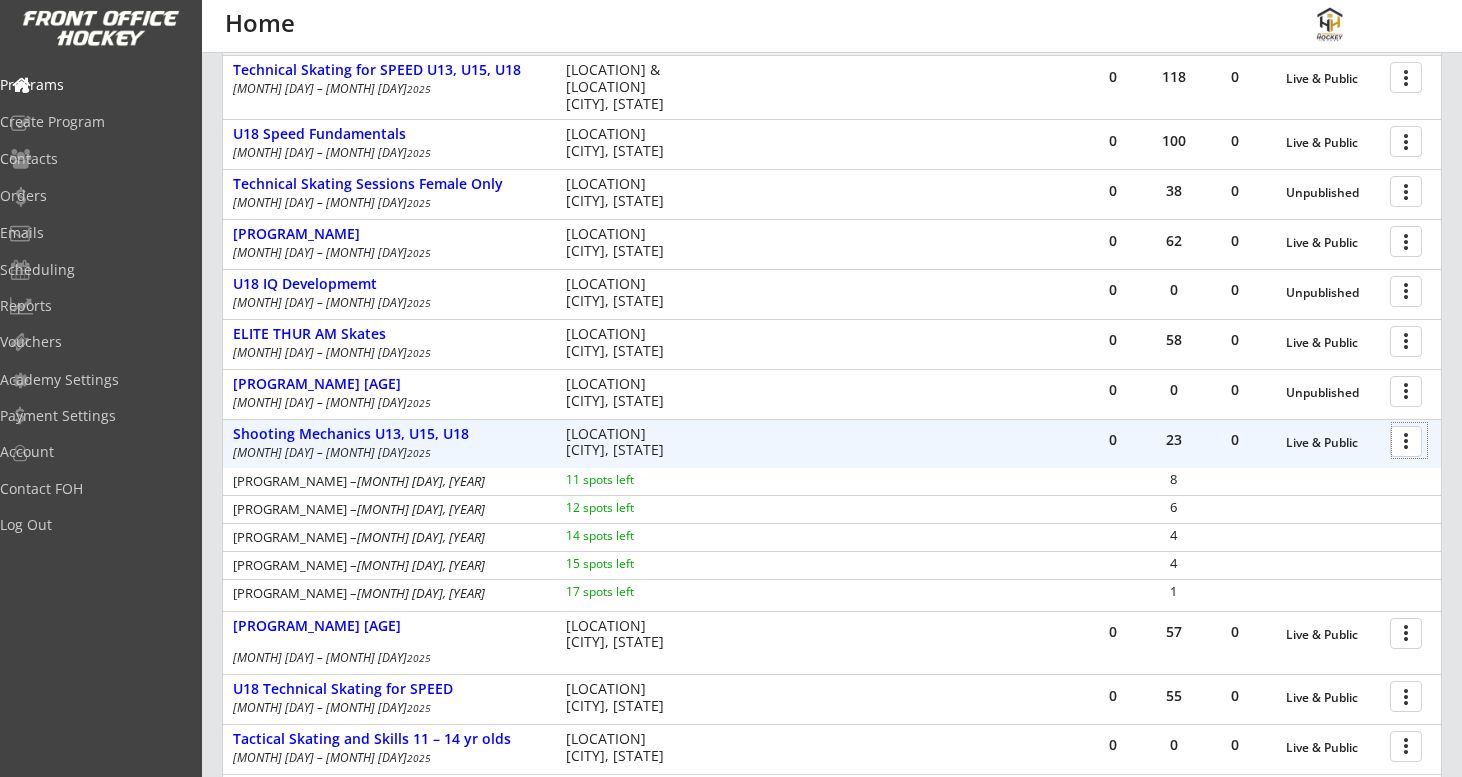 click at bounding box center (1409, 440) 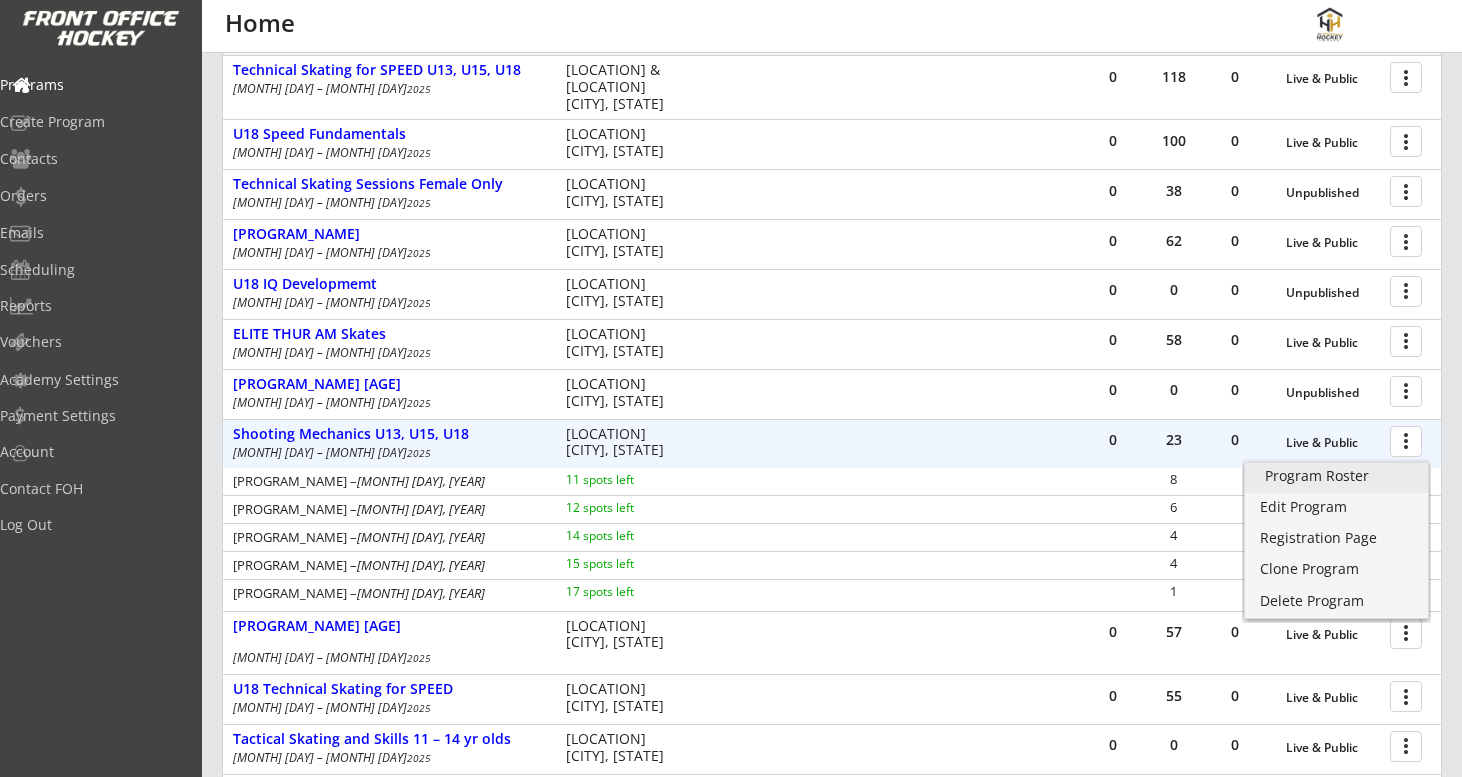 click on "Program Roster" at bounding box center [1336, 476] 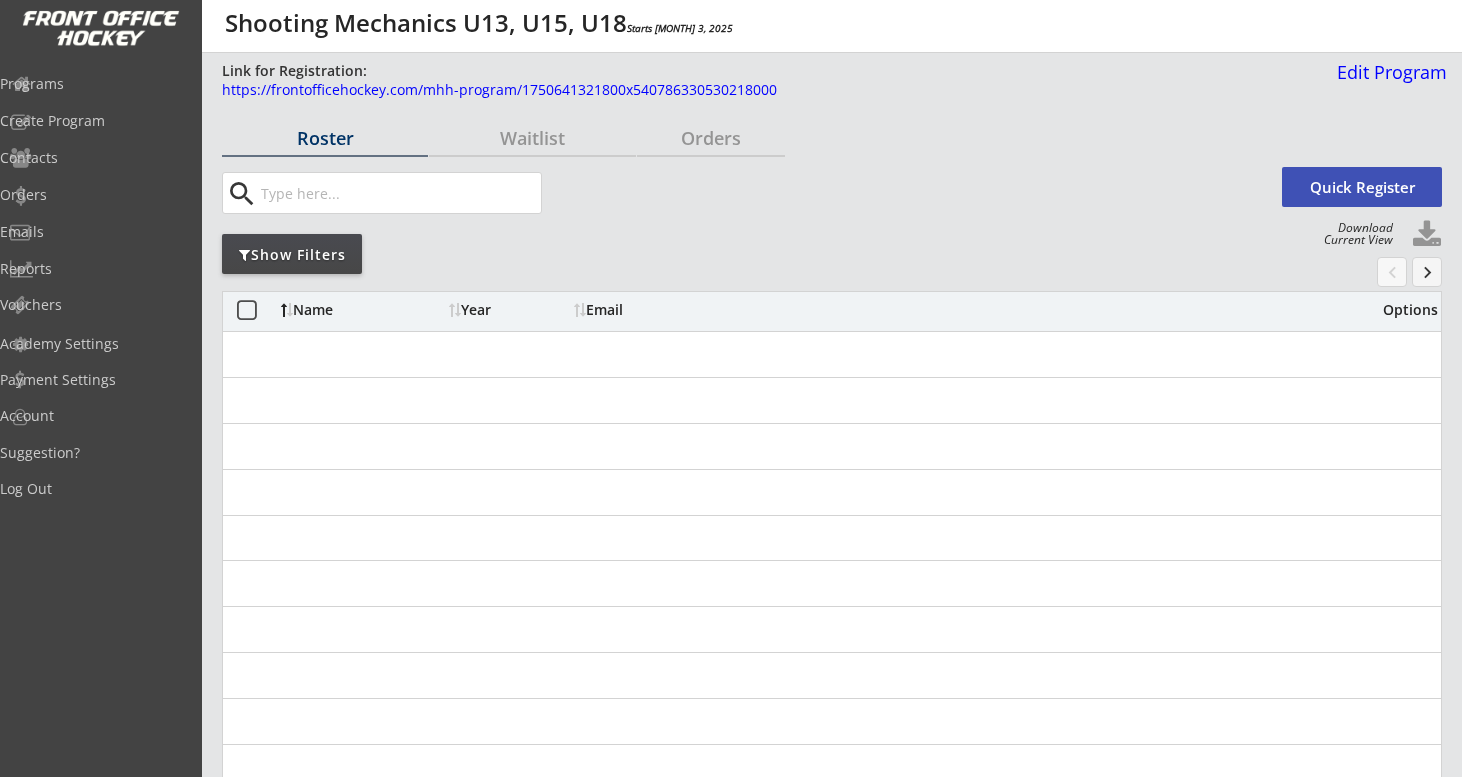 scroll, scrollTop: 0, scrollLeft: 0, axis: both 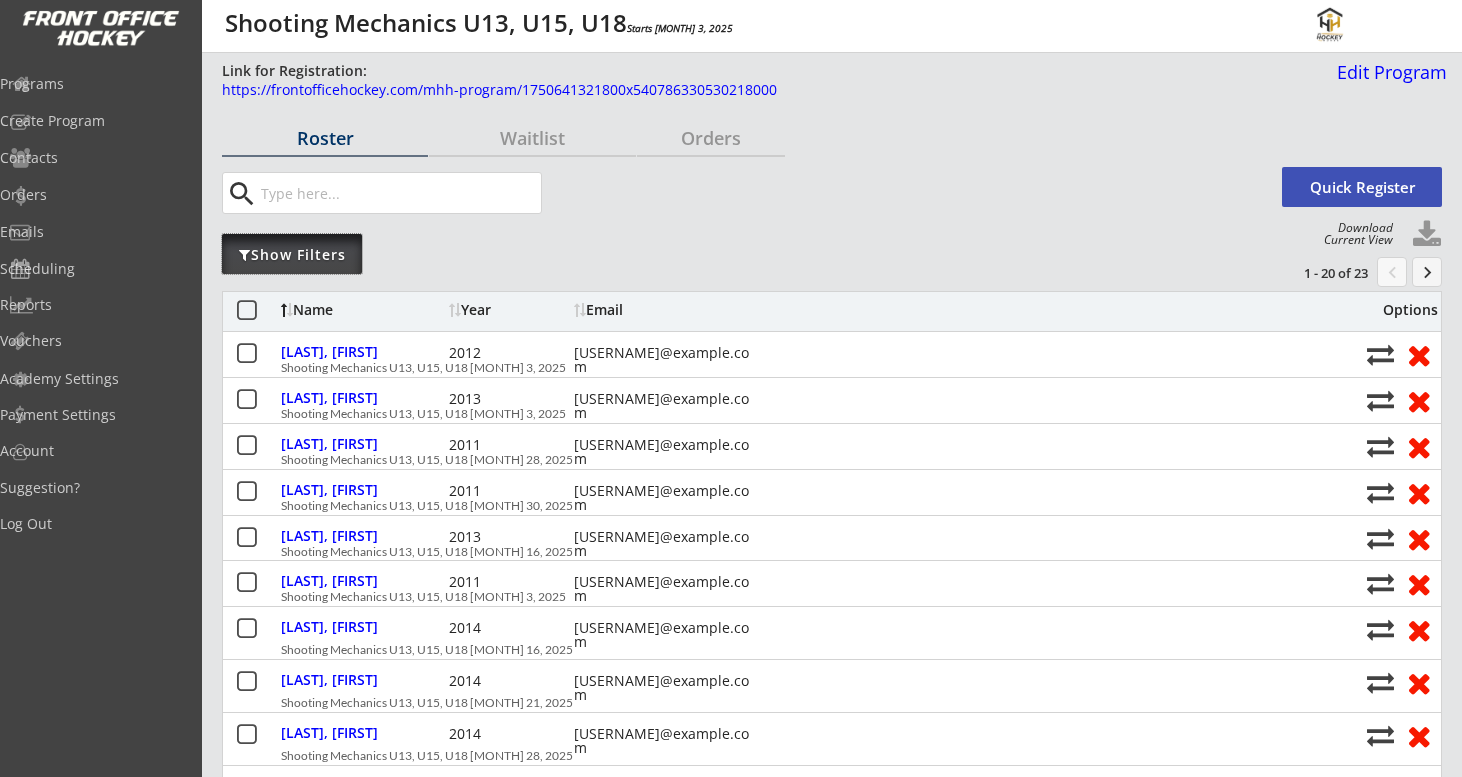 click on "Show Filters" at bounding box center [292, 255] 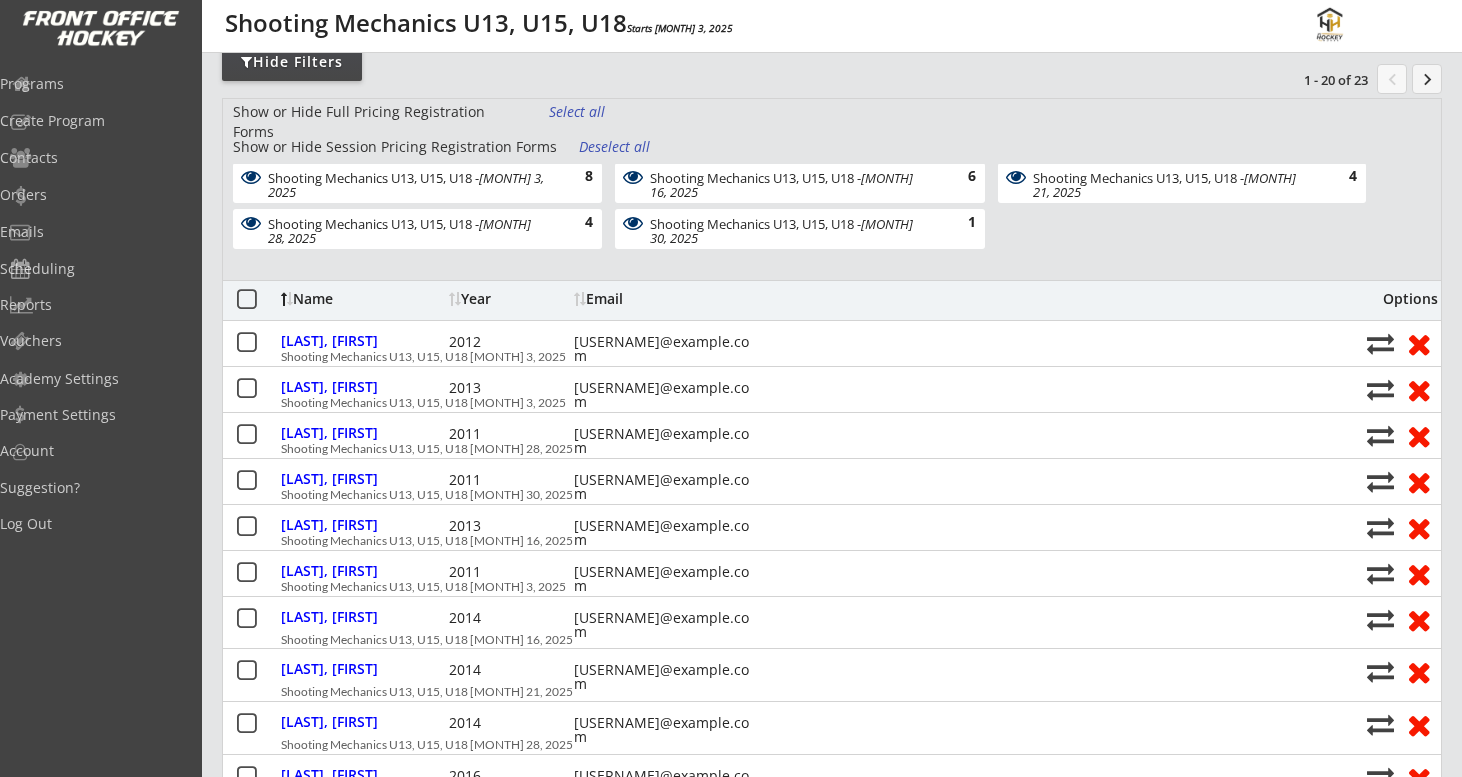scroll, scrollTop: 0, scrollLeft: 0, axis: both 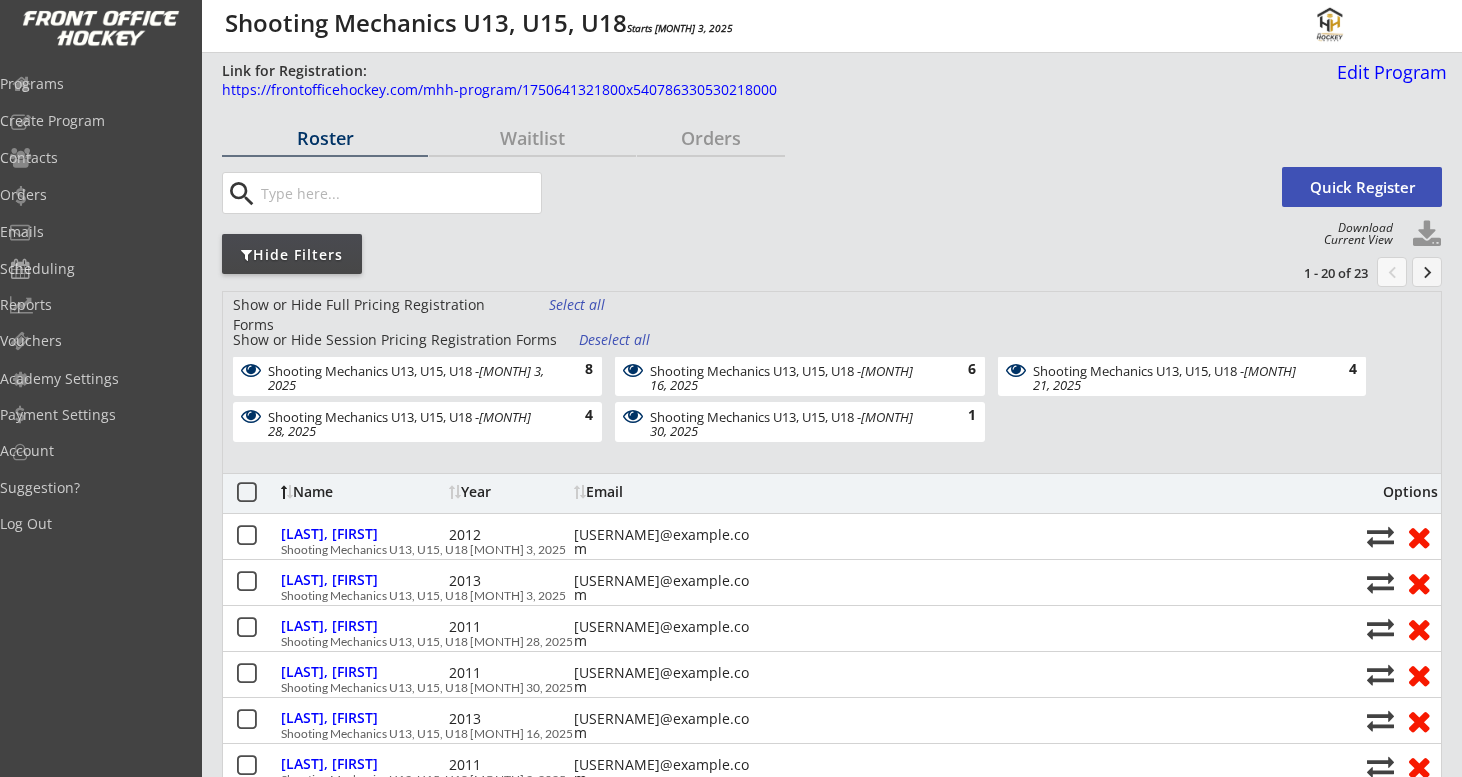 click on "Hide Filters" at bounding box center [325, 138] 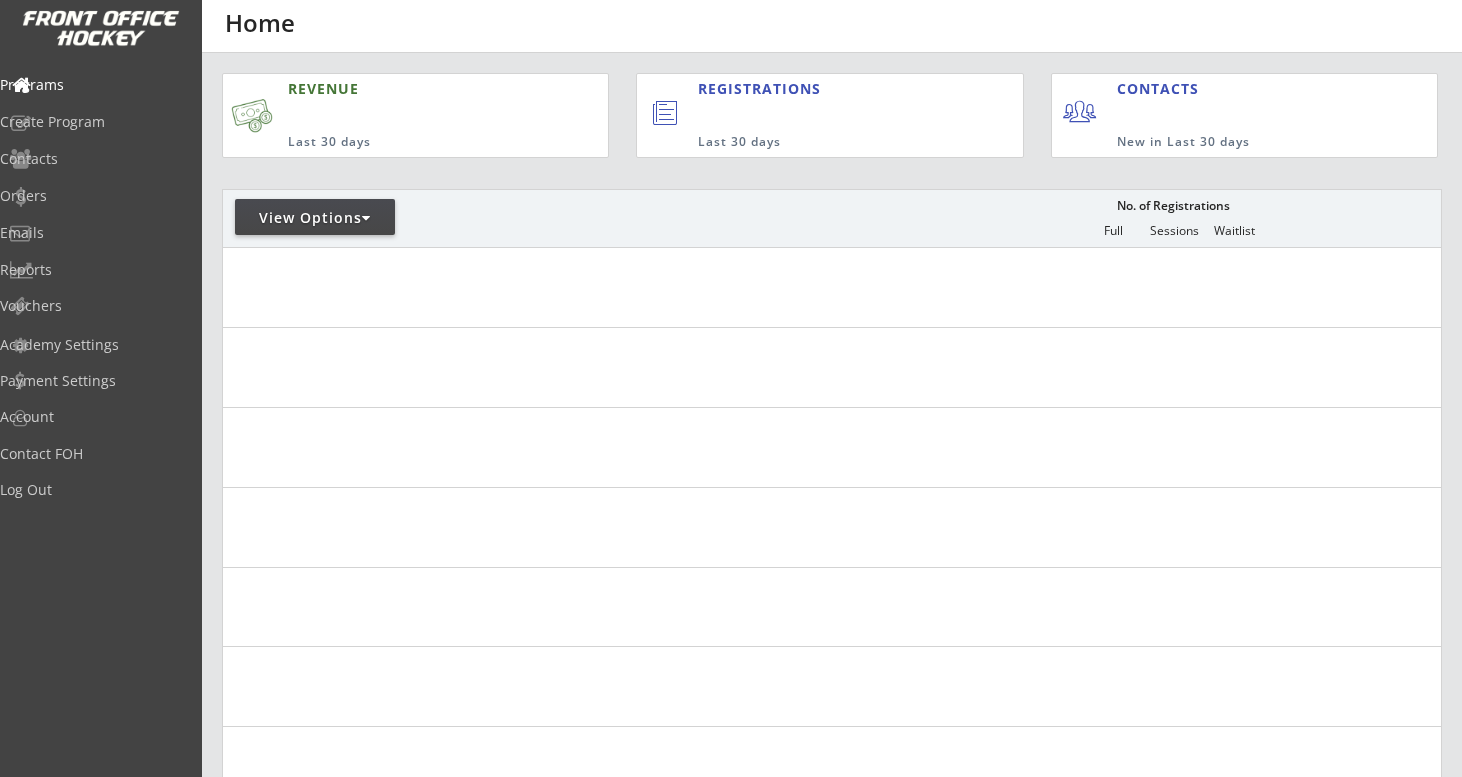 scroll, scrollTop: 284, scrollLeft: 0, axis: vertical 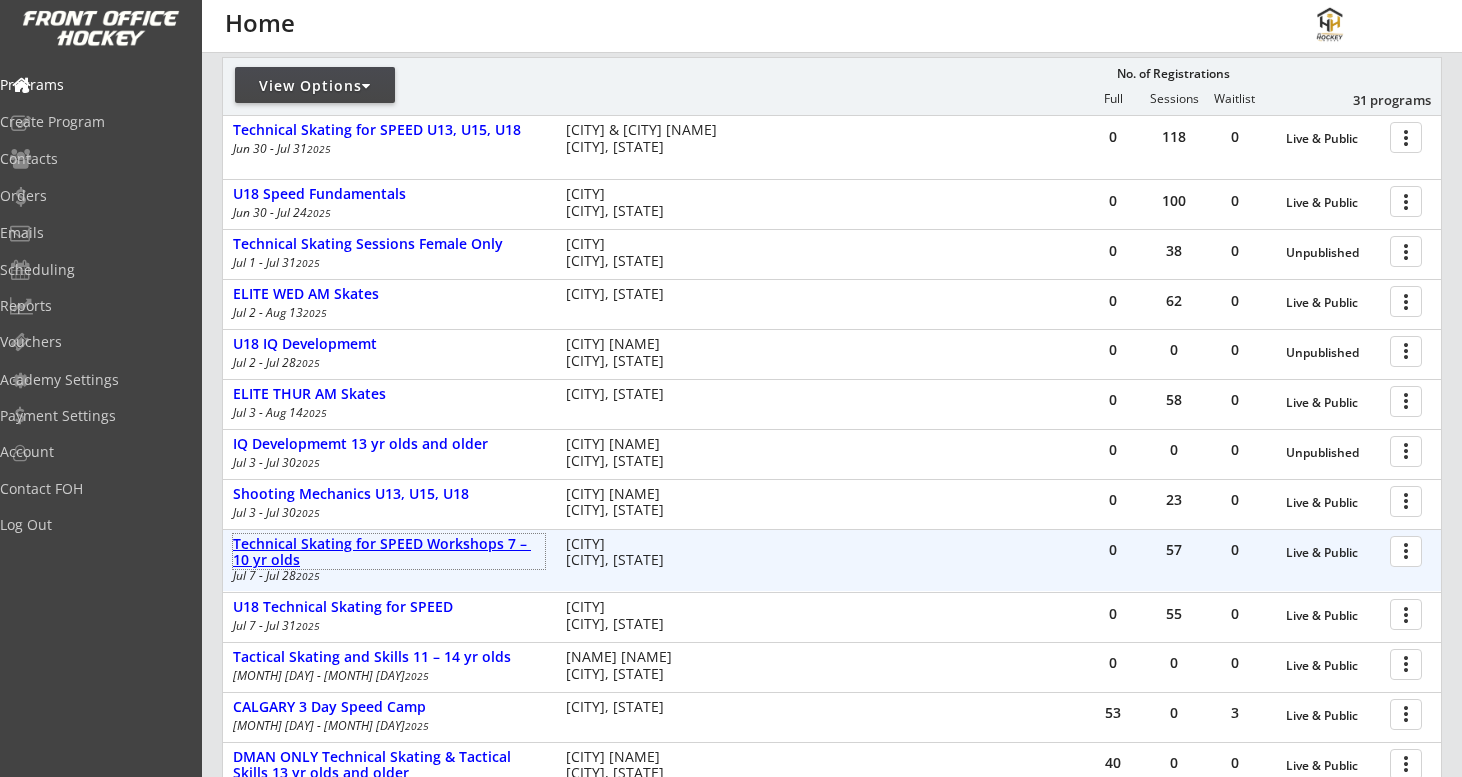 click on "Technical Skating for SPEED Workshops 7 – 10 yr olds" at bounding box center [389, 553] 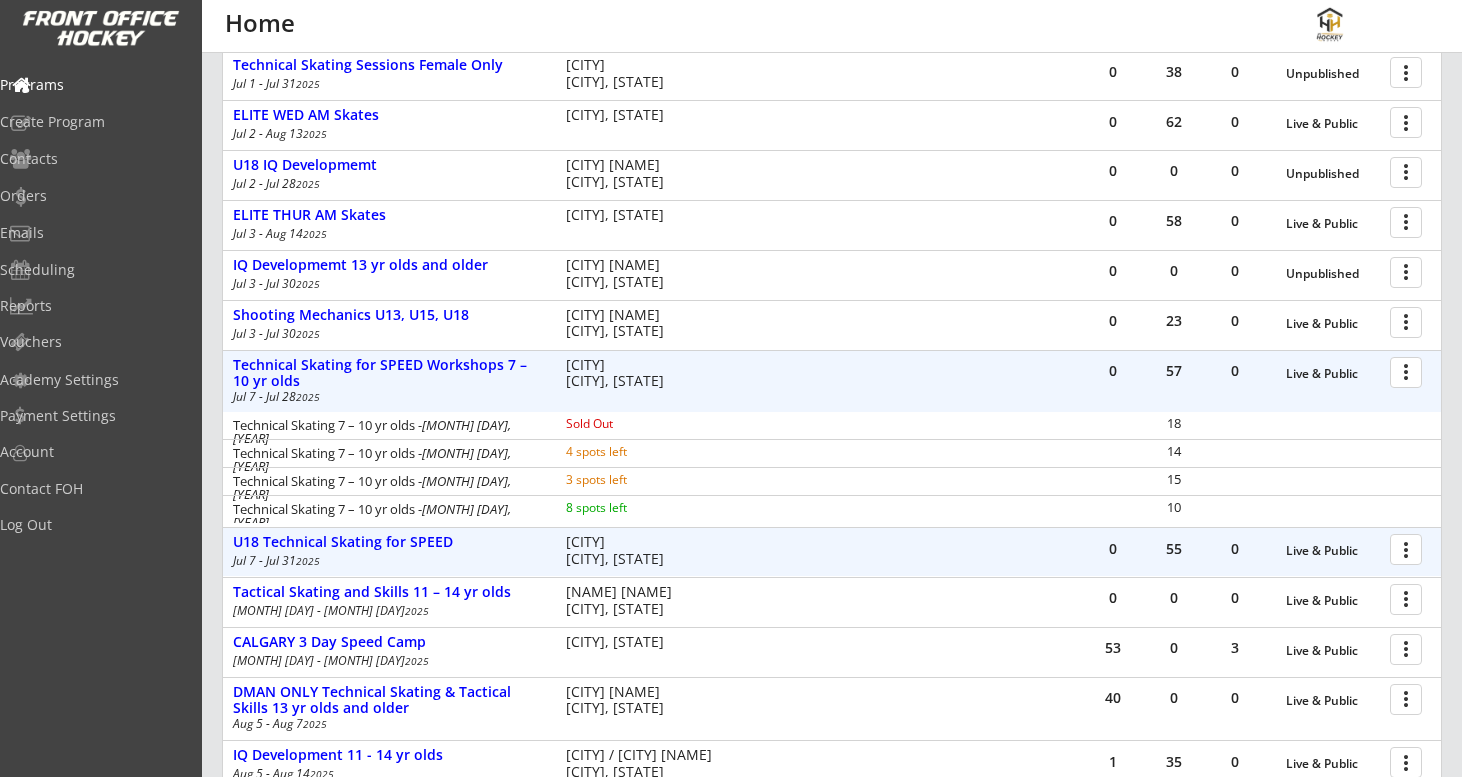 scroll, scrollTop: 407, scrollLeft: 0, axis: vertical 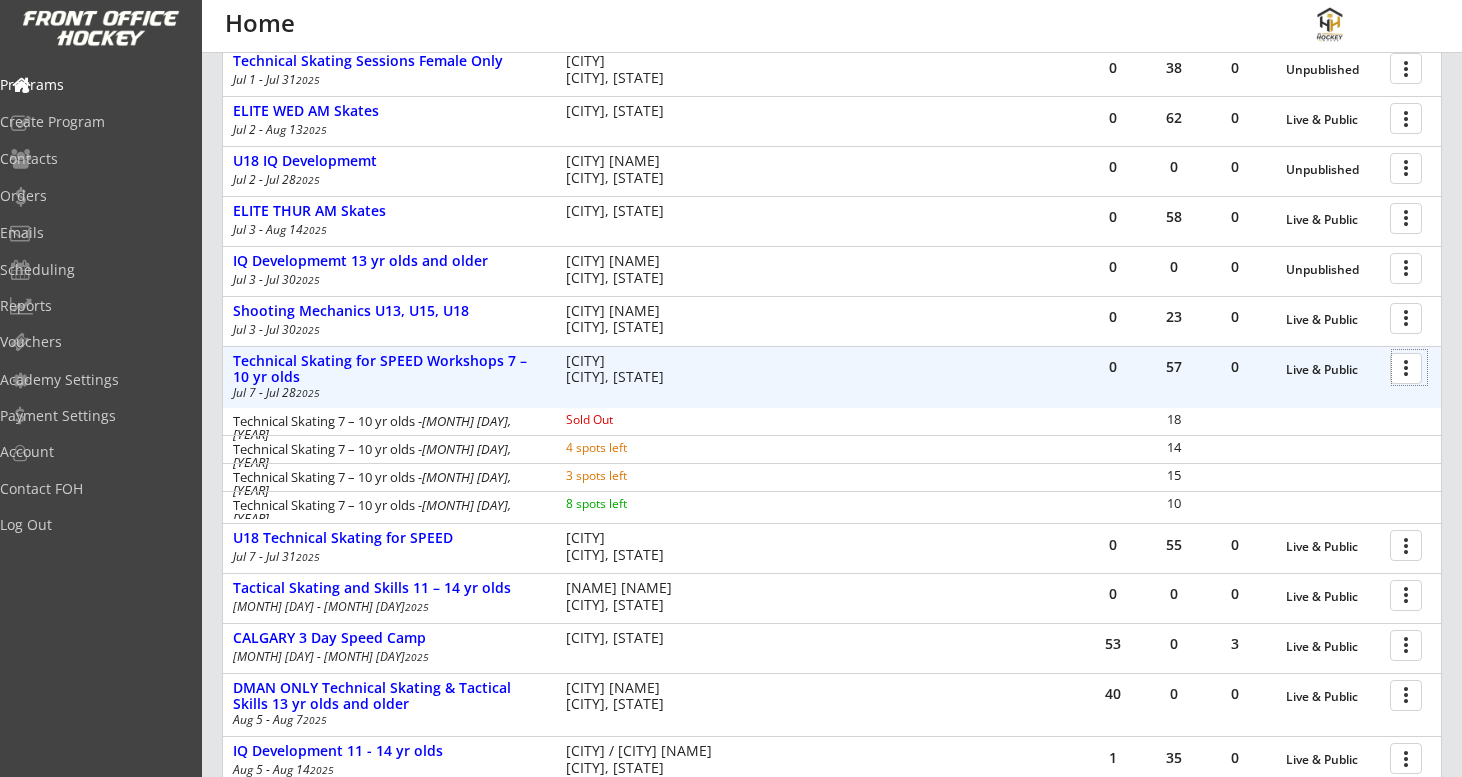 click at bounding box center [1409, 367] 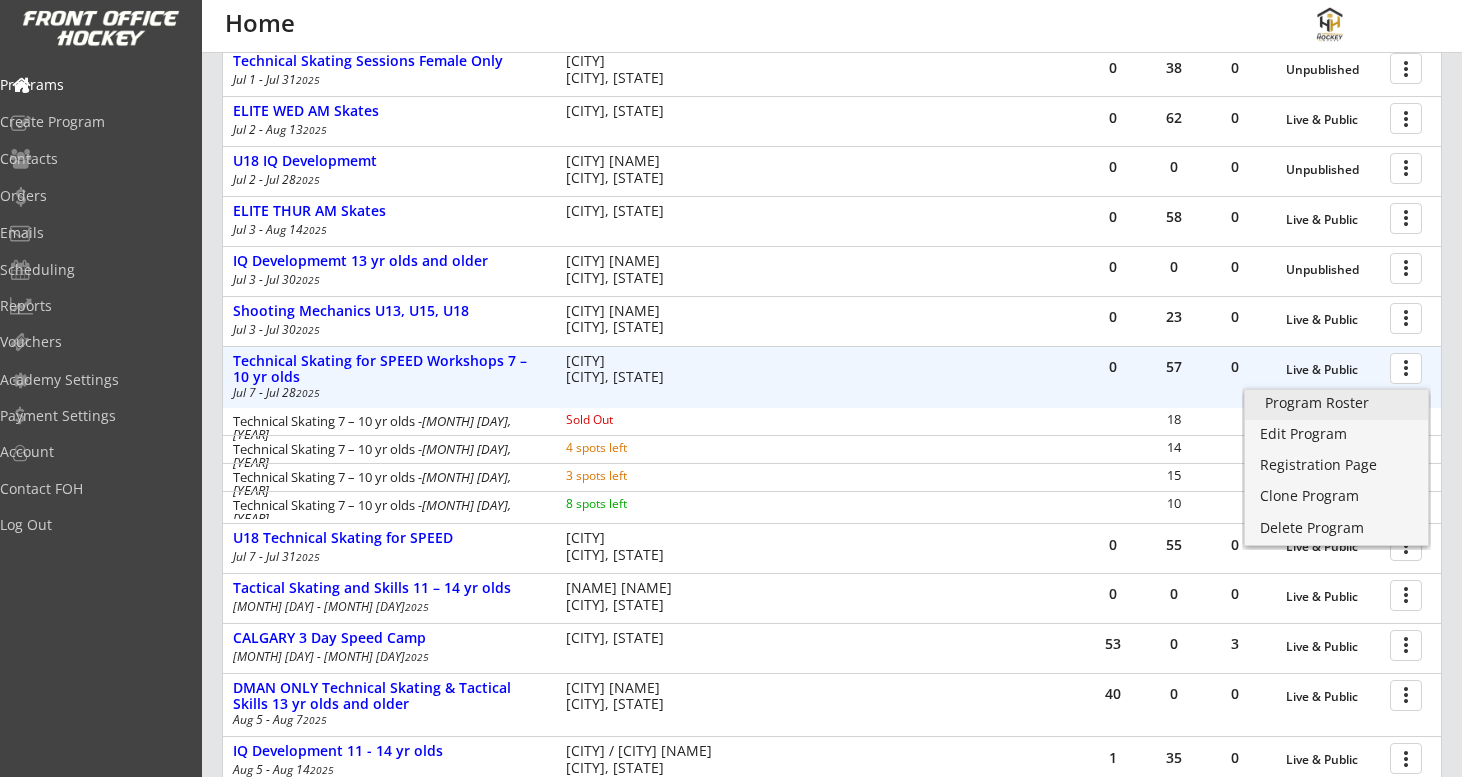 click on "Program Roster" at bounding box center [1336, 403] 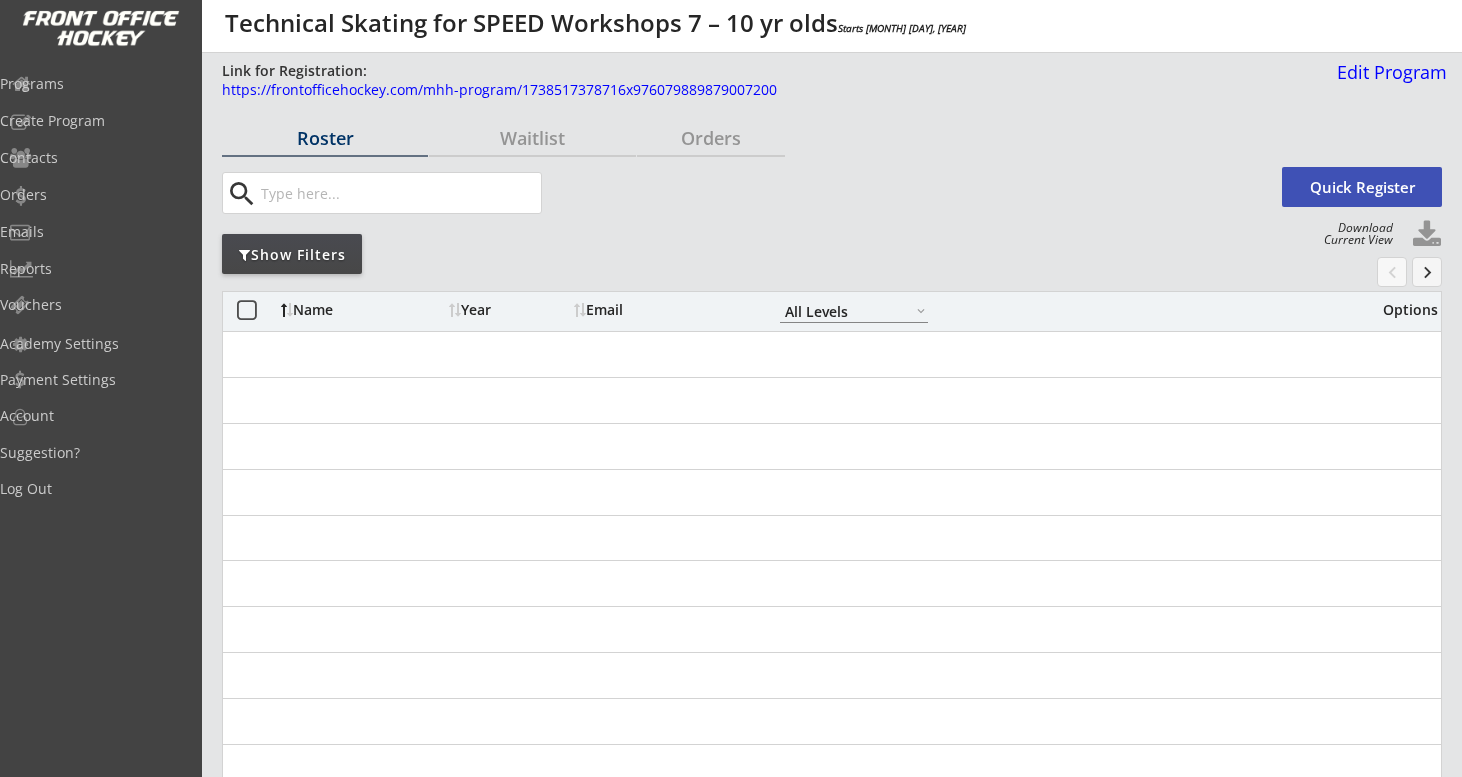 scroll, scrollTop: 0, scrollLeft: 0, axis: both 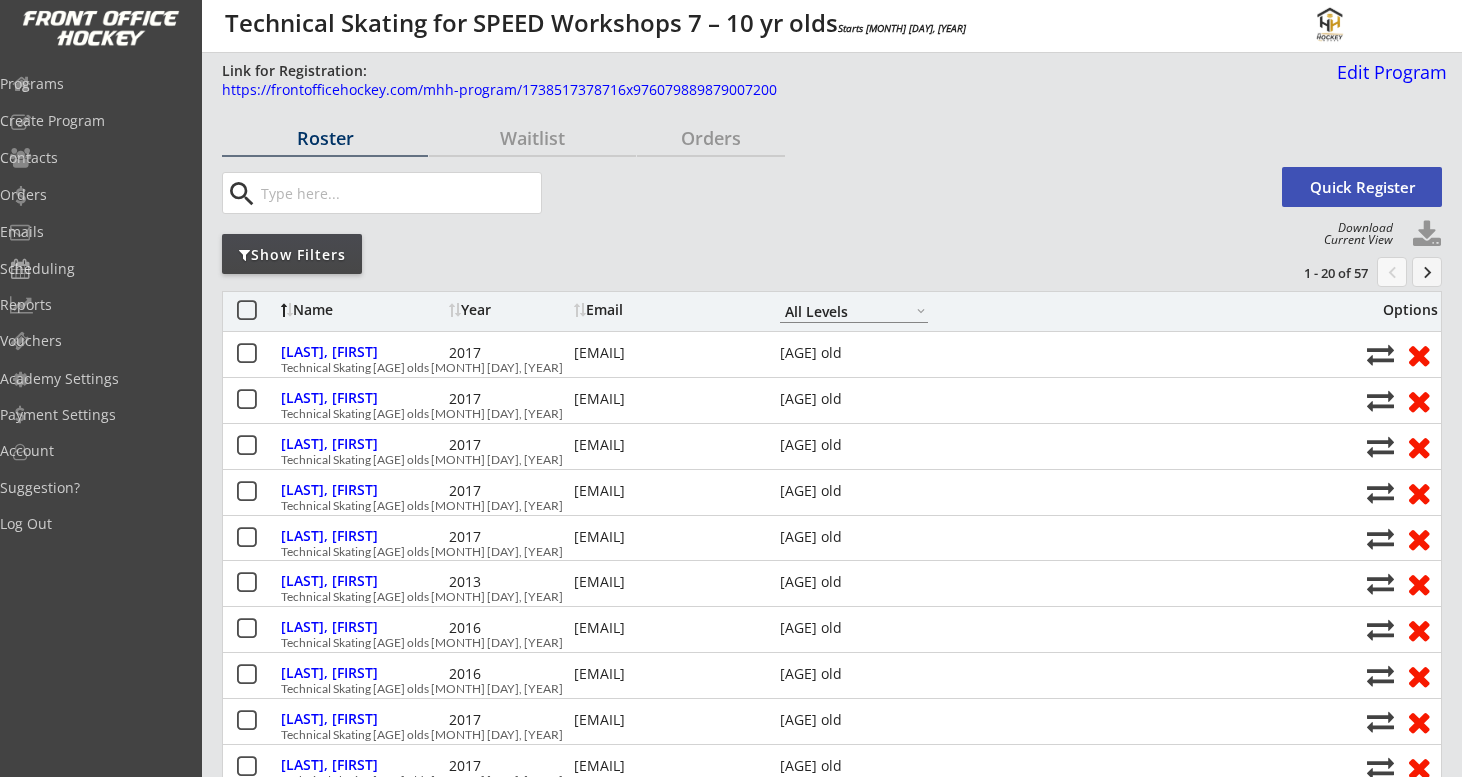 click on "Show Filters" at bounding box center (325, 138) 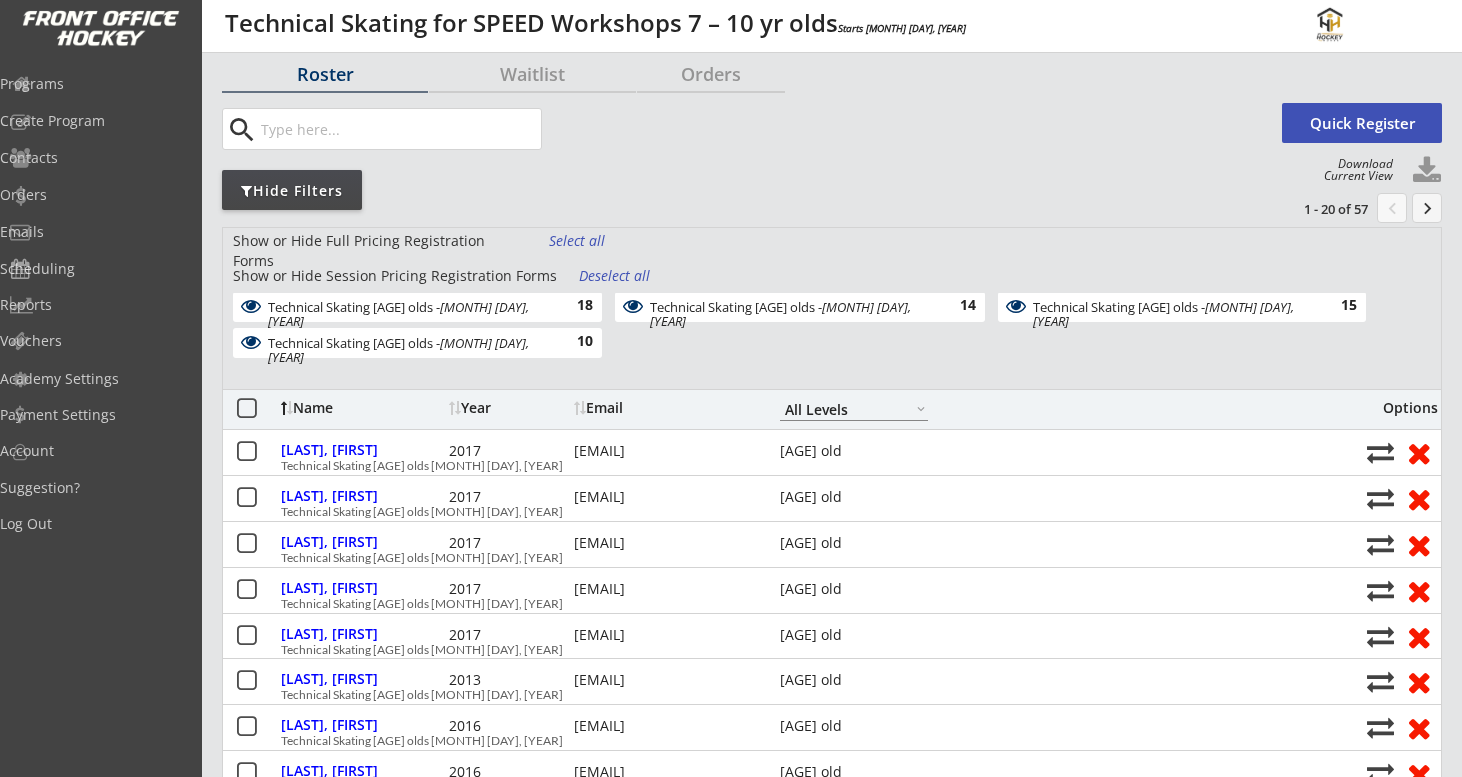 scroll, scrollTop: 0, scrollLeft: 0, axis: both 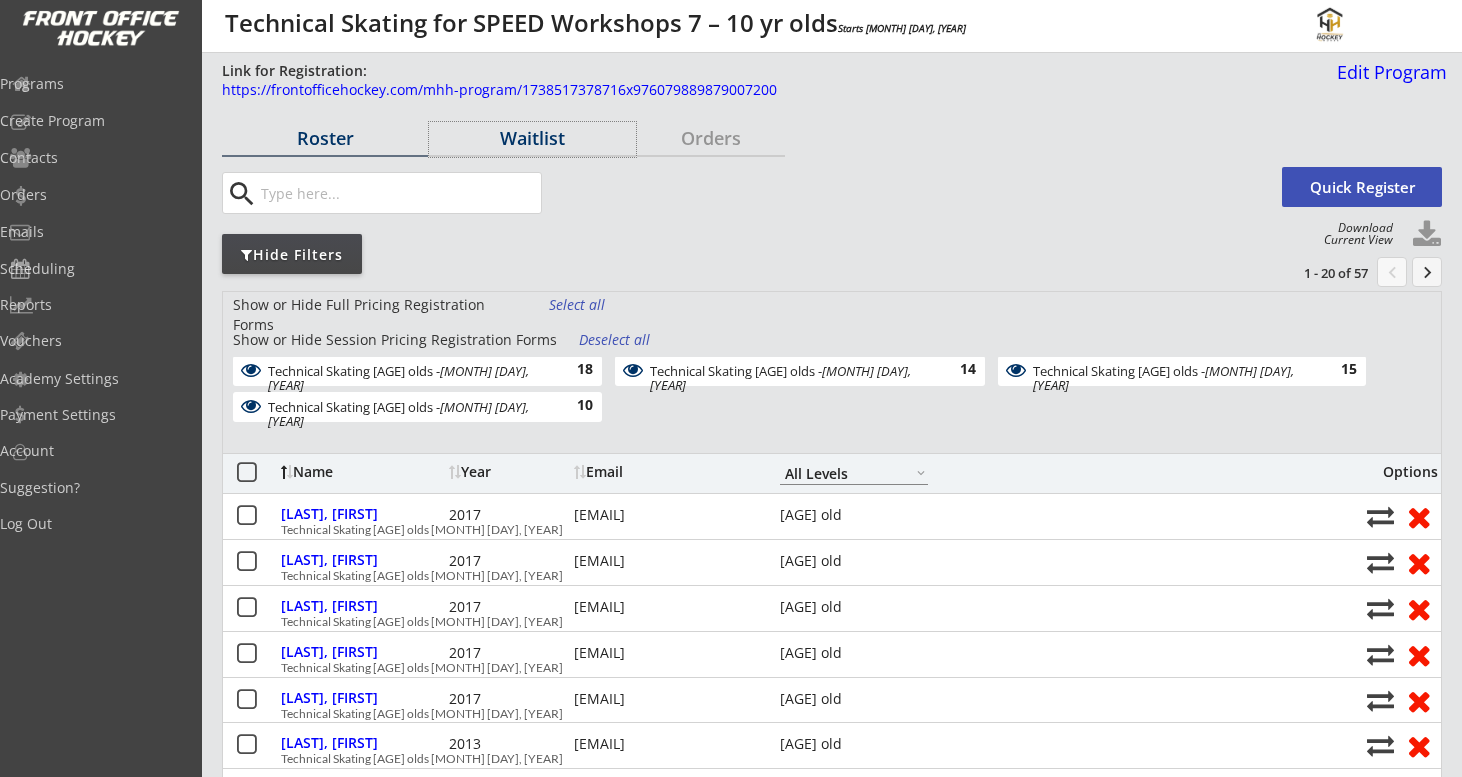 click on "Waitlist" at bounding box center [532, 138] 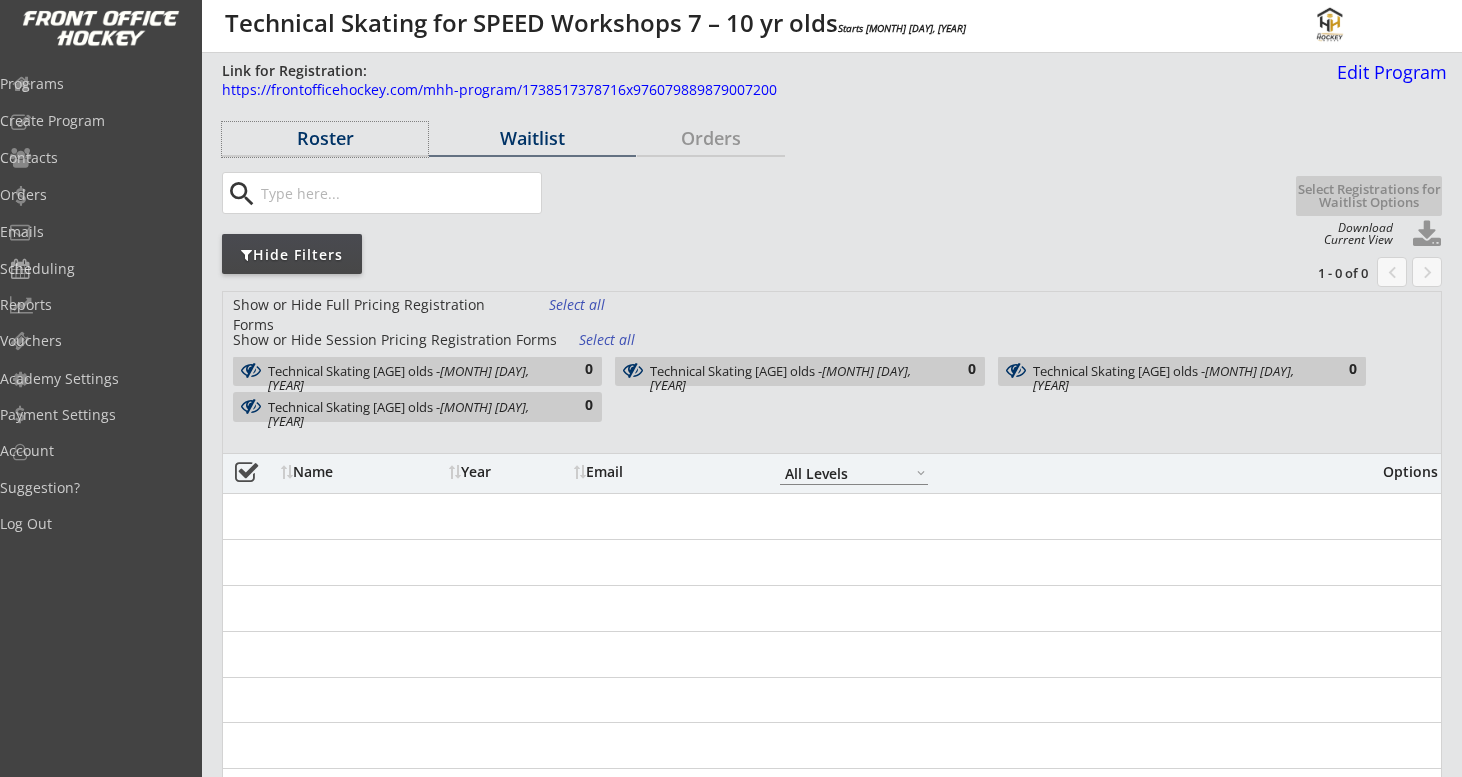 click on "Roster" at bounding box center [325, 138] 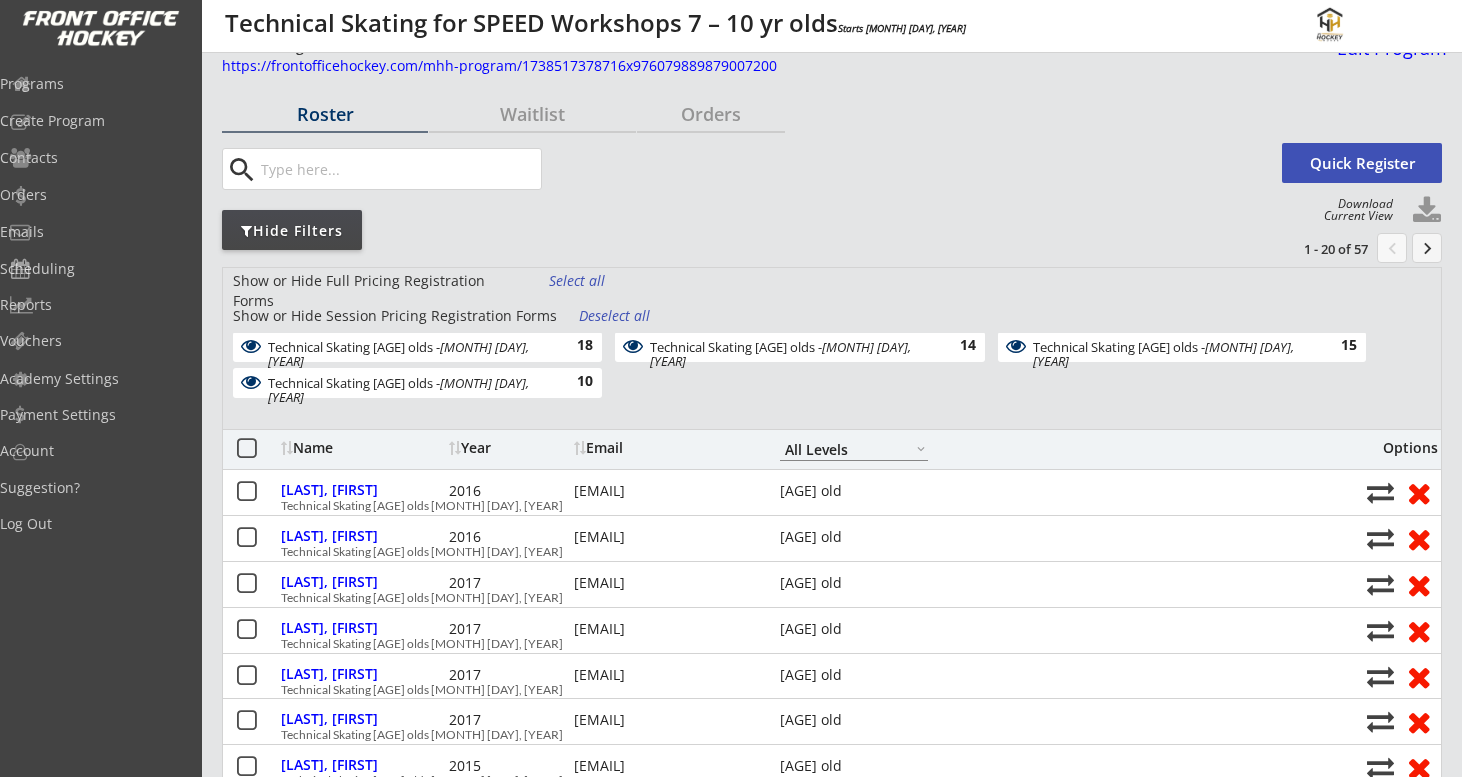 scroll, scrollTop: 37, scrollLeft: 0, axis: vertical 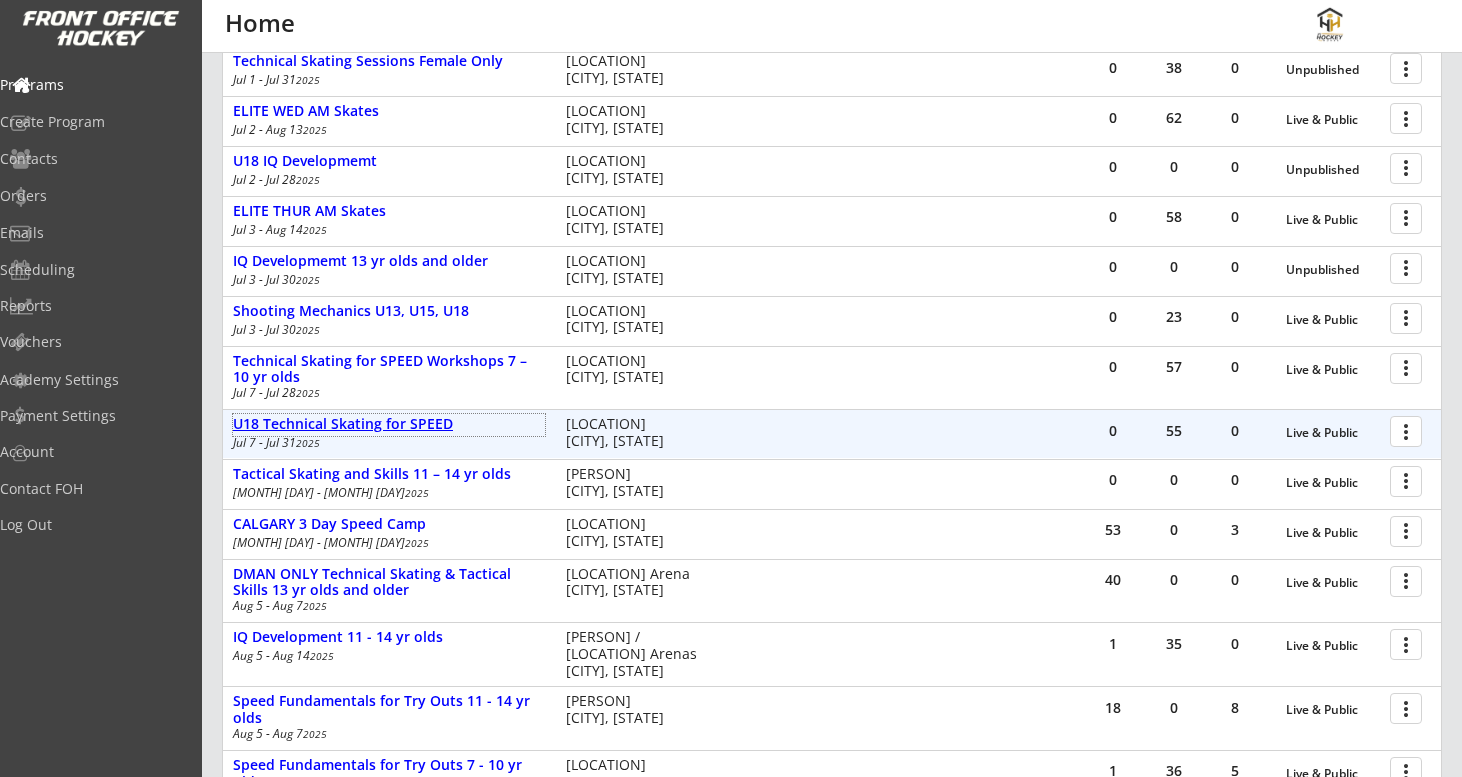 click on "U18 Technical Skating for SPEED" at bounding box center [389, 424] 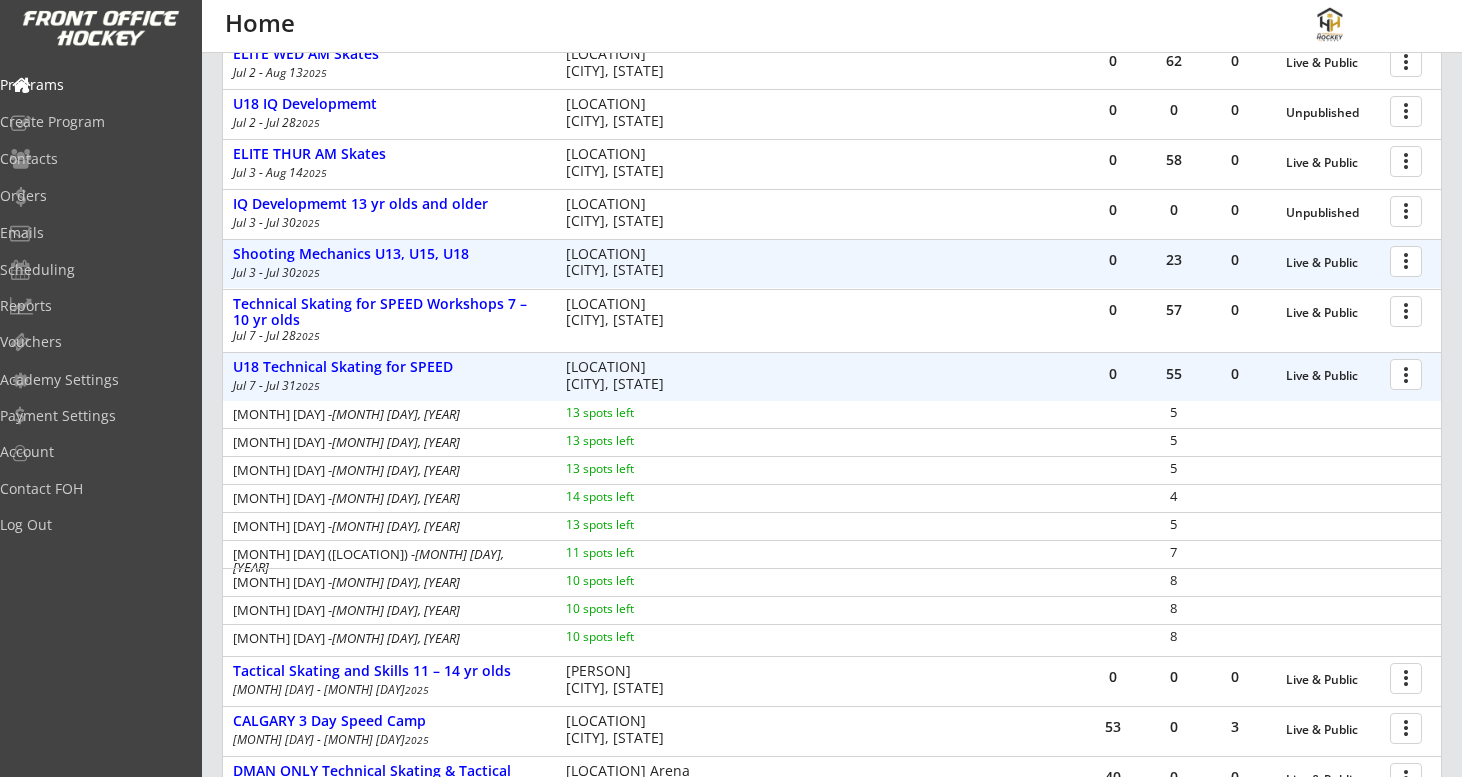 scroll, scrollTop: 478, scrollLeft: 0, axis: vertical 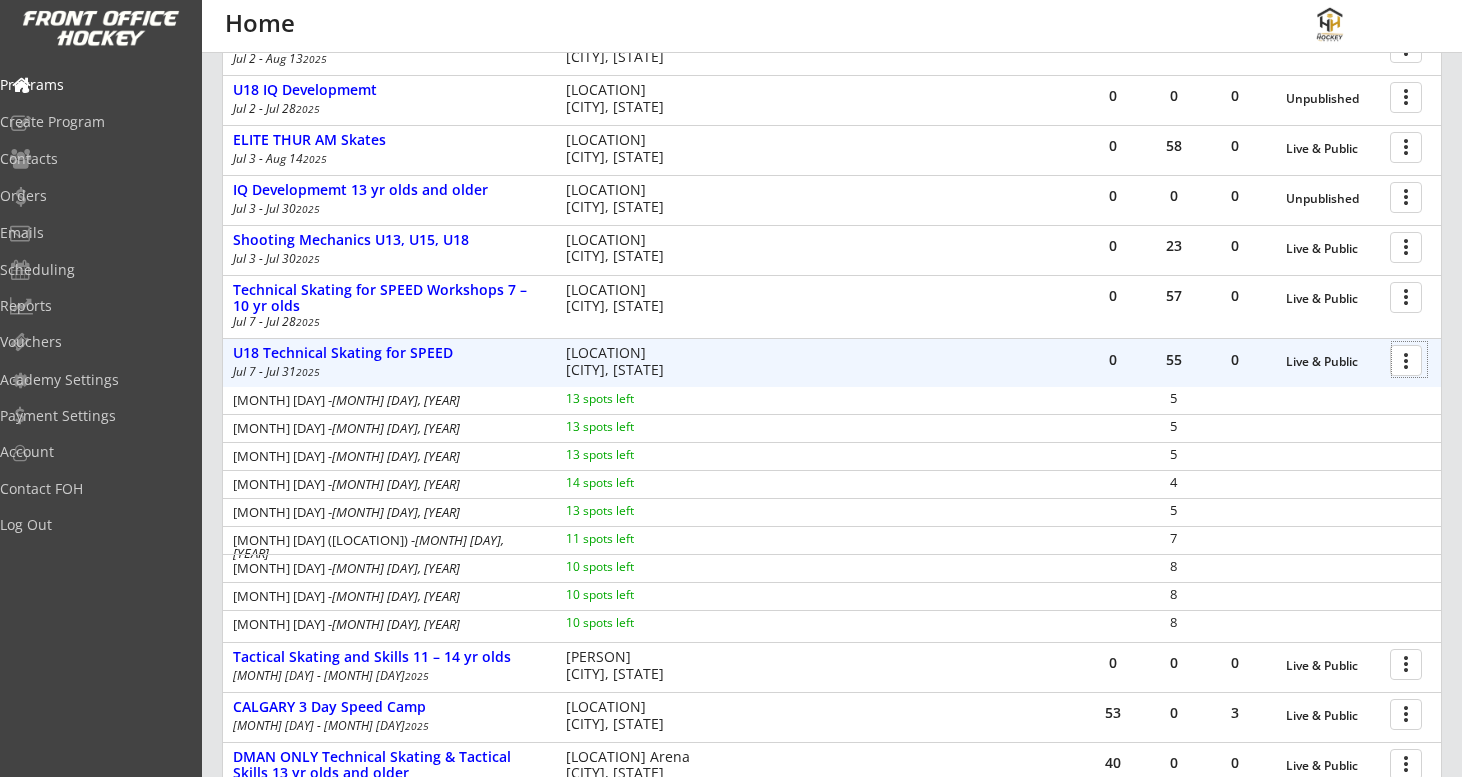 click at bounding box center (1409, 359) 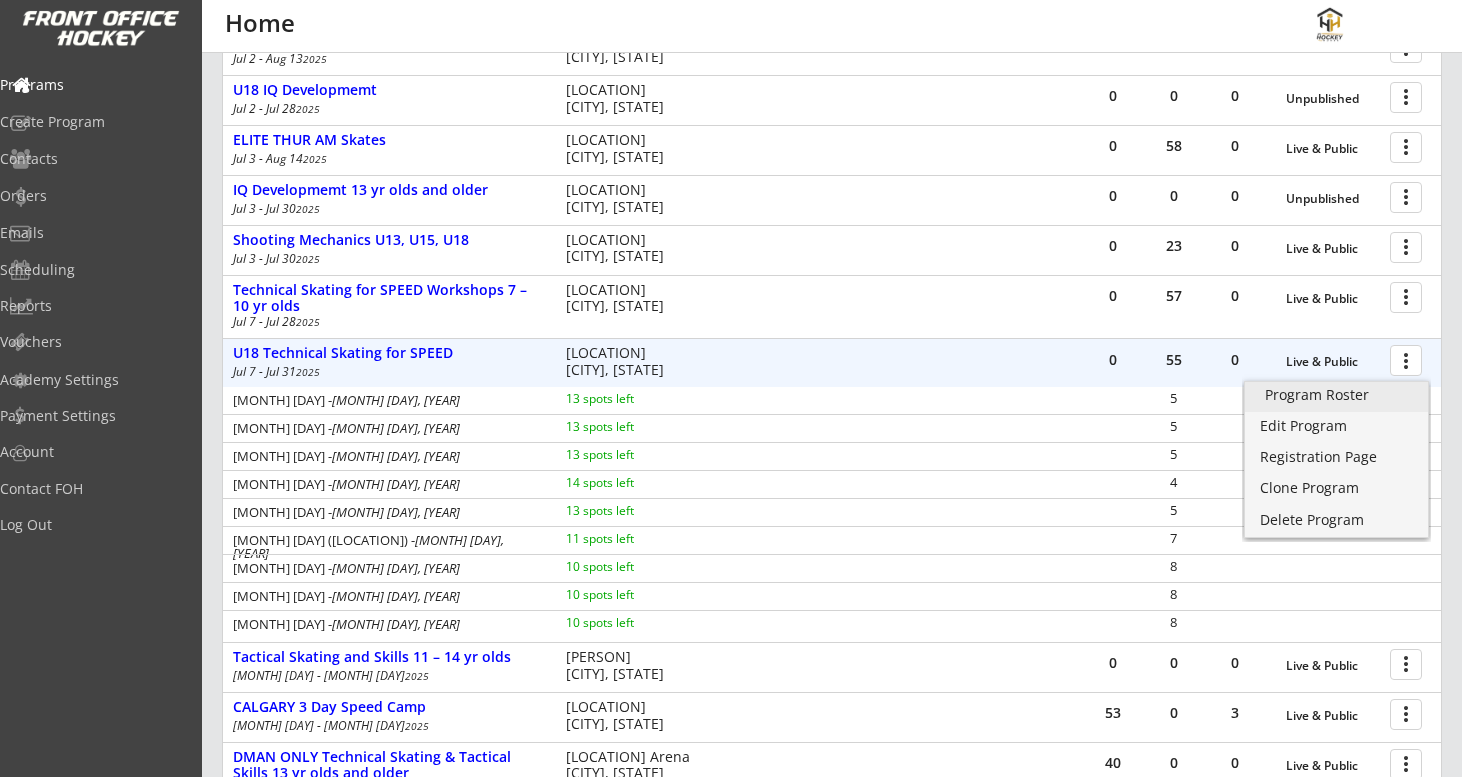 click on "Program Roster" at bounding box center [1336, 395] 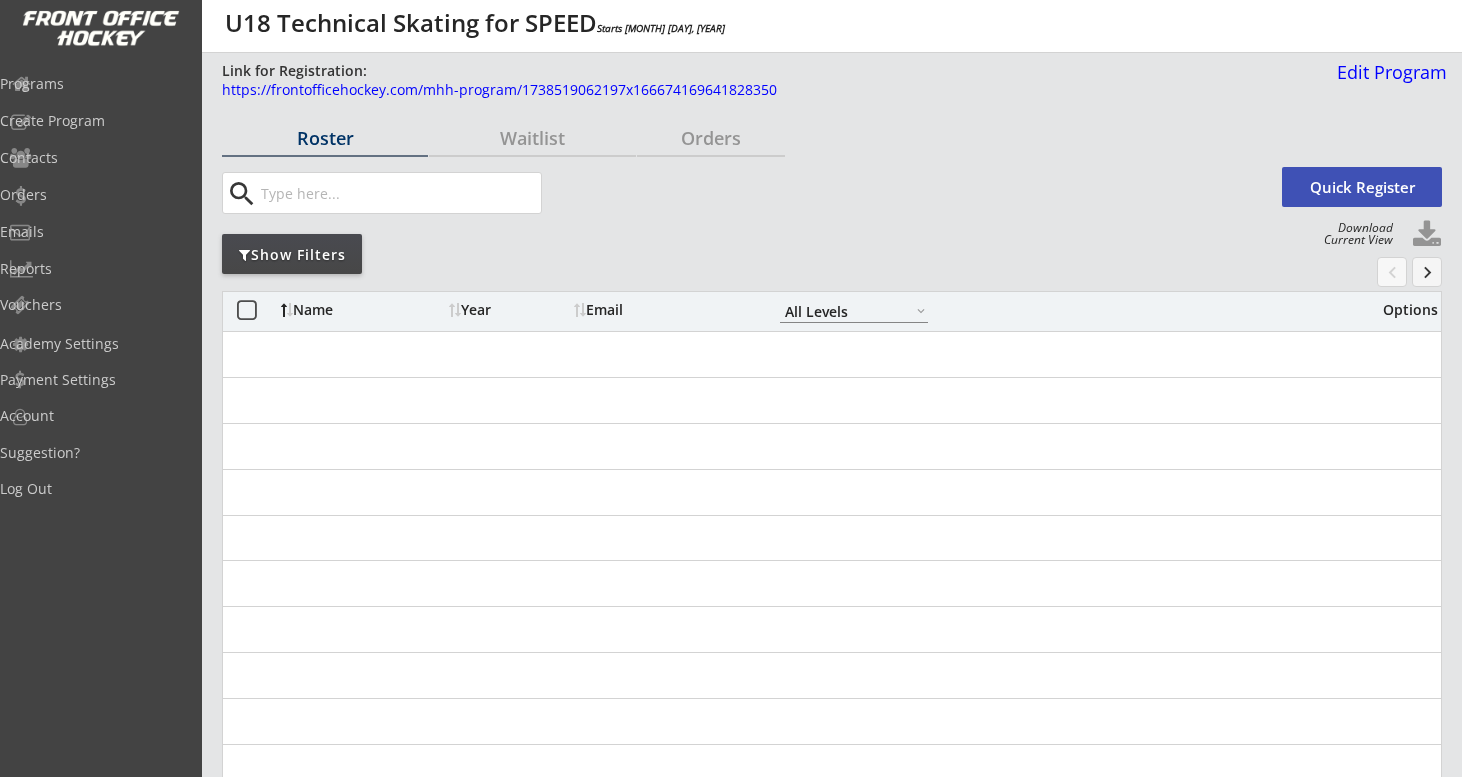 scroll, scrollTop: 0, scrollLeft: 0, axis: both 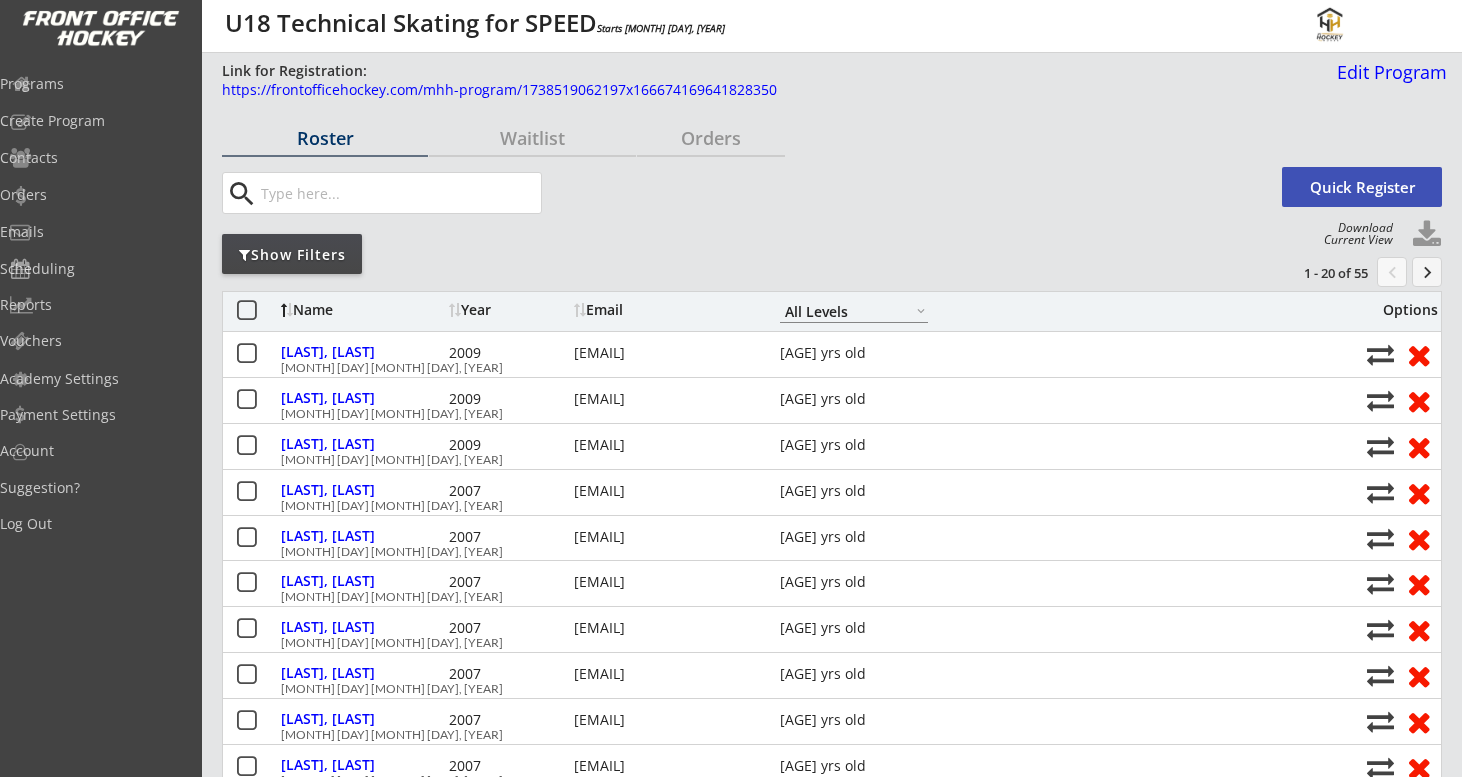 click on "Show Filters" at bounding box center (325, 138) 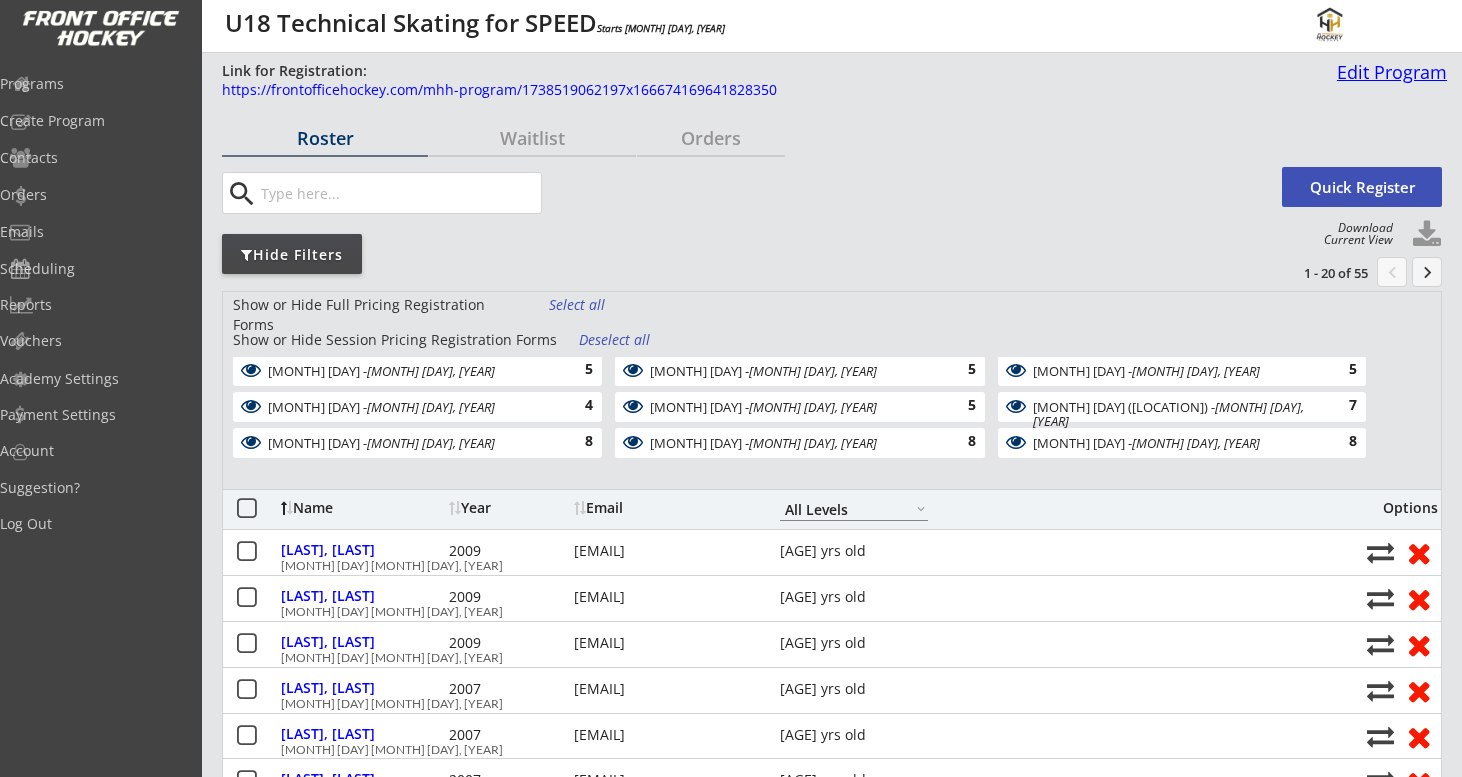 click on "Edit Program" at bounding box center (1388, 72) 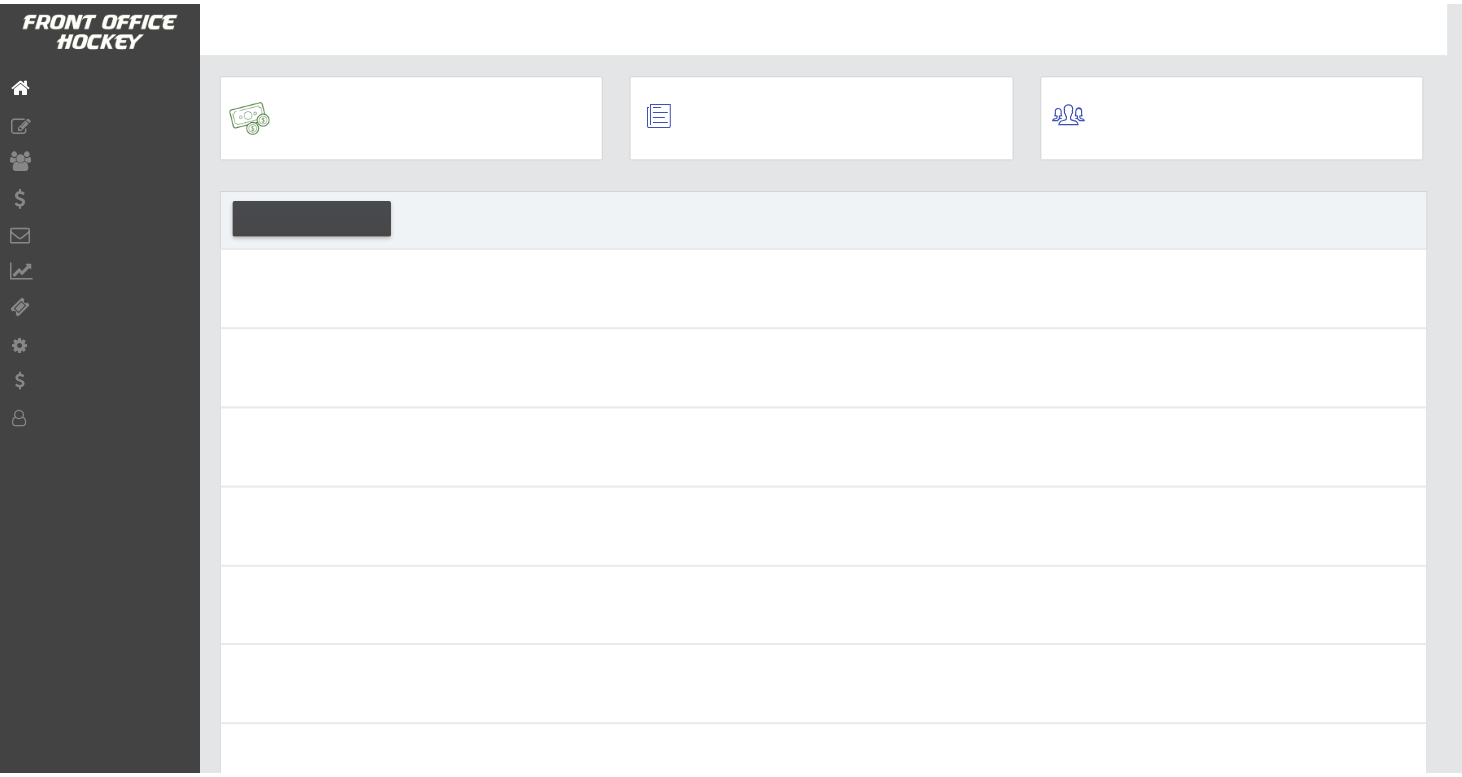 scroll, scrollTop: 0, scrollLeft: 0, axis: both 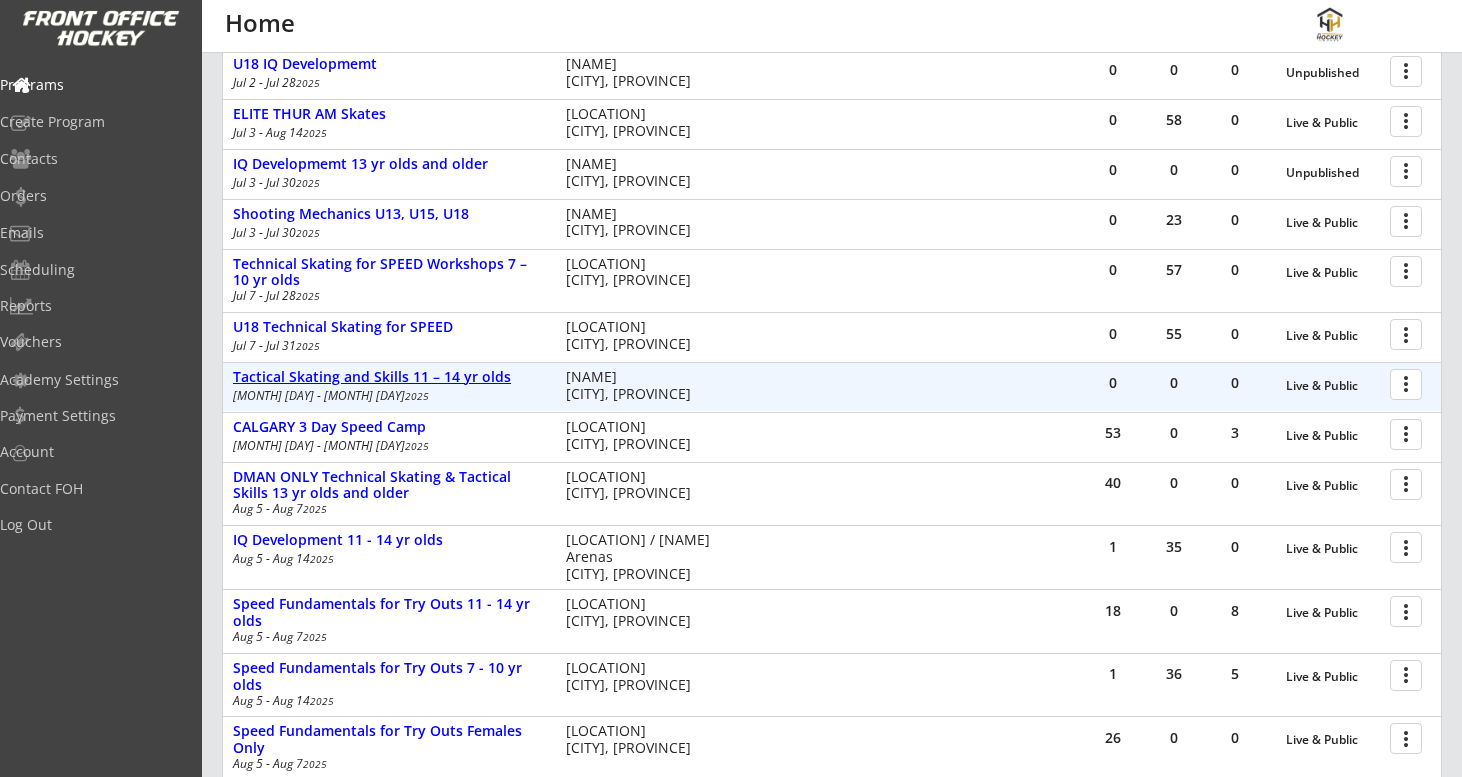 click on "Tactical Skating and Skills 11 – 14 yr olds" at bounding box center (1333, 386) 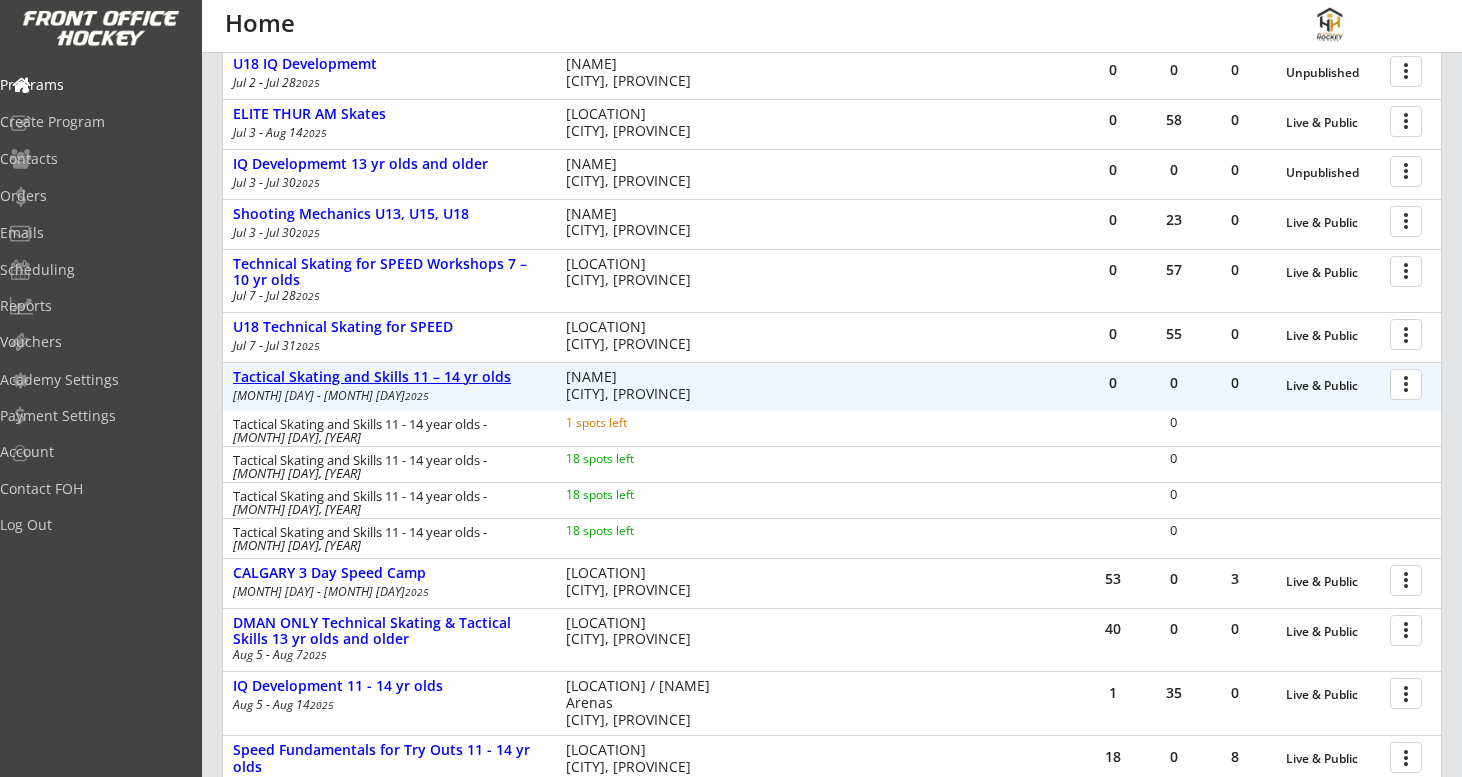 click on "Tactical Skating and Skills 11 – 14 yr olds" at bounding box center [1333, 386] 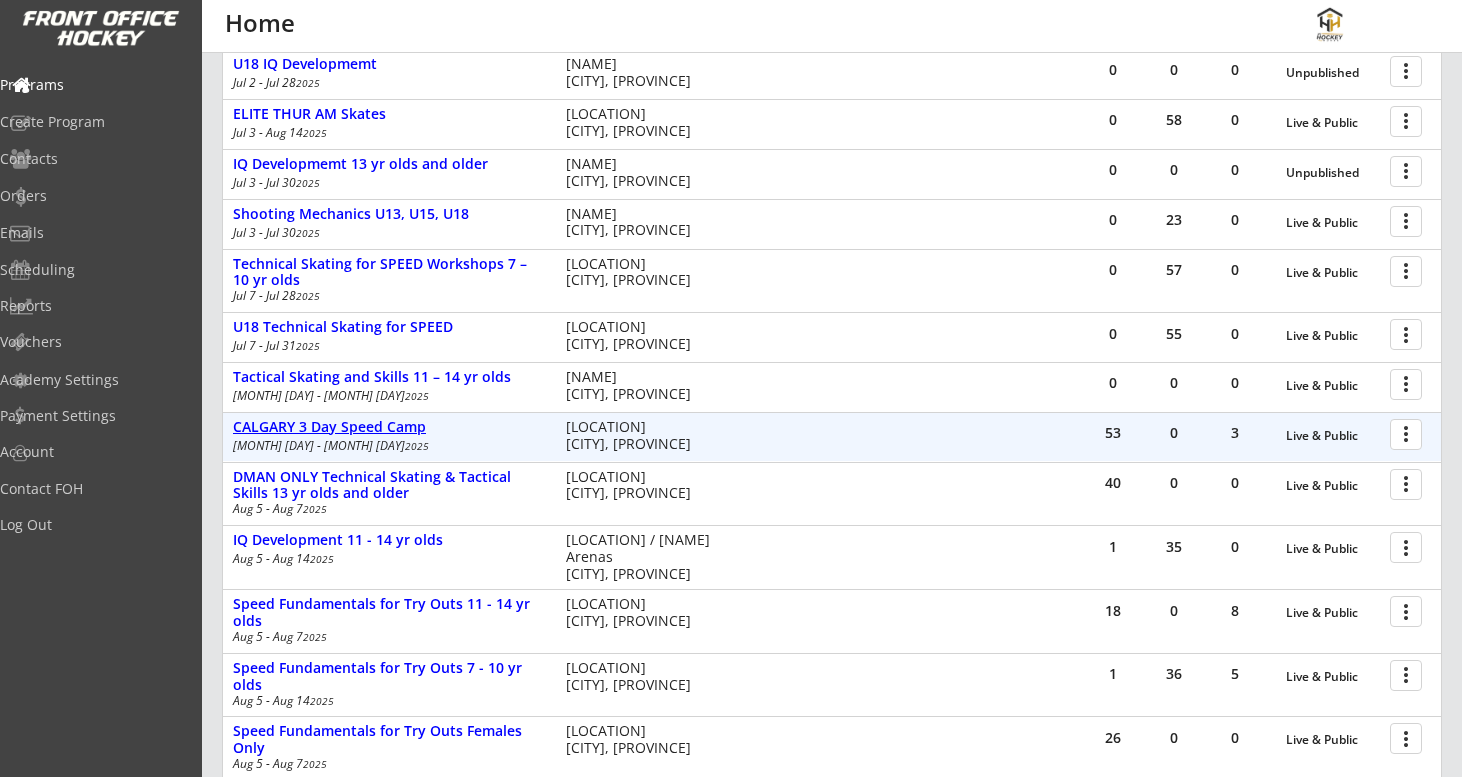 click on "CALGARY 3 Day Speed Camp" at bounding box center (1333, 436) 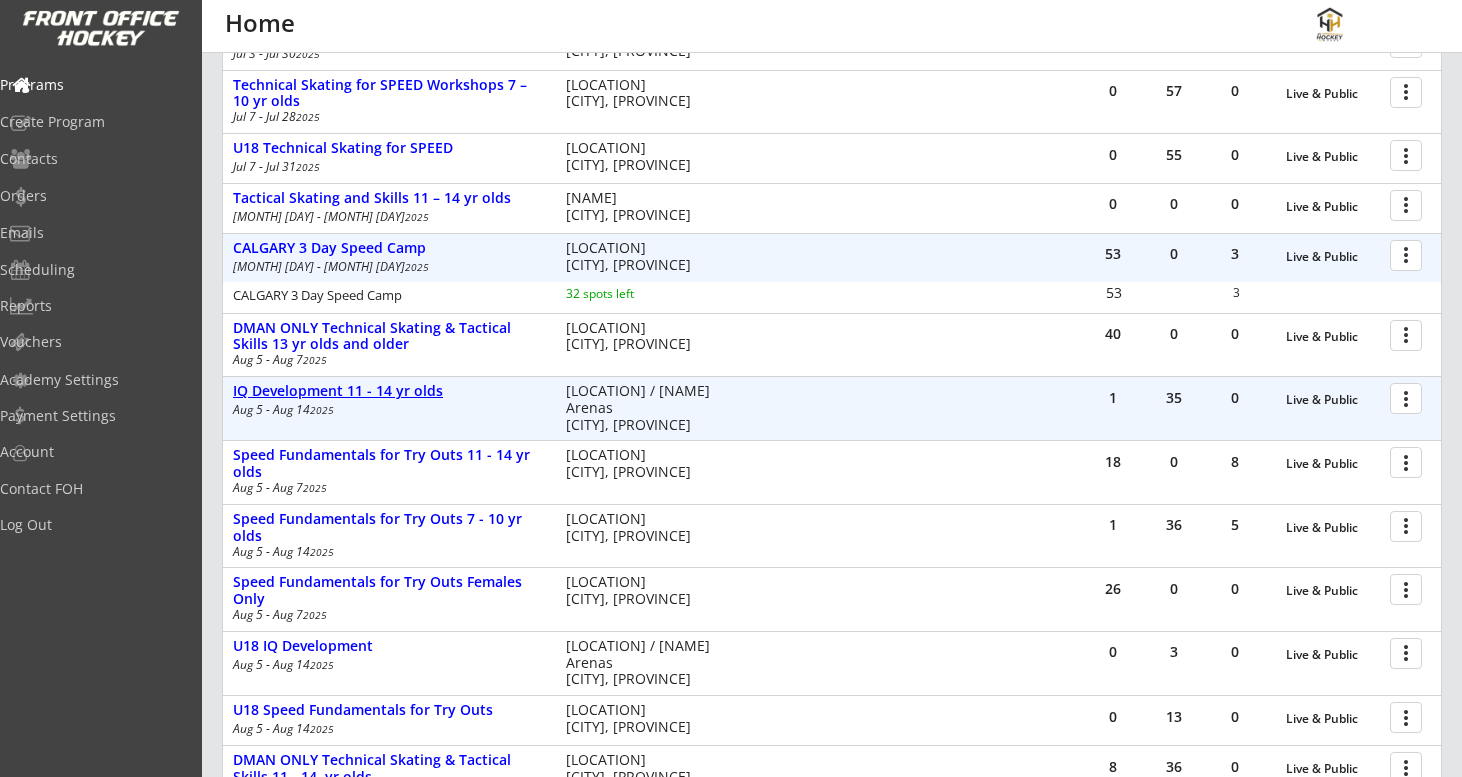 scroll, scrollTop: 686, scrollLeft: 0, axis: vertical 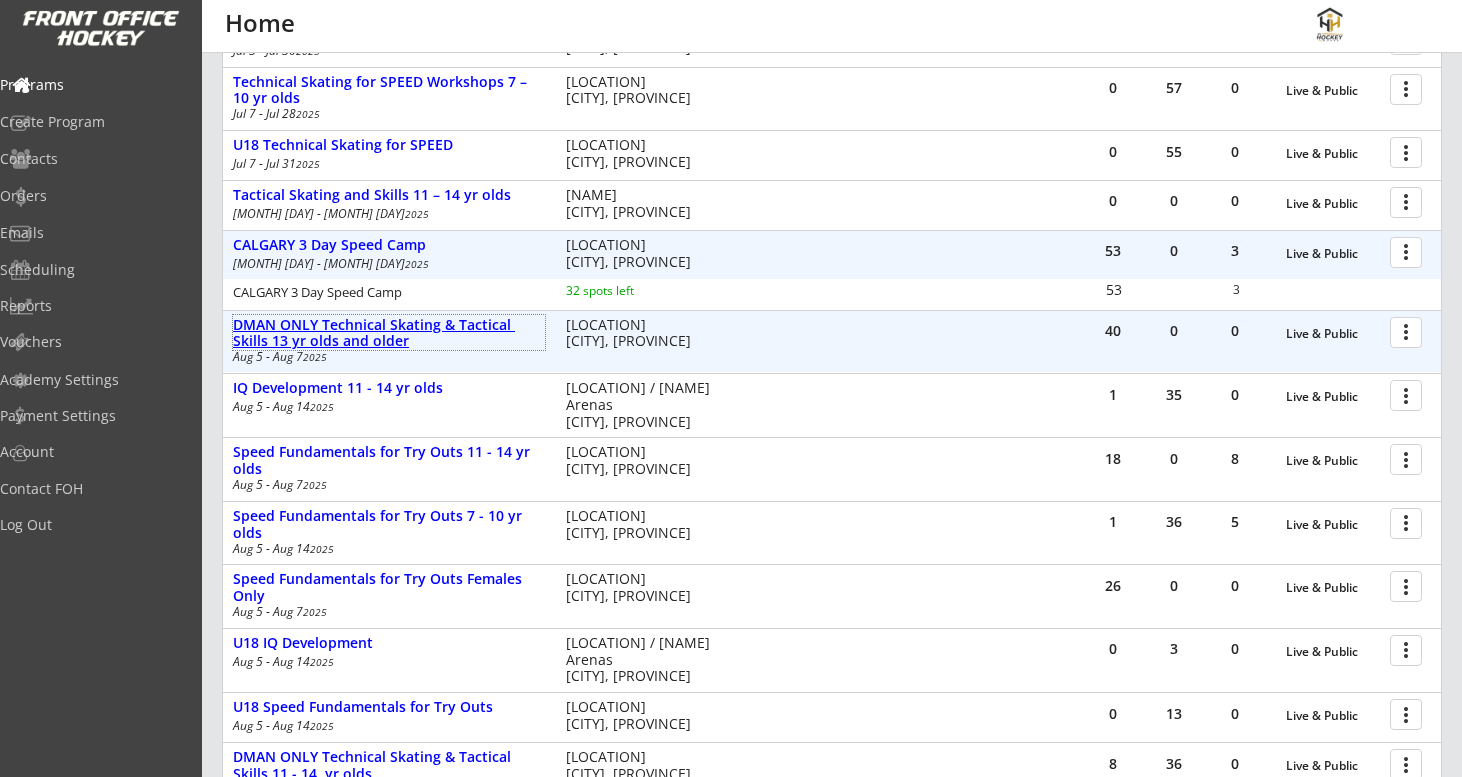click on "DMAN ONLY Technical Skating & Tactical Skills 13 yr olds and older" at bounding box center [389, 334] 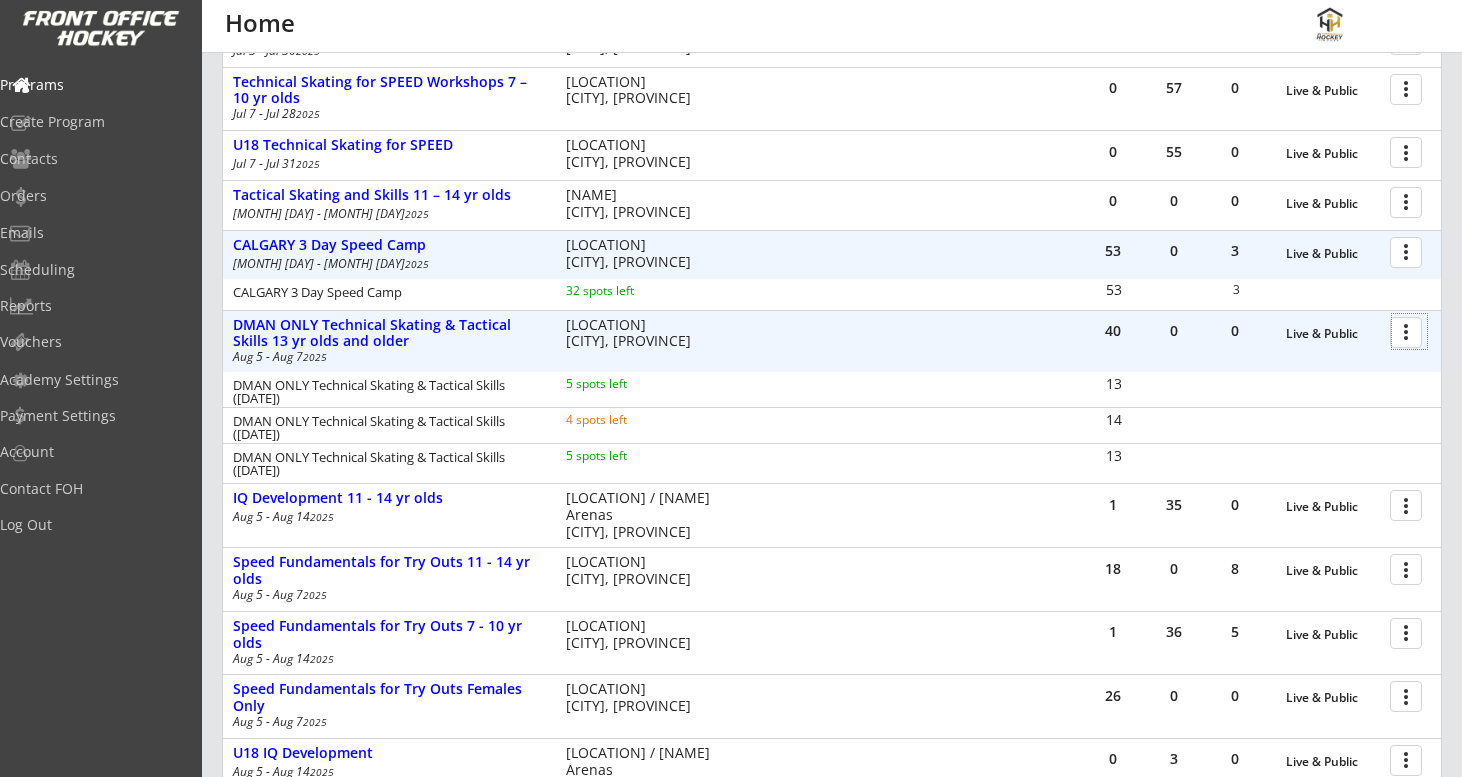 click at bounding box center (1409, 331) 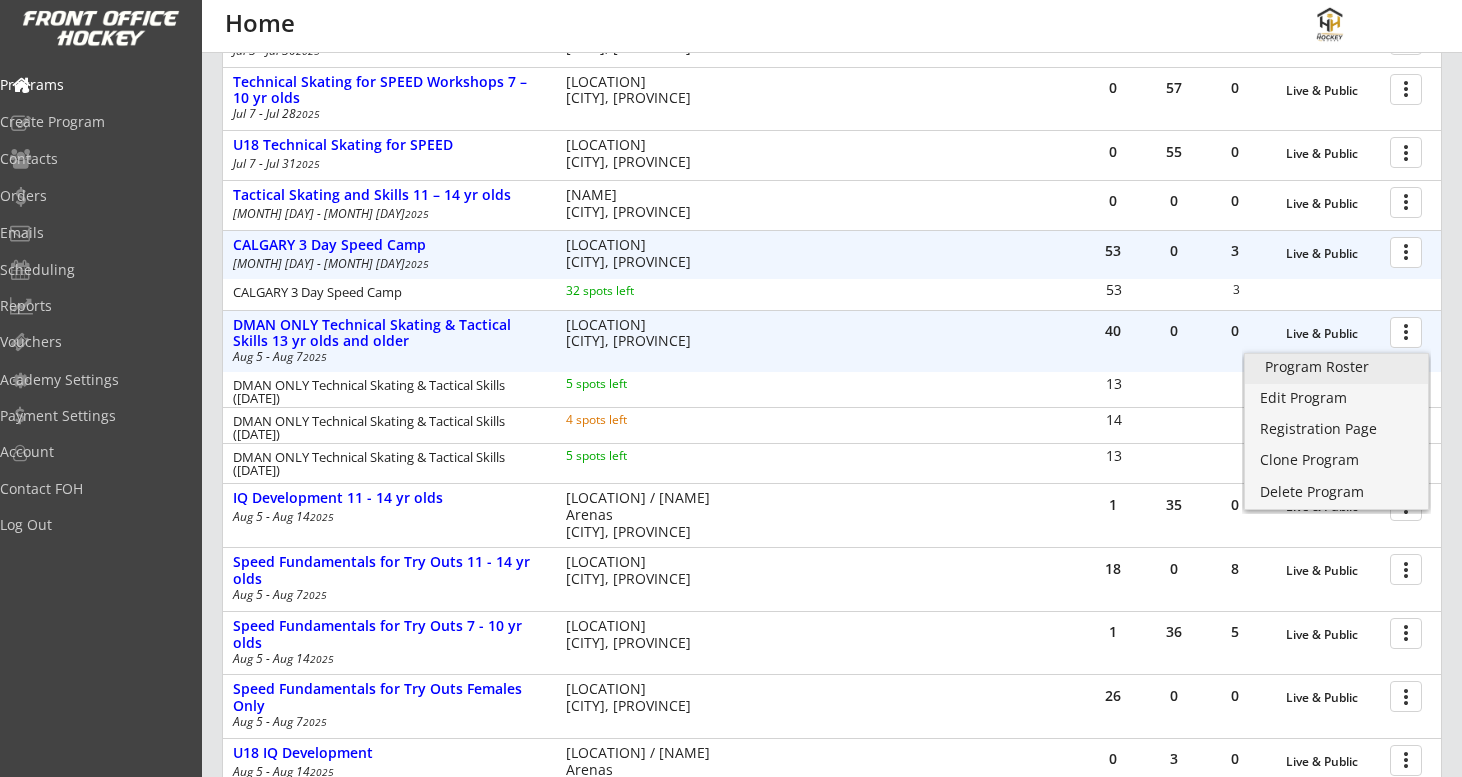 click on "Program Roster" at bounding box center (1336, 367) 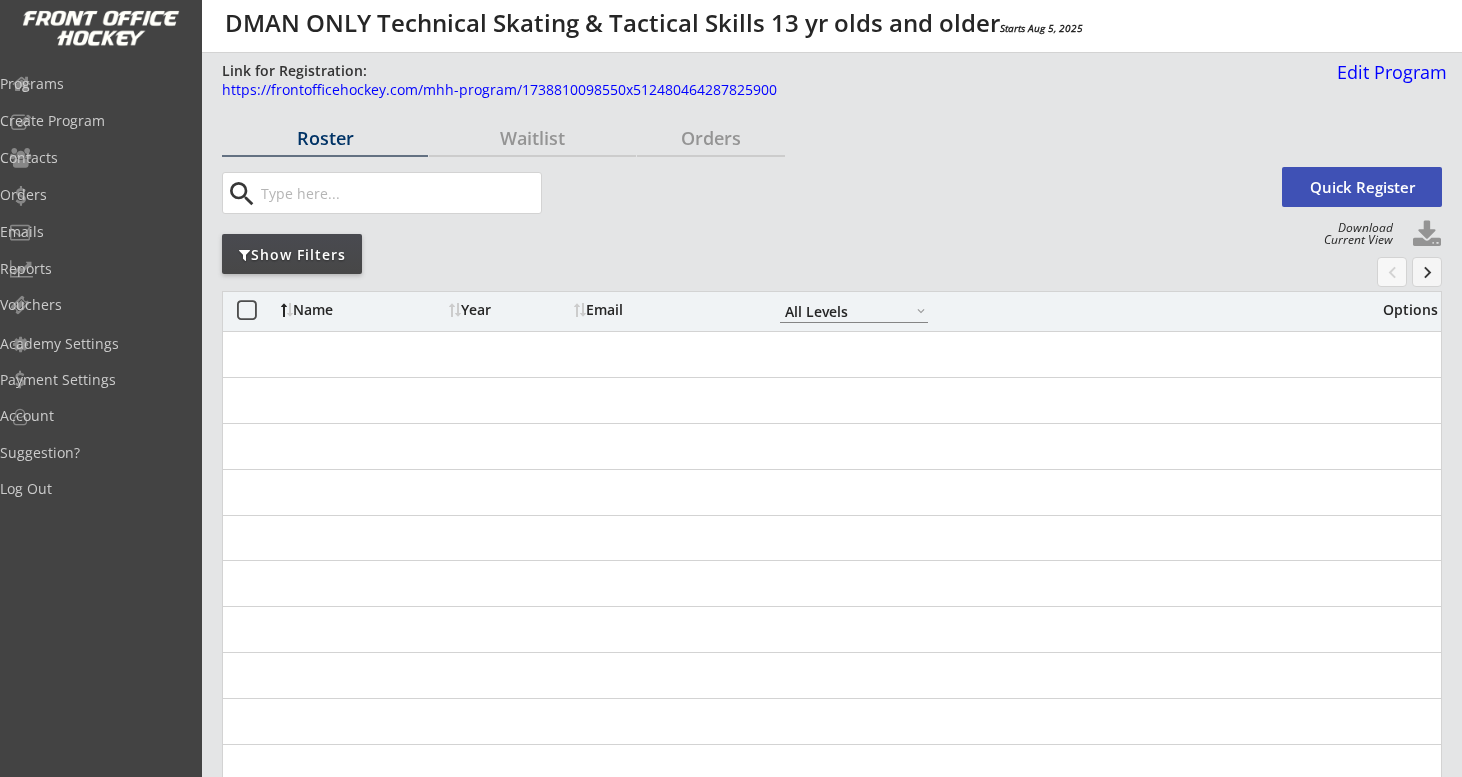 scroll, scrollTop: 0, scrollLeft: 0, axis: both 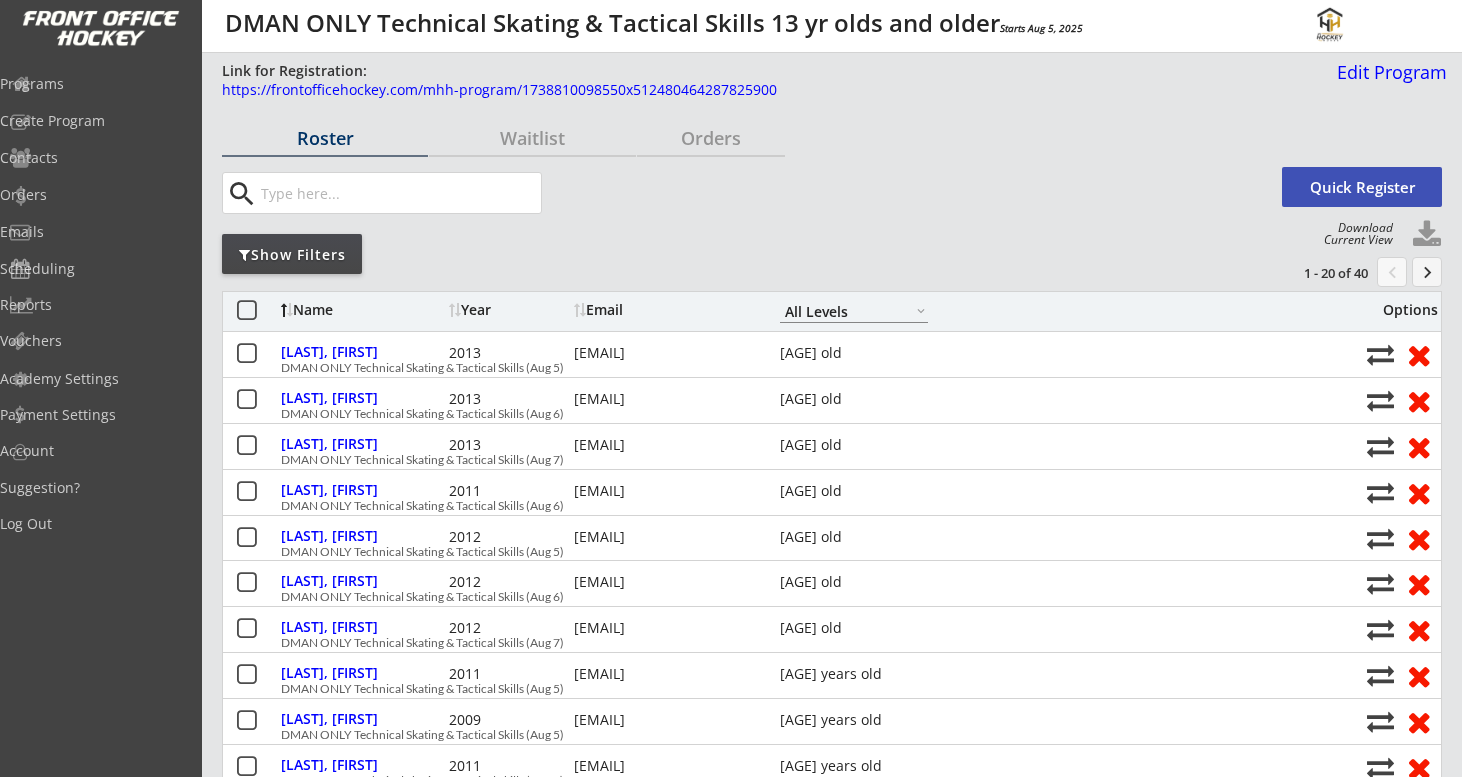 click on "Roster Waitlist Orders search Quick Register Download
Current View   Show Filters 1 - 20 of 40 chevron_left keyboard_arrow_right  Name  Year  Email [AGE] old [AGE] old [AGE] years old [AGE] years old [AGE] years old All Levels Options     Chan, Joshua 2013 [EMAIL] [AGE] old DMAN ONLY Technical Skating & Tactical Skills (Aug 5)  Chan, Joshua 2013 [EMAIL] [AGE] old DMAN ONLY Technical Skating & Tactical Skills (Aug 6)  Chan, Joshua 2013 [EMAIL] [AGE] old DMAN ONLY Technical Skating & Tactical Skills (Aug 7)  Dunsby, Dylan 2011 [EMAIL] [AGE] old DMAN ONLY Technical Skating & Tactical Skills (Aug 6)  Eckersley, Wilson 2012 [EMAIL] [AGE] old DMAN ONLY Technical Skating & Tactical Skills (Aug 5)  Eckersley, Wilson 2012 [EMAIL] [AGE] old DMAN ONLY Technical Skating & Tactical Skills (Aug 6)  Eckersley, Wilson 2012 [EMAIL] [AGE] old DMAN ONLY Technical Skating & Tactical Skills (Aug 7)  George, Nolan 2011 2009 2011" at bounding box center (834, 88) 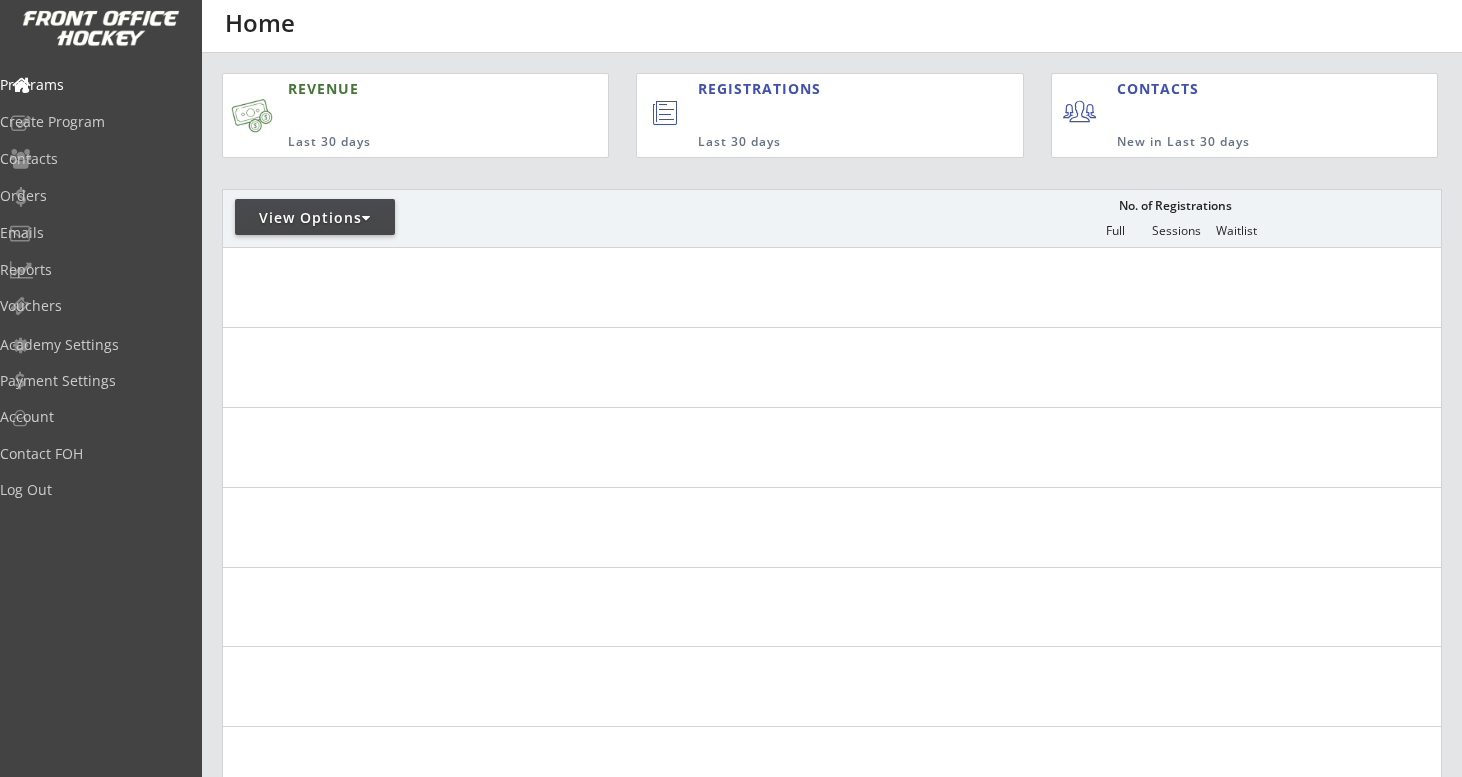 scroll, scrollTop: 549, scrollLeft: 0, axis: vertical 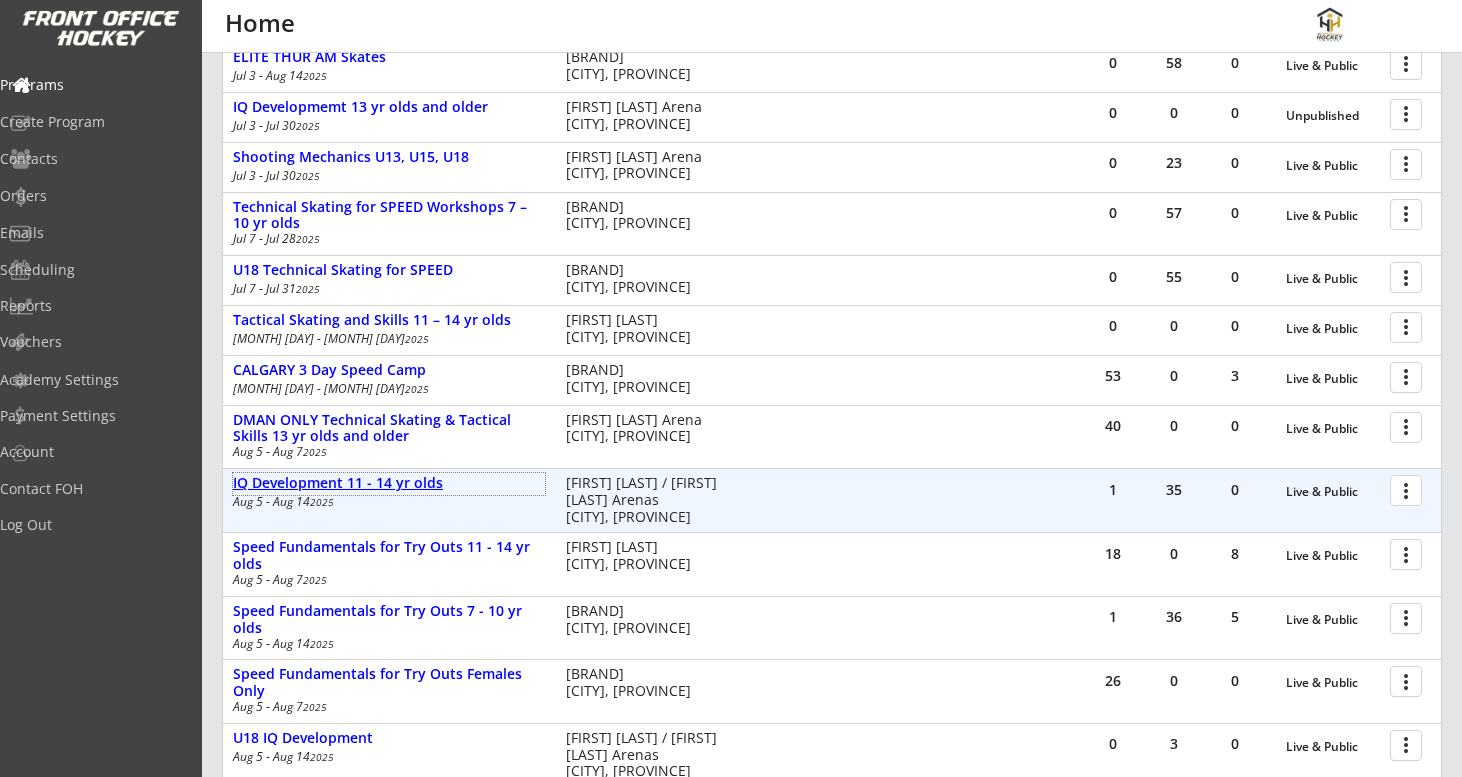 click on "IQ Development 11 - 14 yr olds" at bounding box center [389, 483] 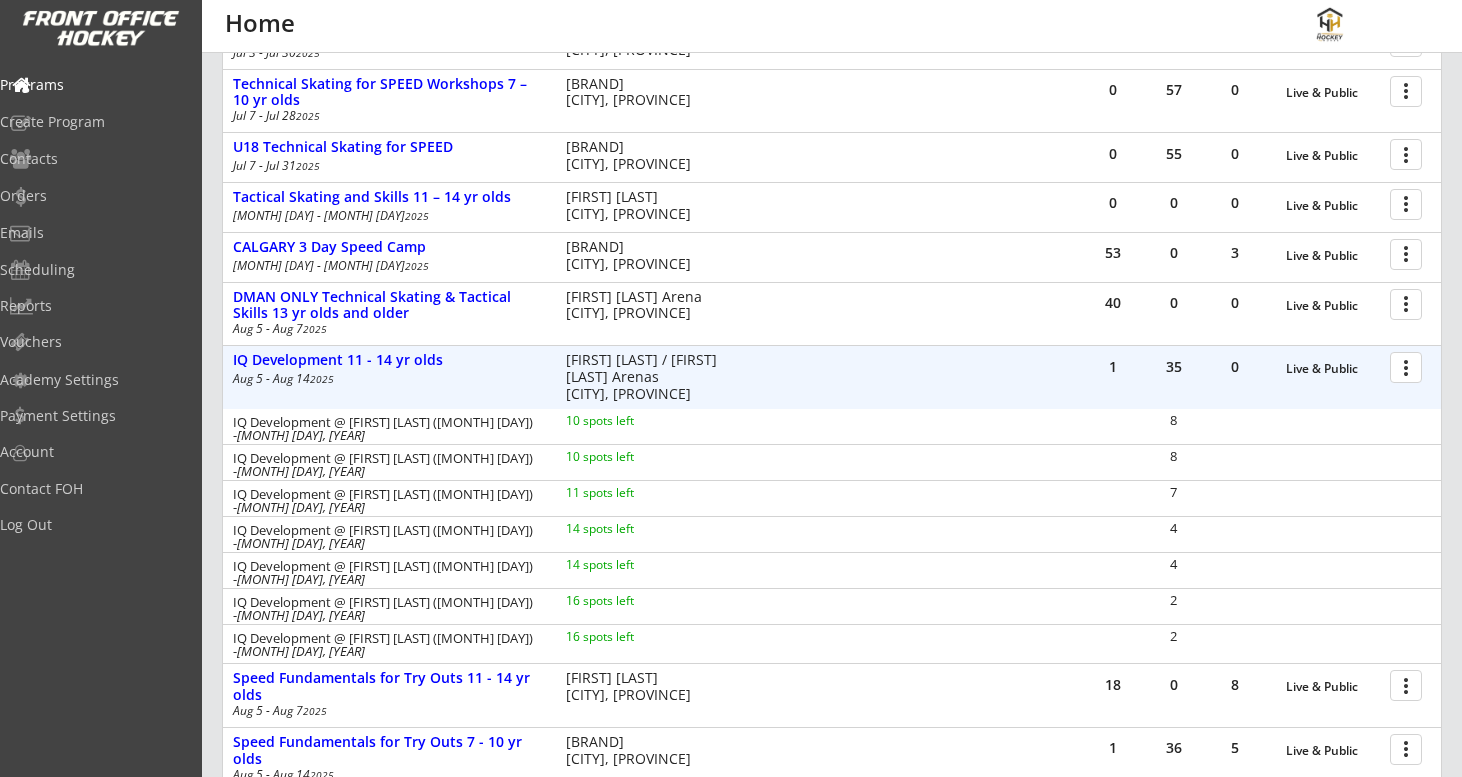 scroll, scrollTop: 701, scrollLeft: 0, axis: vertical 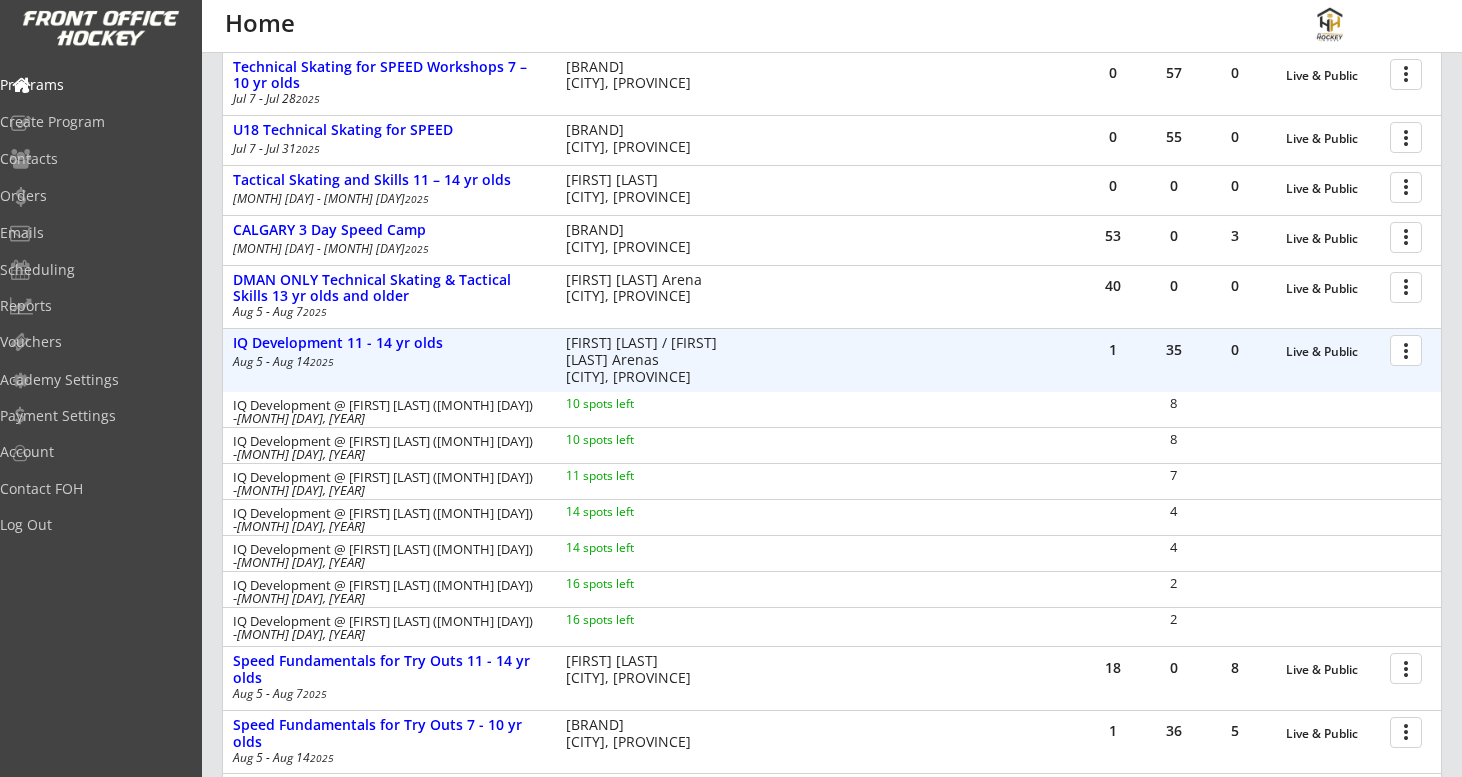 click at bounding box center [1409, 349] 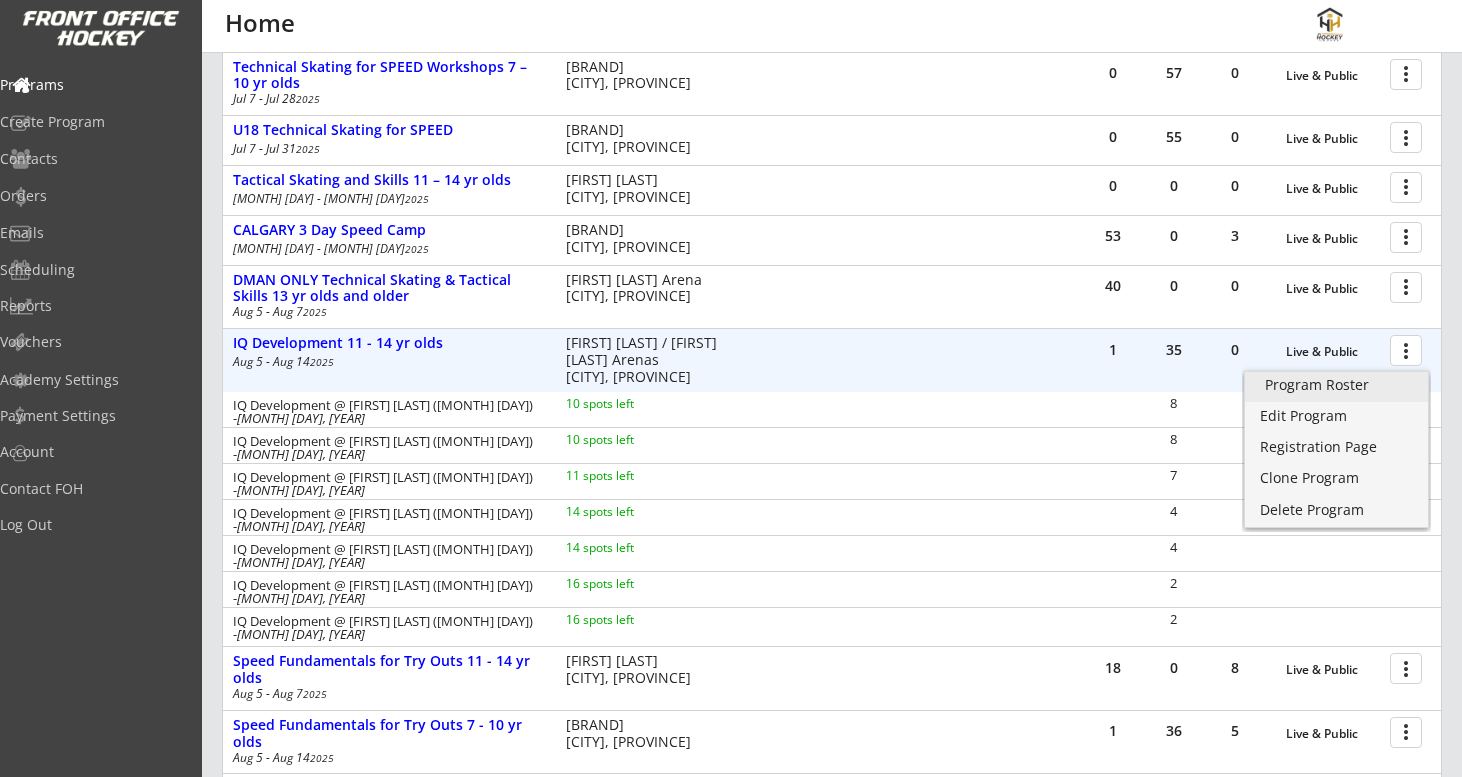 click on "Program Roster" at bounding box center (1336, 385) 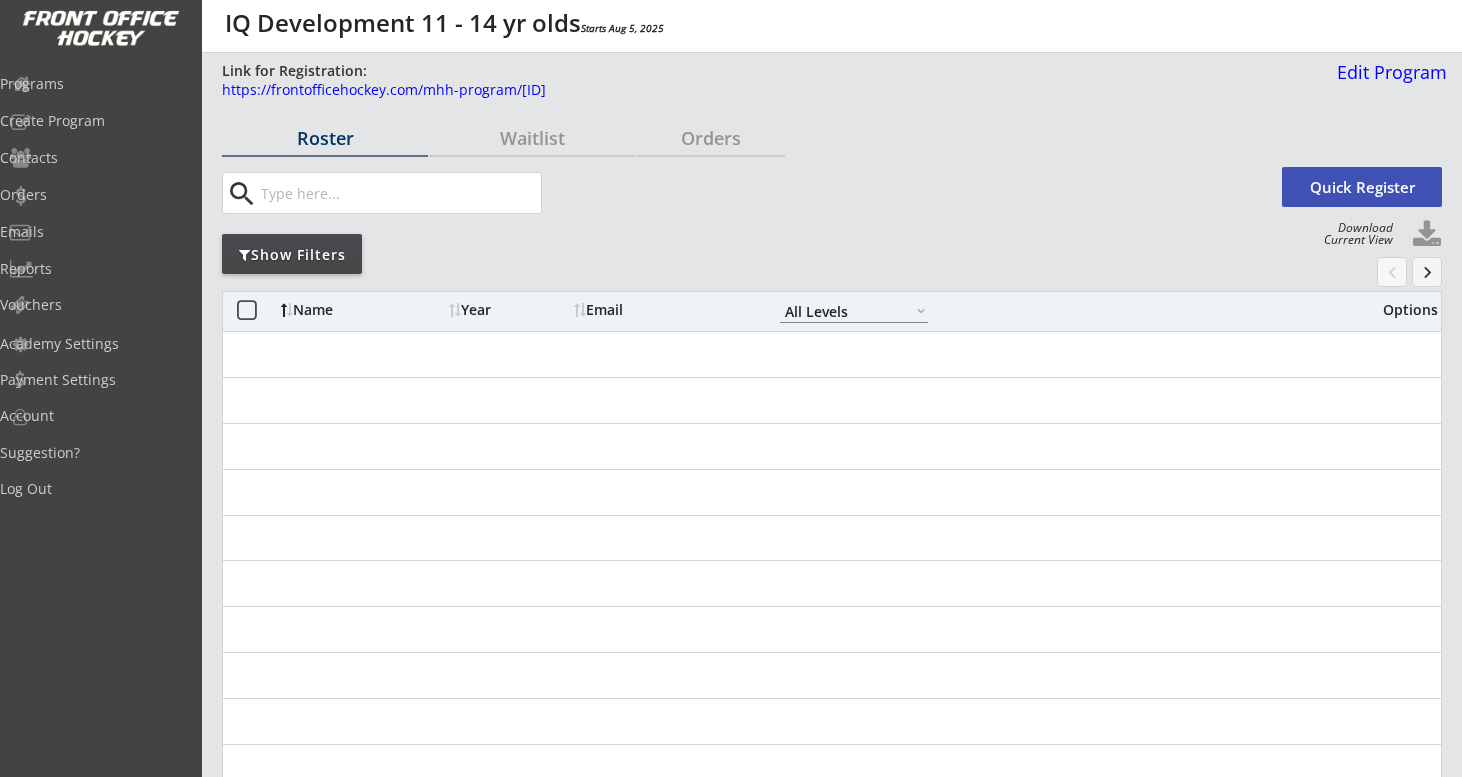 scroll, scrollTop: 0, scrollLeft: 0, axis: both 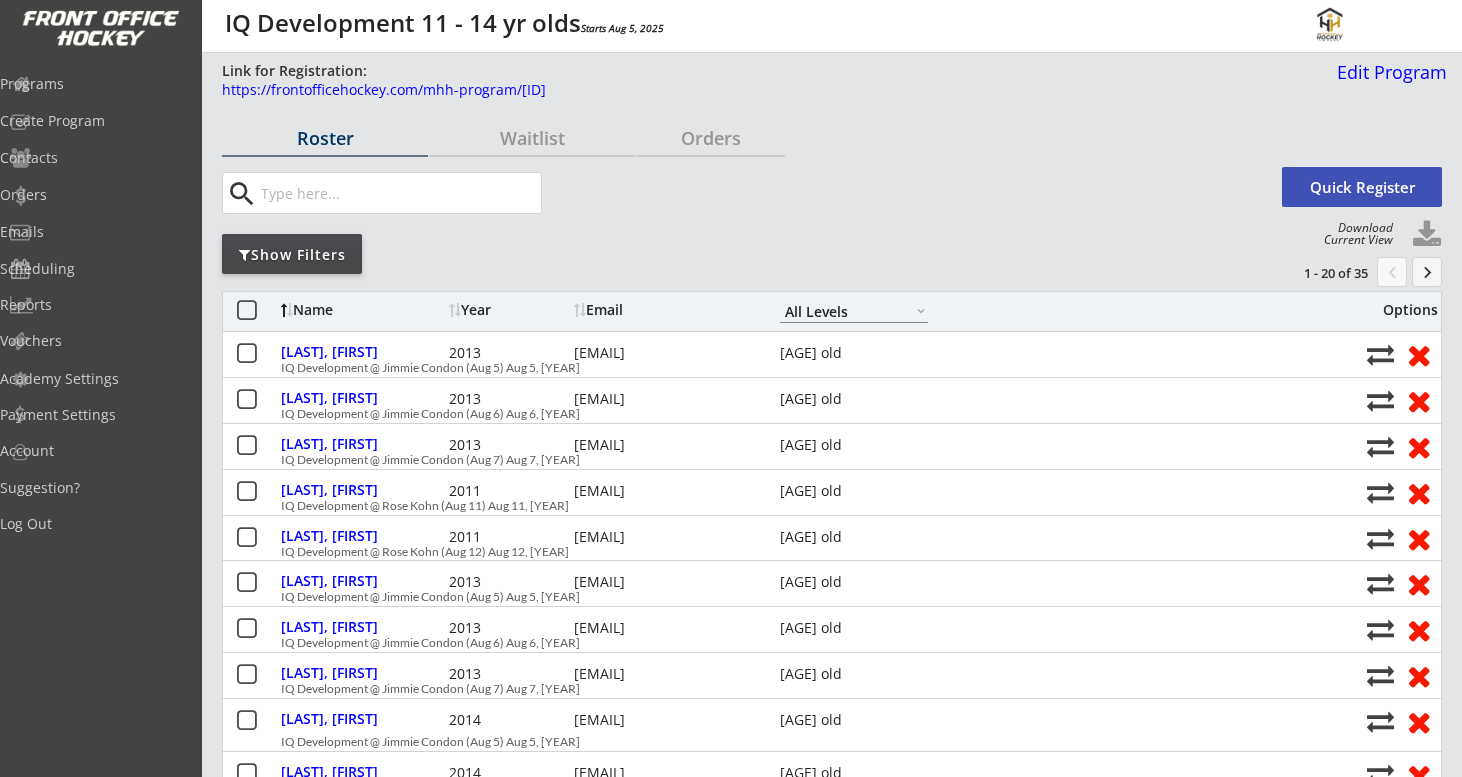 click on "Show Filters" at bounding box center (325, 138) 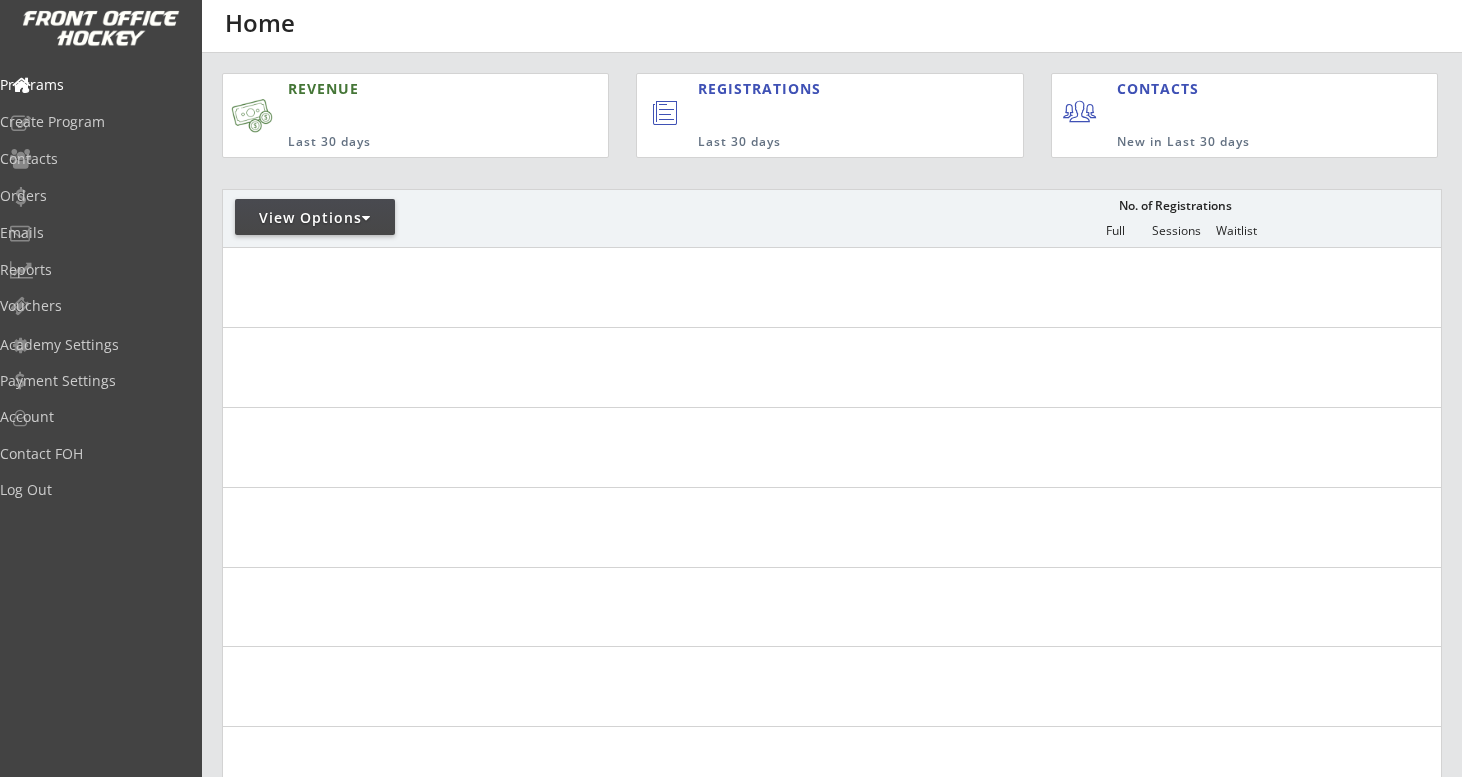 scroll, scrollTop: 549, scrollLeft: 0, axis: vertical 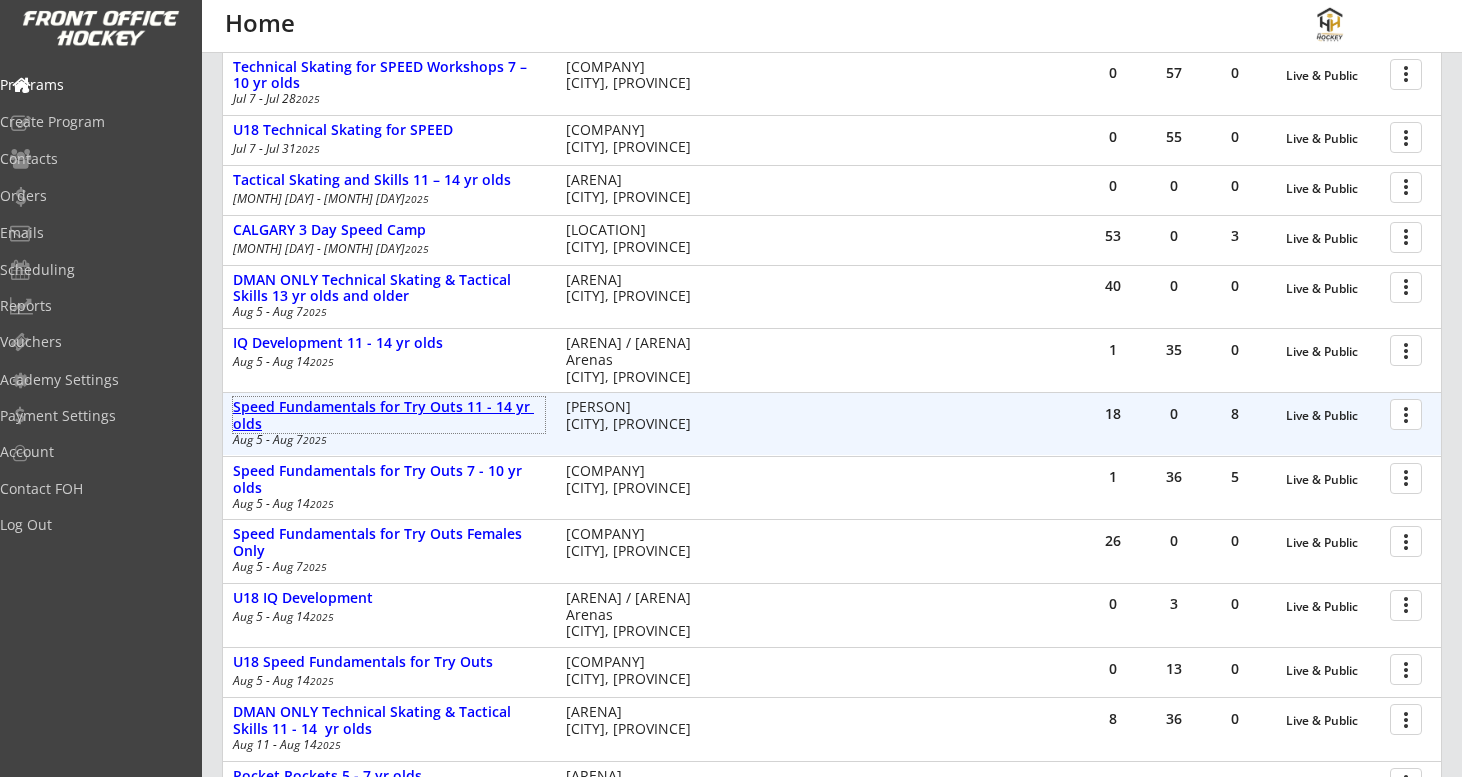 click on "Speed Fundamentals for Try Outs 11 - 14 yr olds" at bounding box center [389, 416] 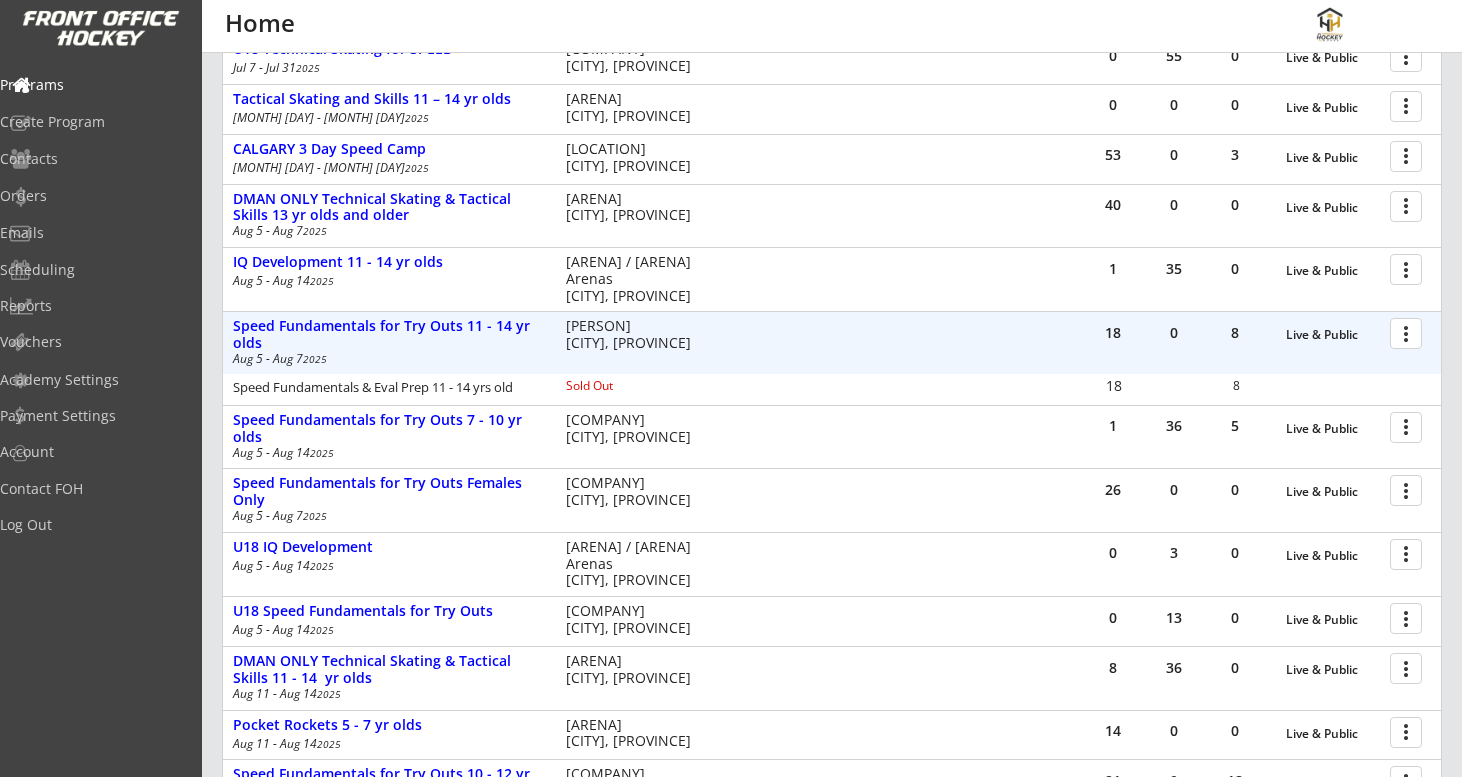 scroll, scrollTop: 788, scrollLeft: 0, axis: vertical 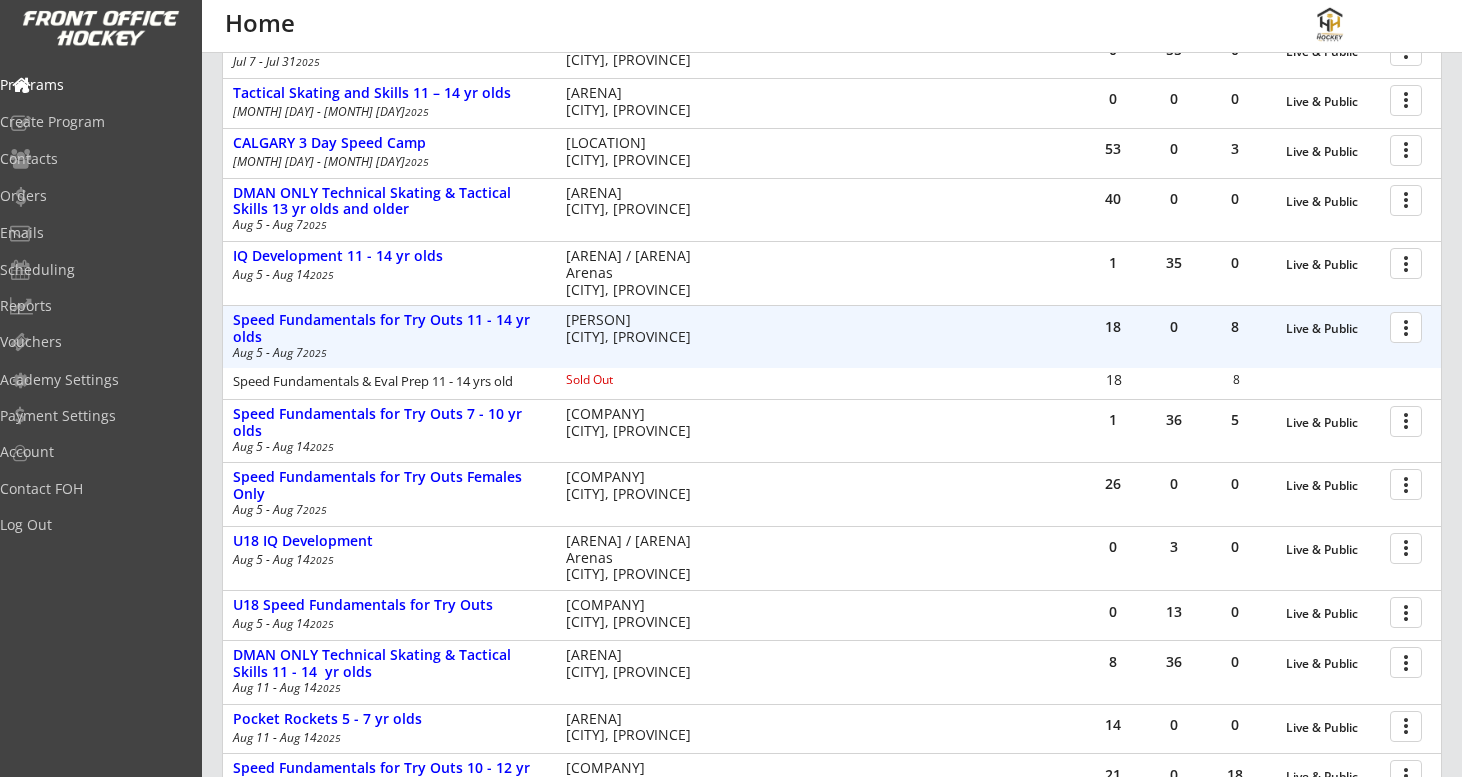 click at bounding box center (1409, 326) 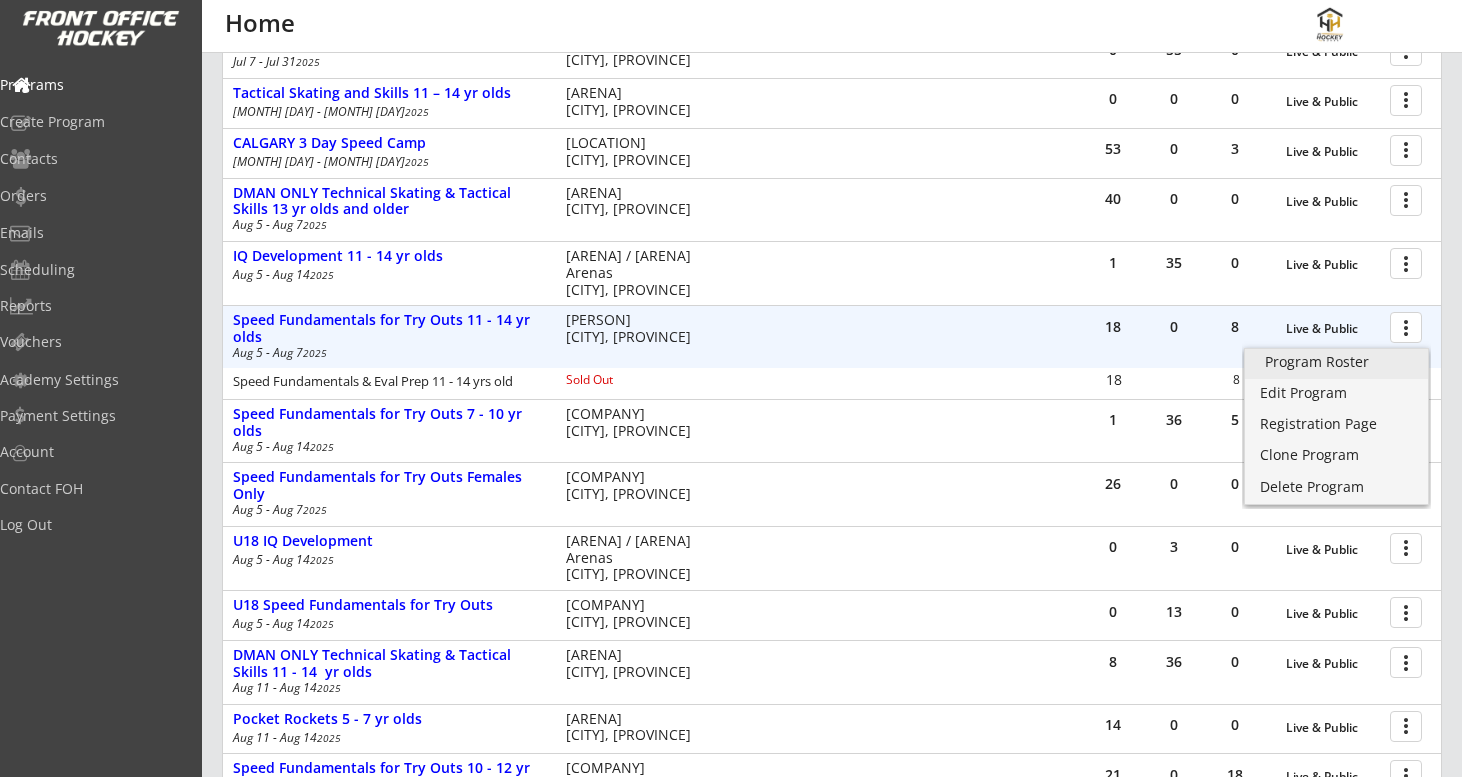 click on "Program Roster" at bounding box center [1336, 362] 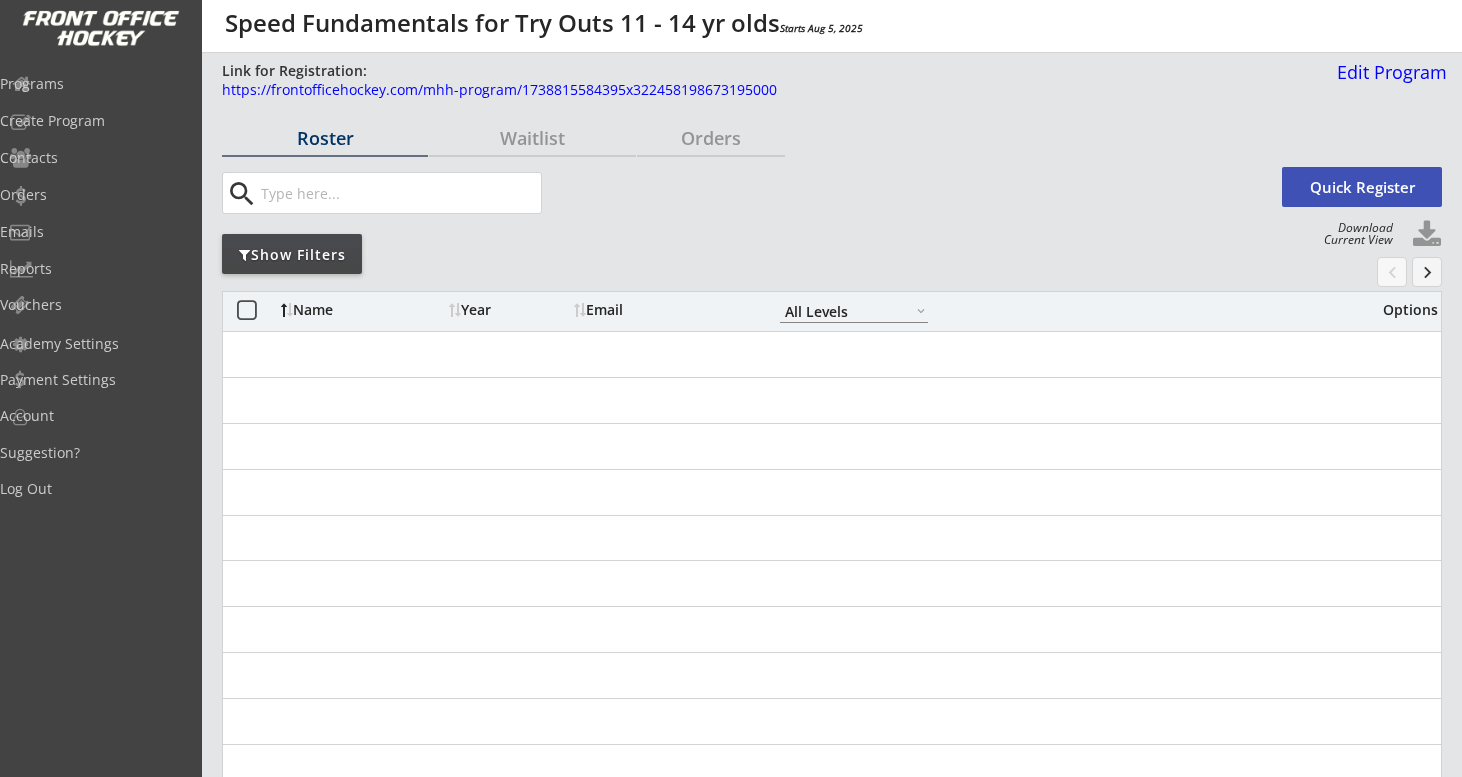 scroll, scrollTop: 0, scrollLeft: 0, axis: both 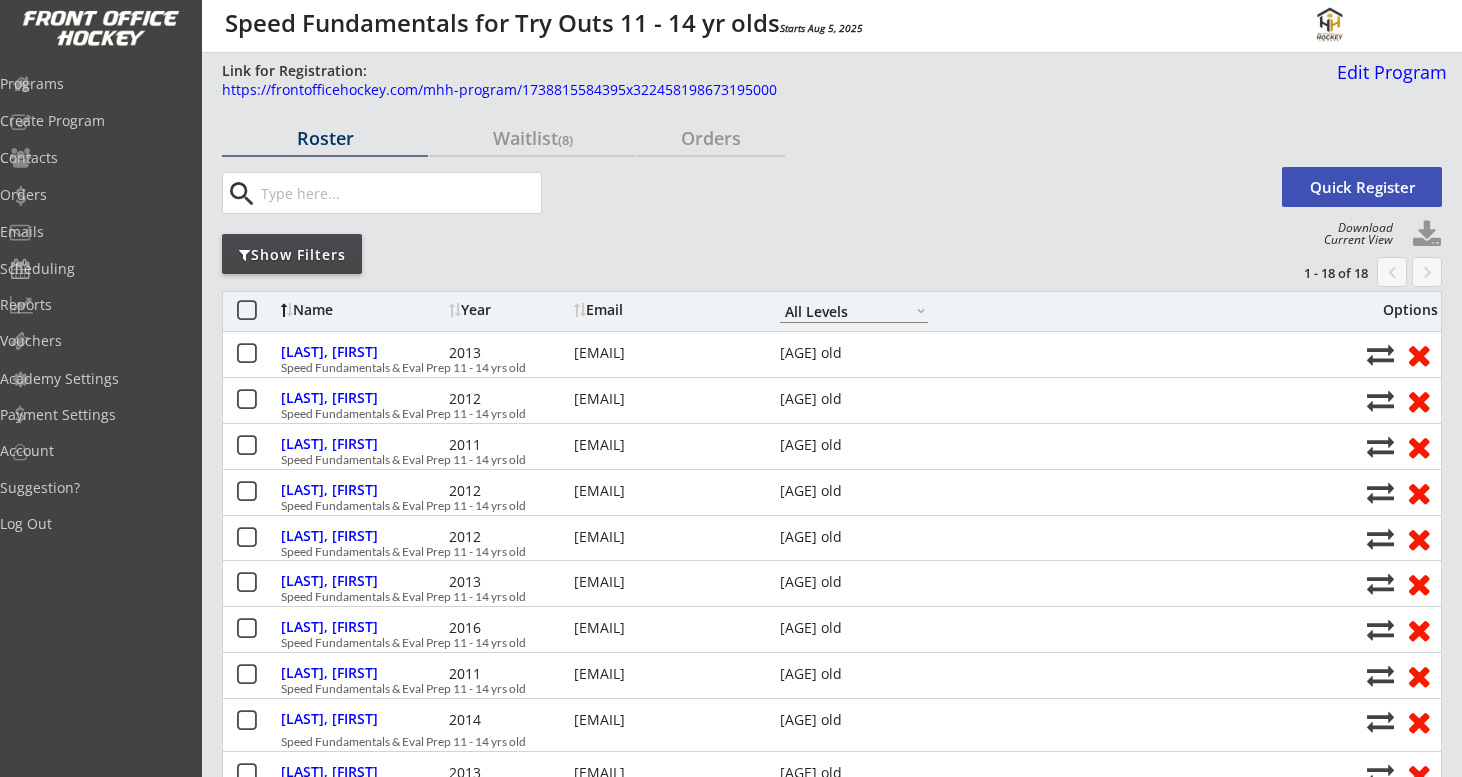click on "Show Filters" at bounding box center [325, 138] 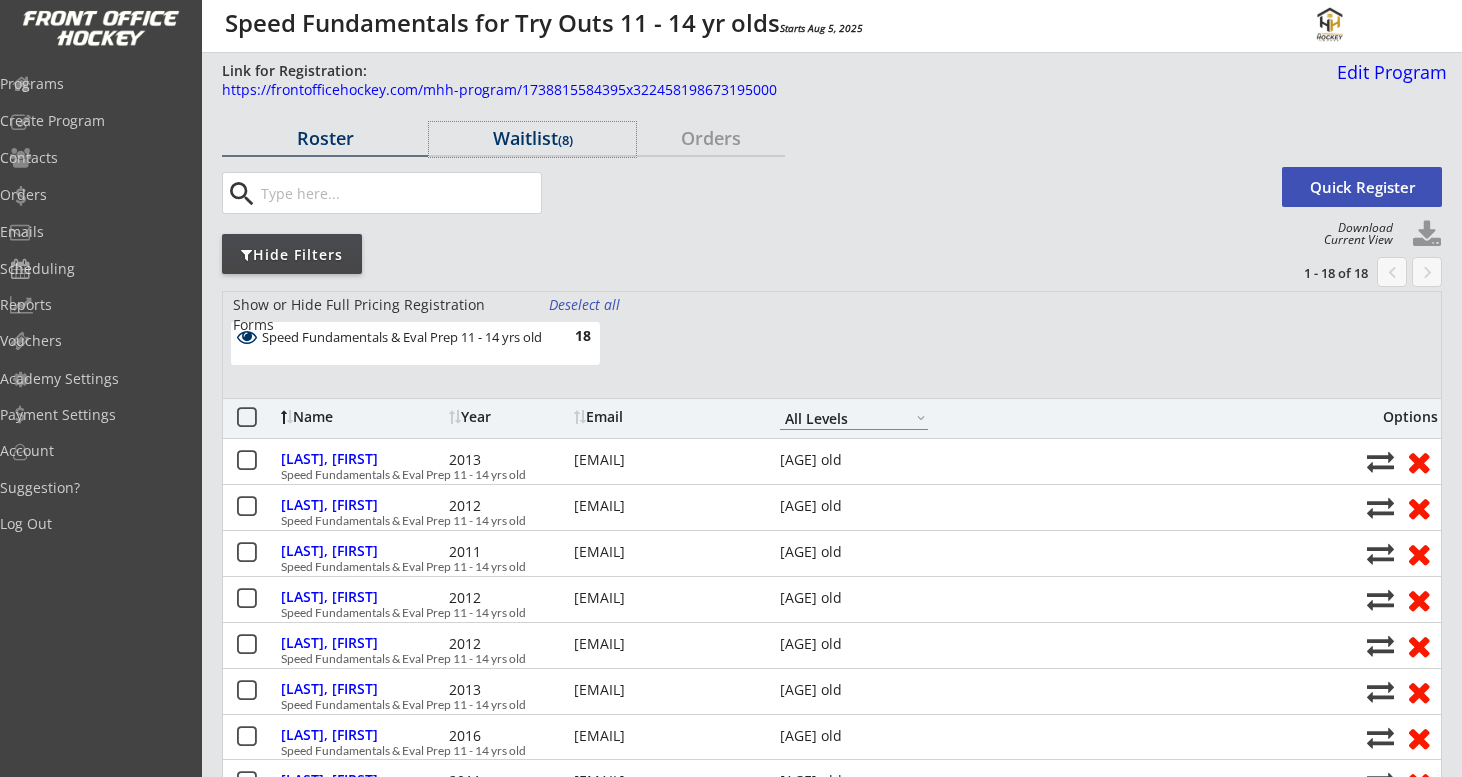 click on "Waitlist   (8)" at bounding box center [532, 138] 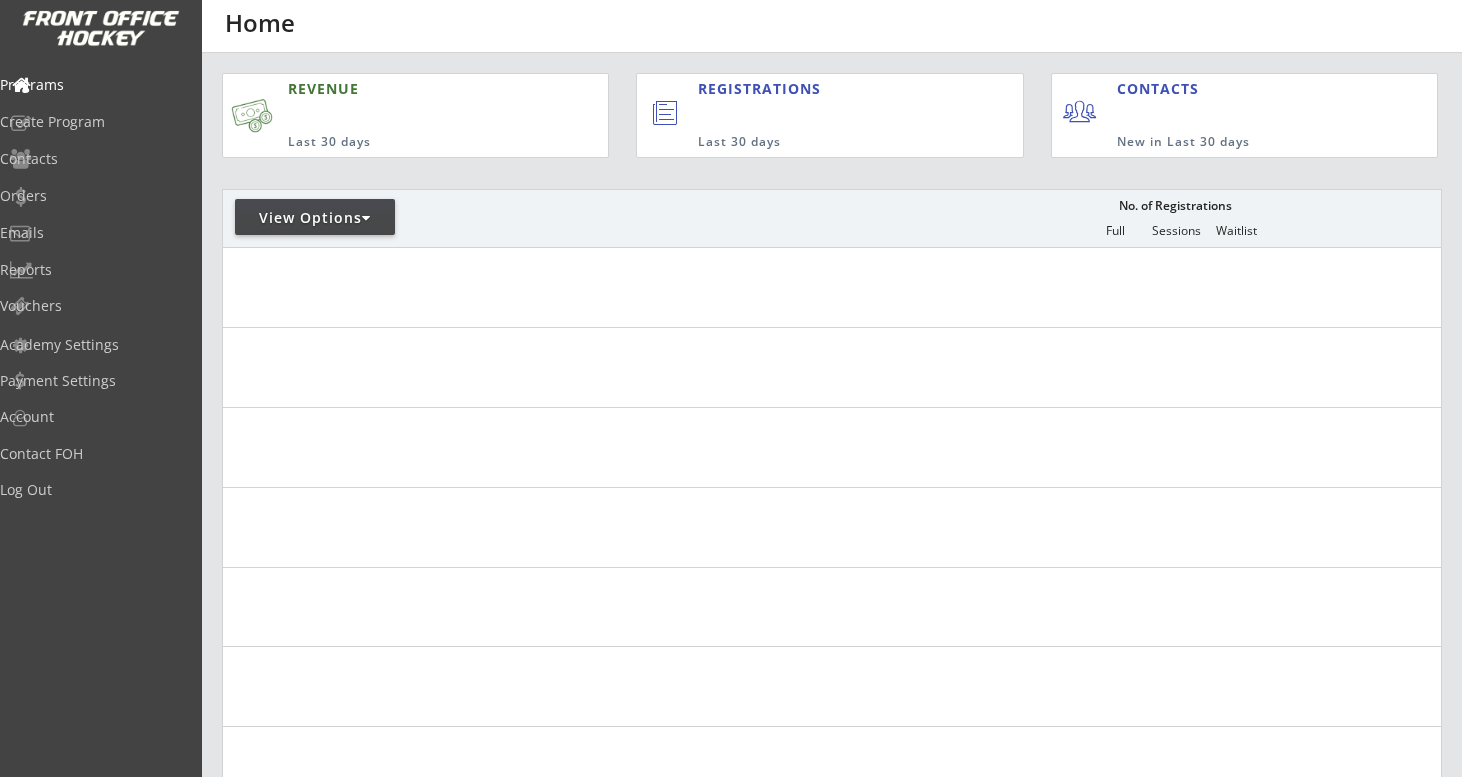 scroll, scrollTop: 549, scrollLeft: 0, axis: vertical 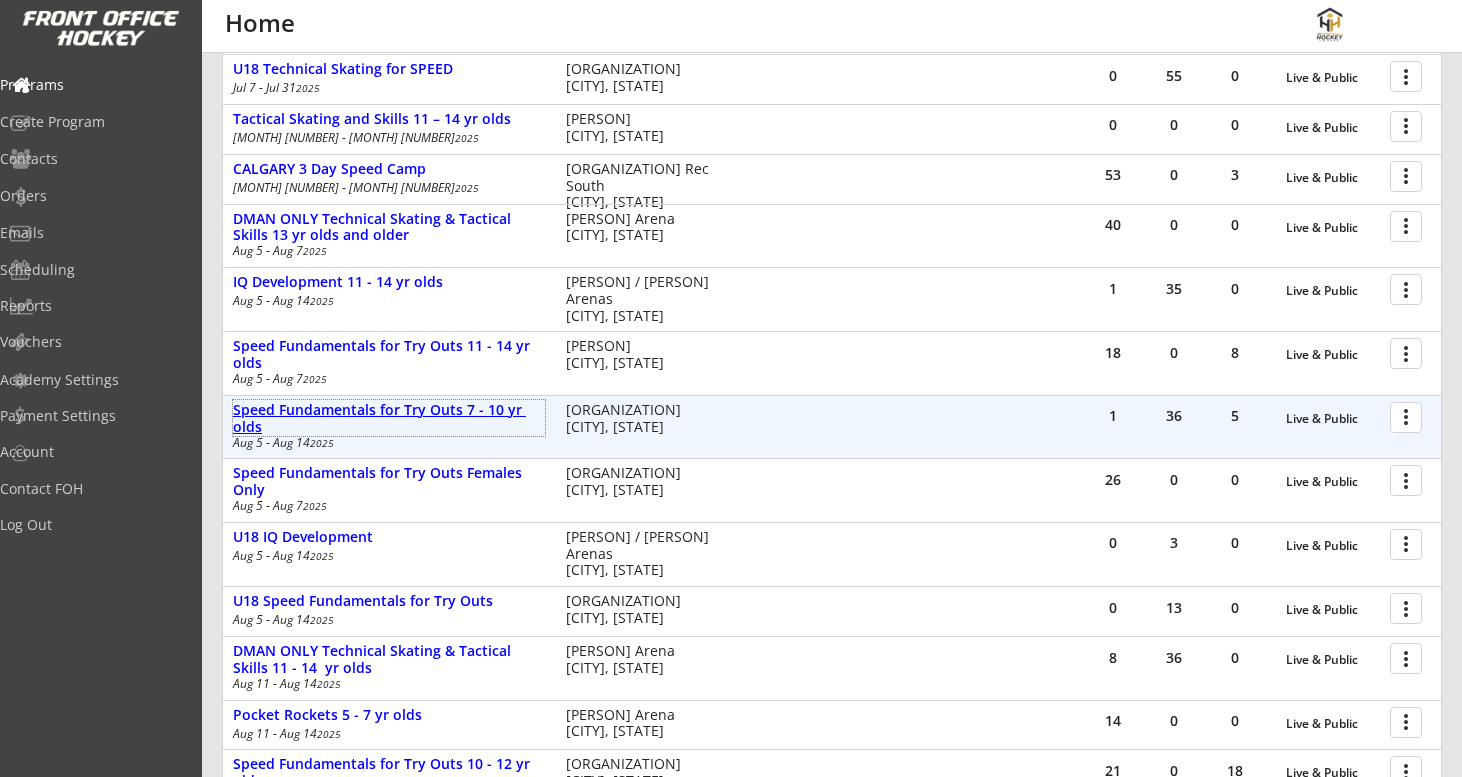 click on "Speed Fundamentals for Try Outs 7 - 10 yr olds" at bounding box center [389, 419] 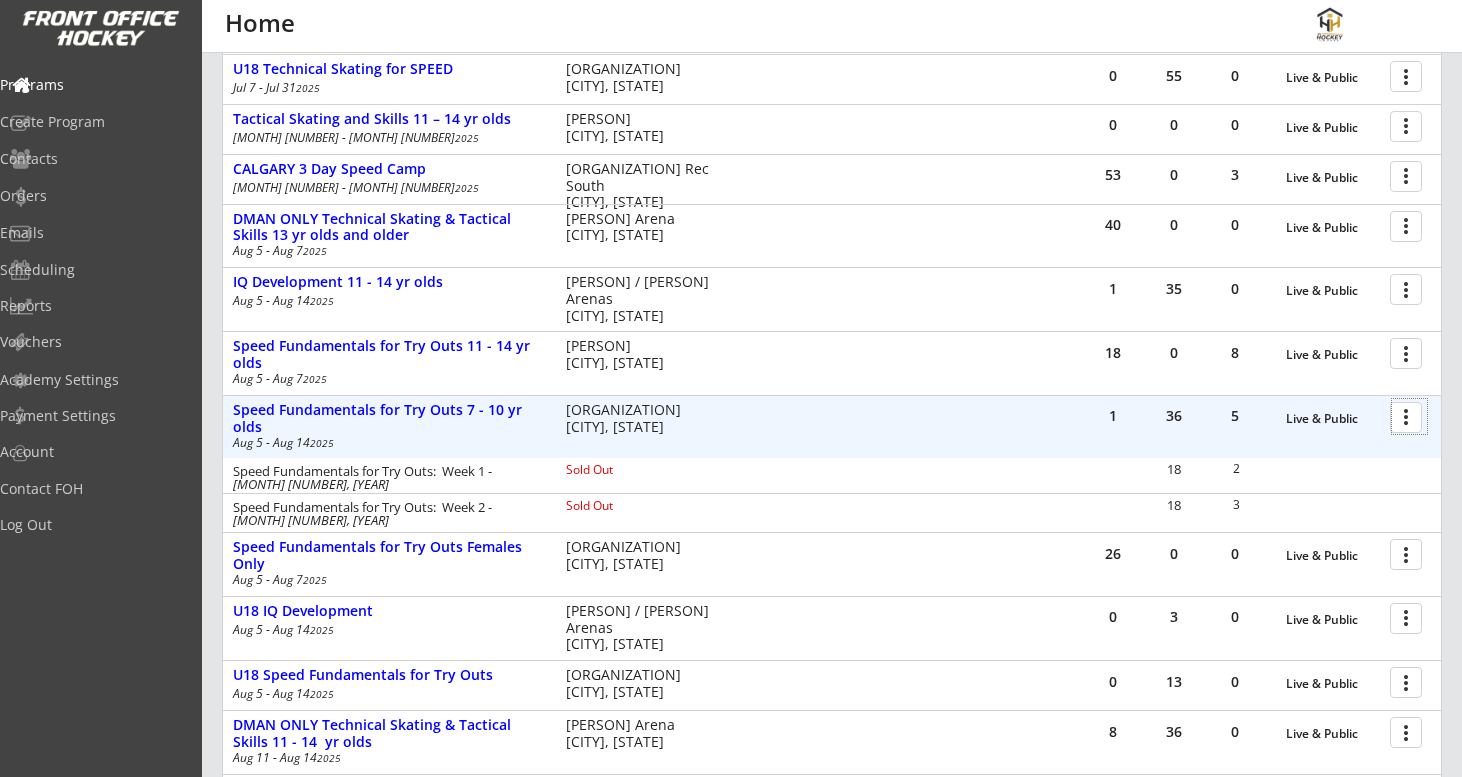 click at bounding box center (1409, 416) 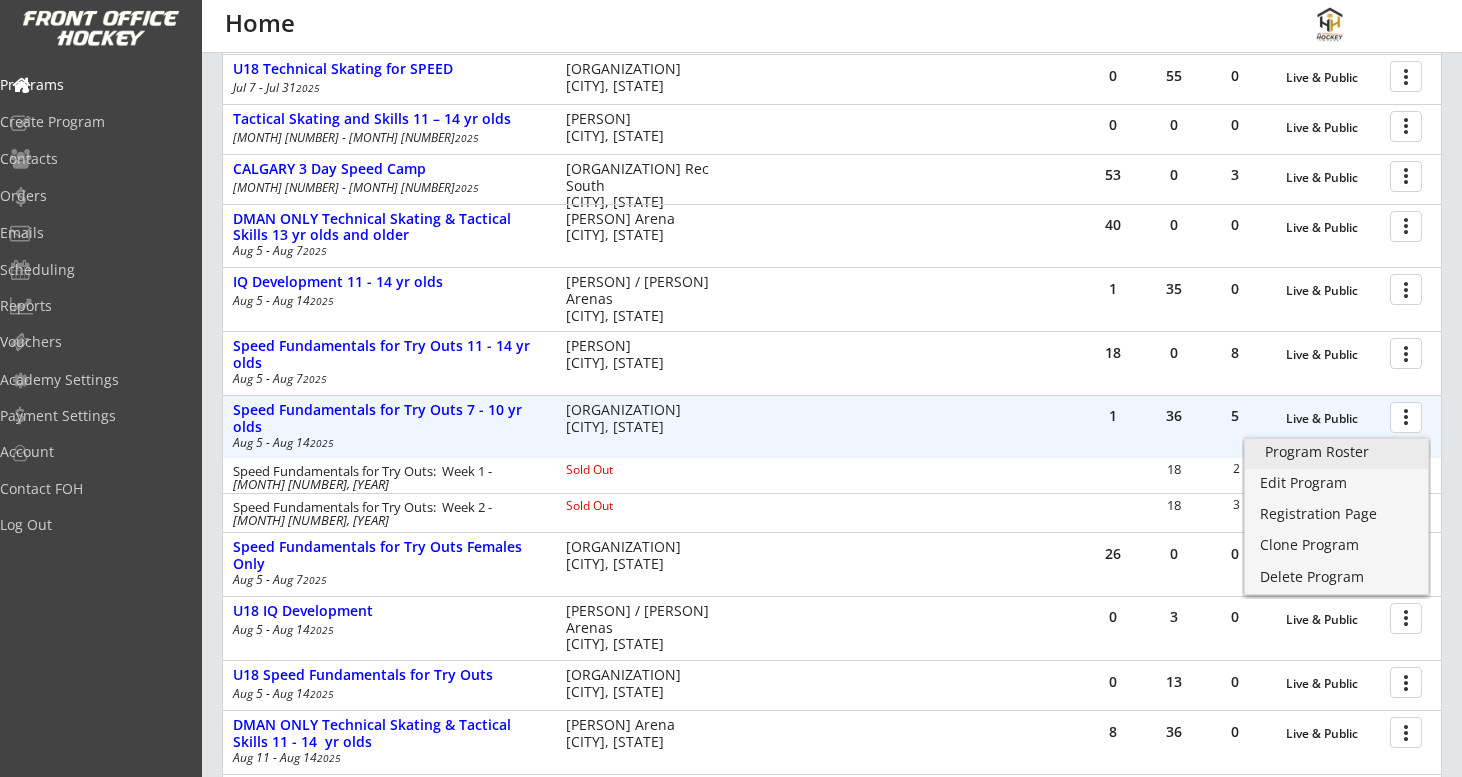 click on "Program Roster" at bounding box center [1336, 452] 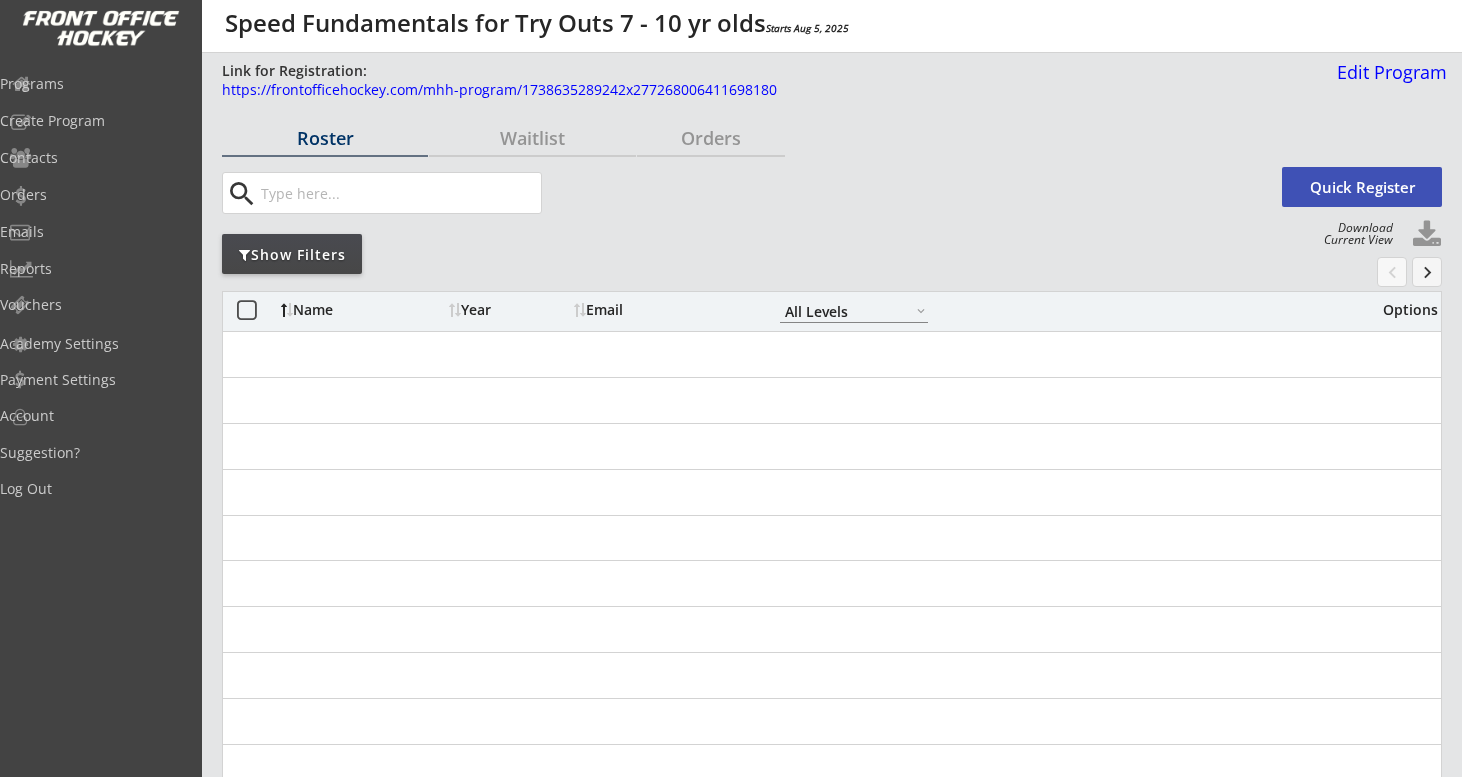 scroll, scrollTop: 0, scrollLeft: 0, axis: both 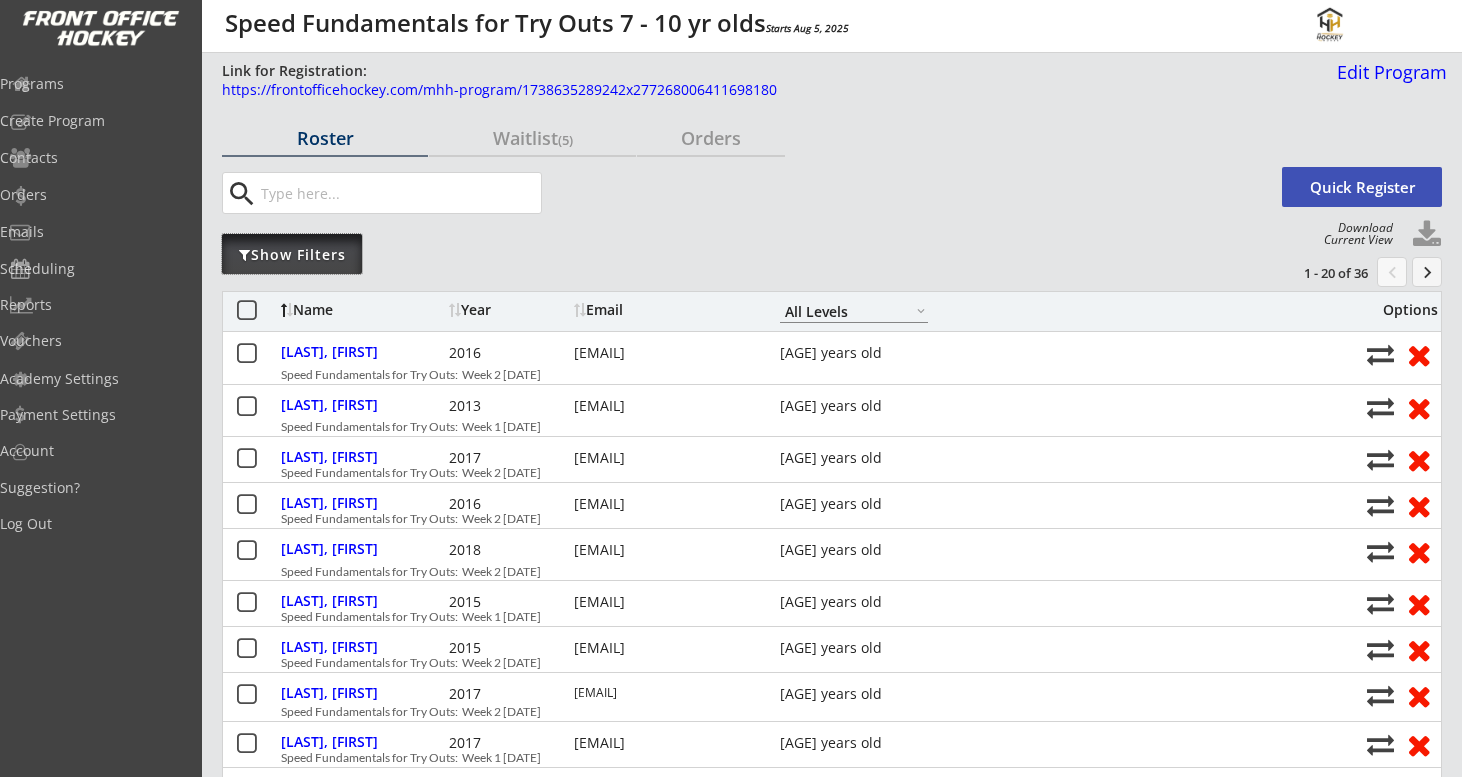 click on "Show Filters" at bounding box center (292, 255) 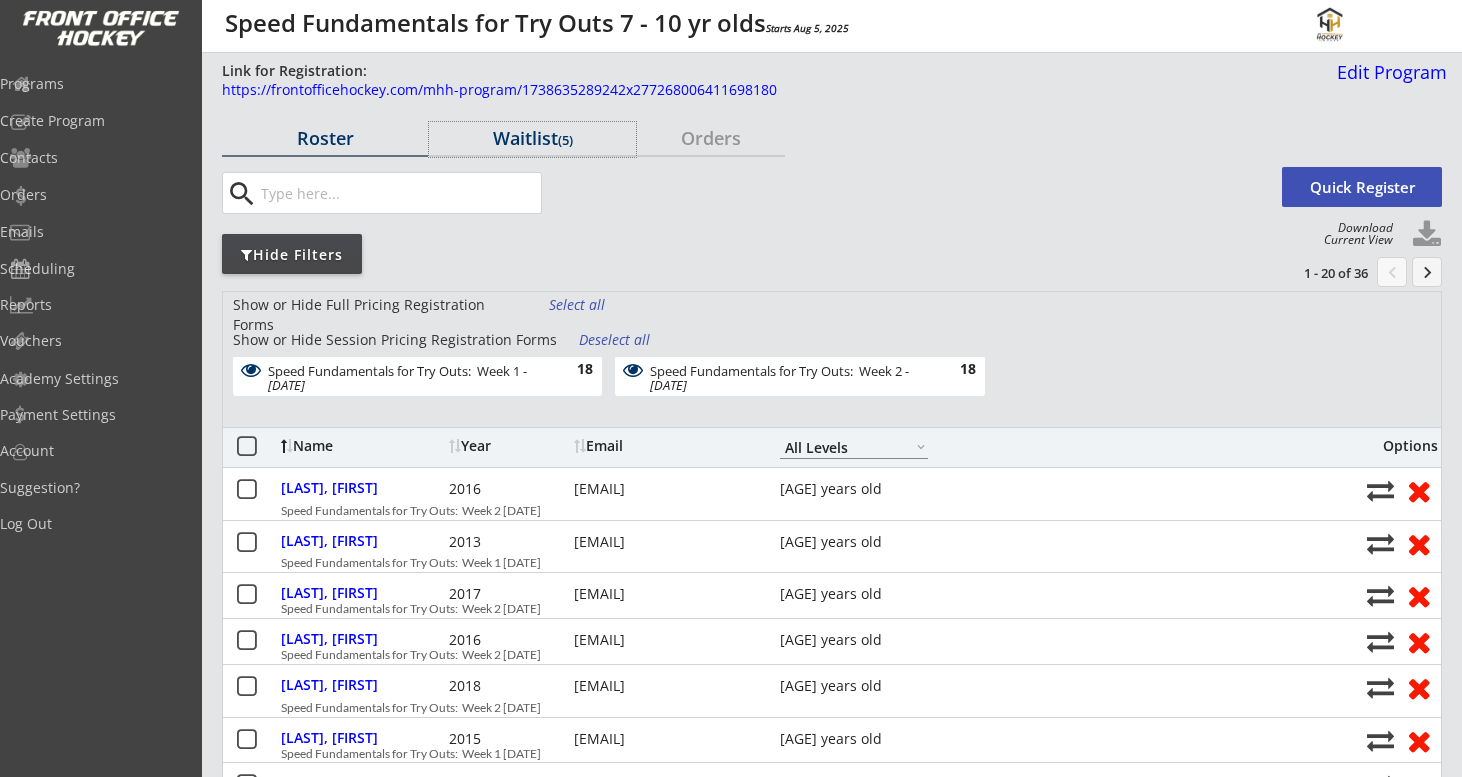 click on "Waitlist   (5)" at bounding box center (532, 138) 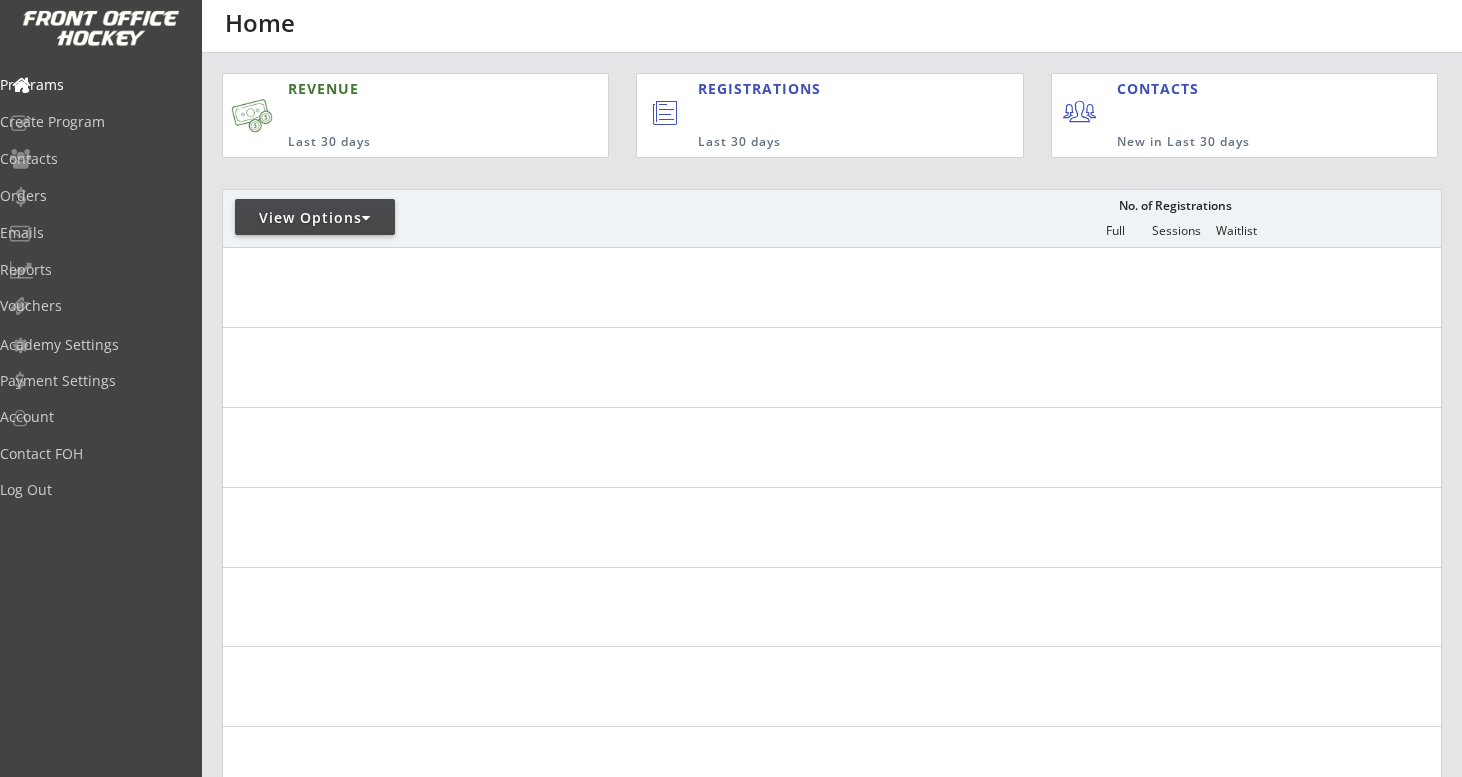 scroll, scrollTop: 549, scrollLeft: 0, axis: vertical 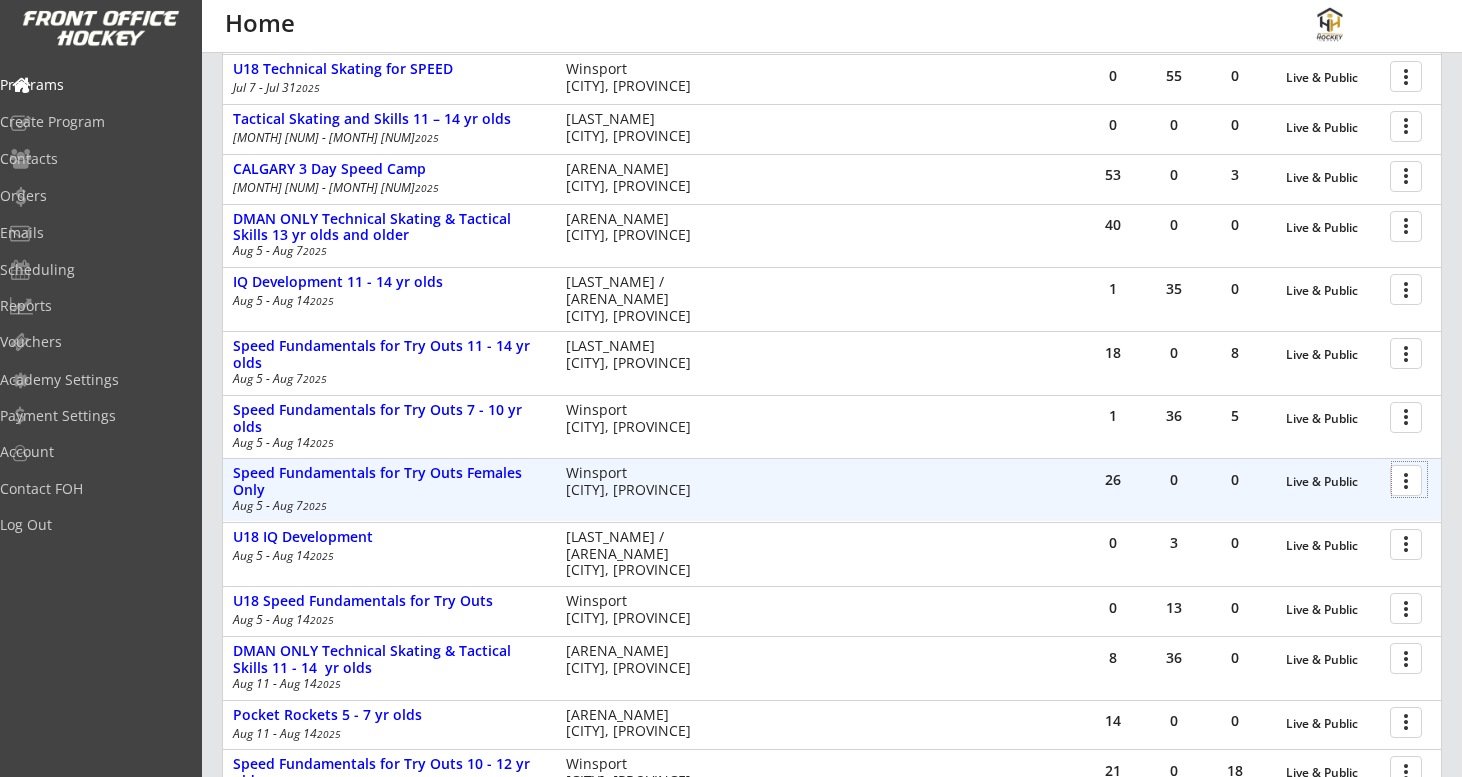 click at bounding box center [1409, 479] 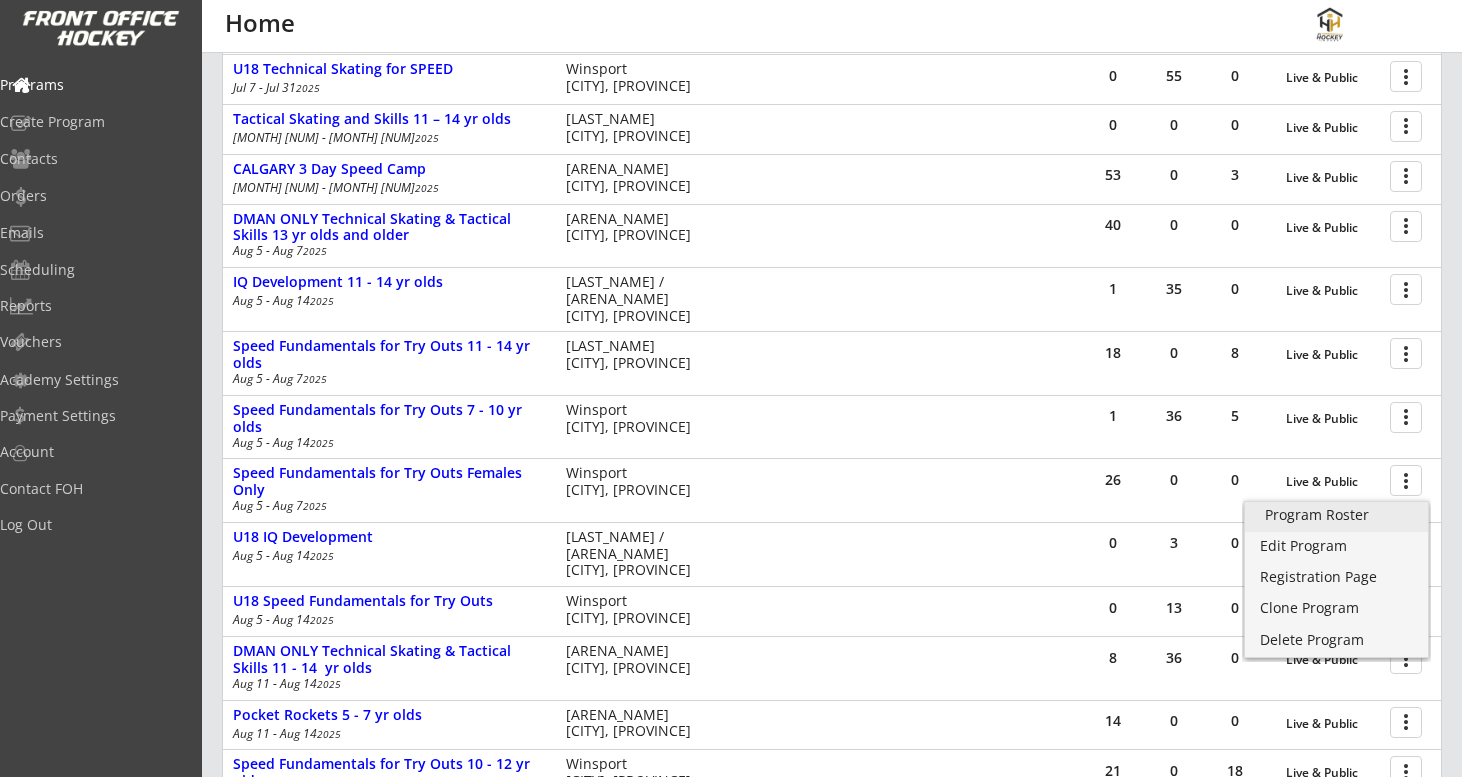 click on "Program Roster" at bounding box center (1336, 515) 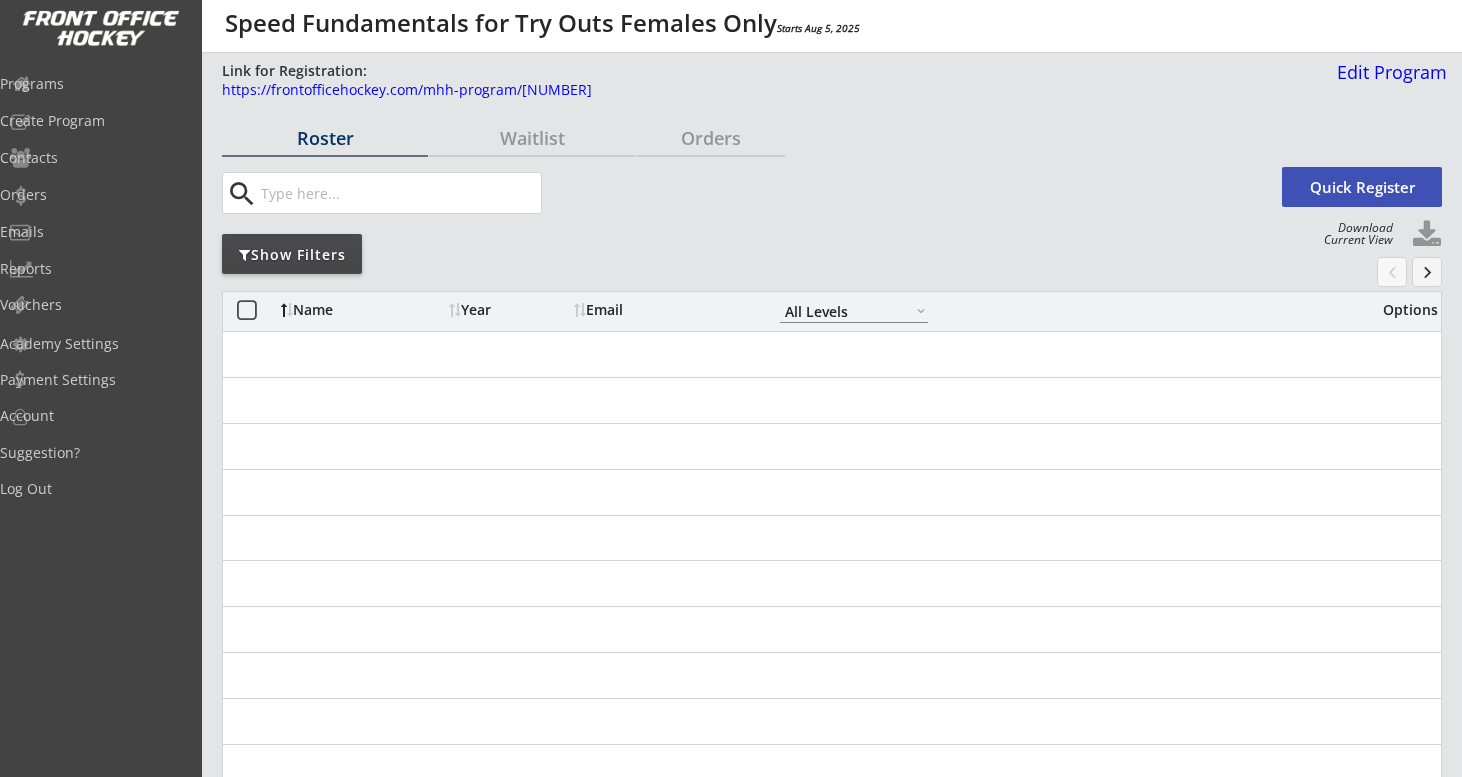 scroll, scrollTop: 0, scrollLeft: 0, axis: both 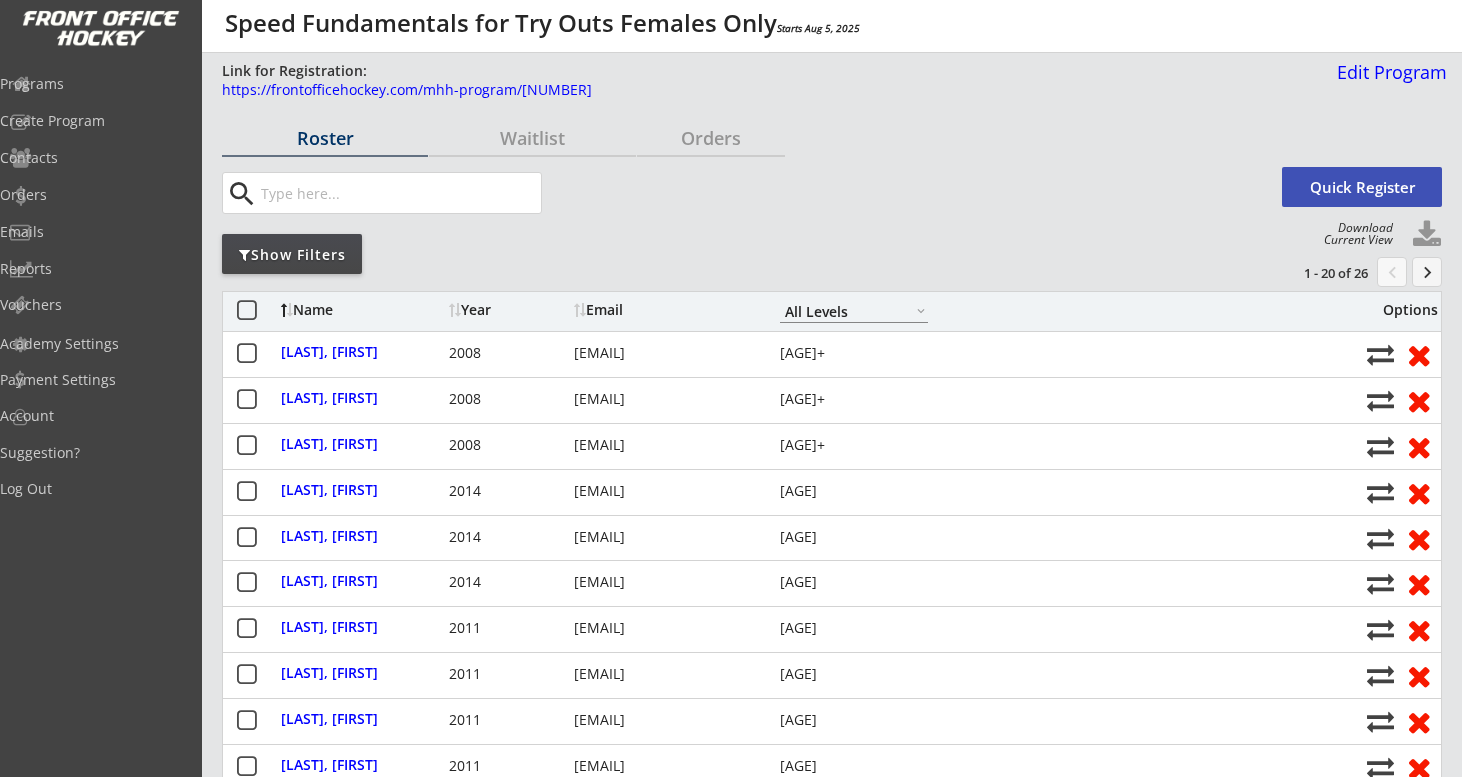 click on "Show Filters" at bounding box center [325, 138] 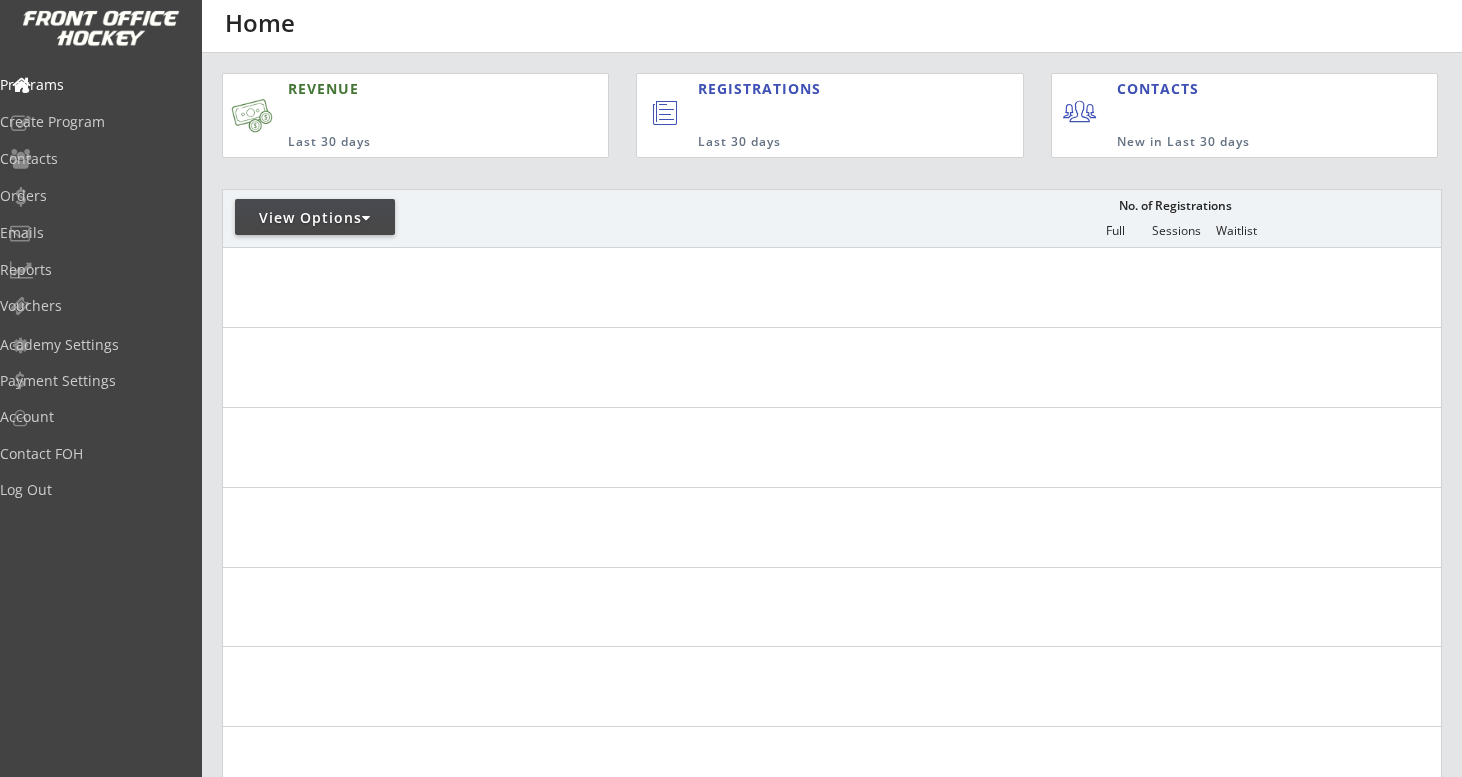 scroll, scrollTop: 549, scrollLeft: 0, axis: vertical 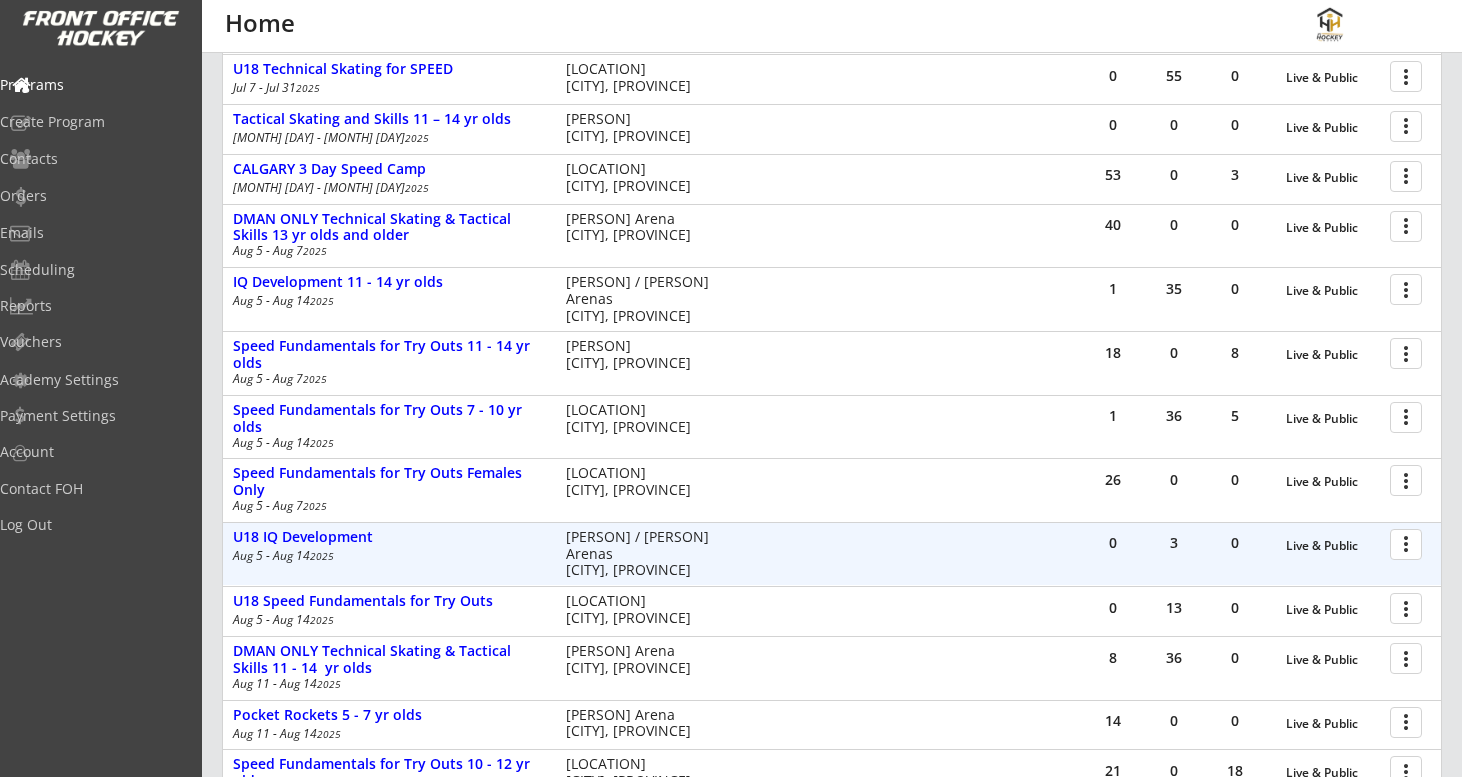 click at bounding box center [1409, 543] 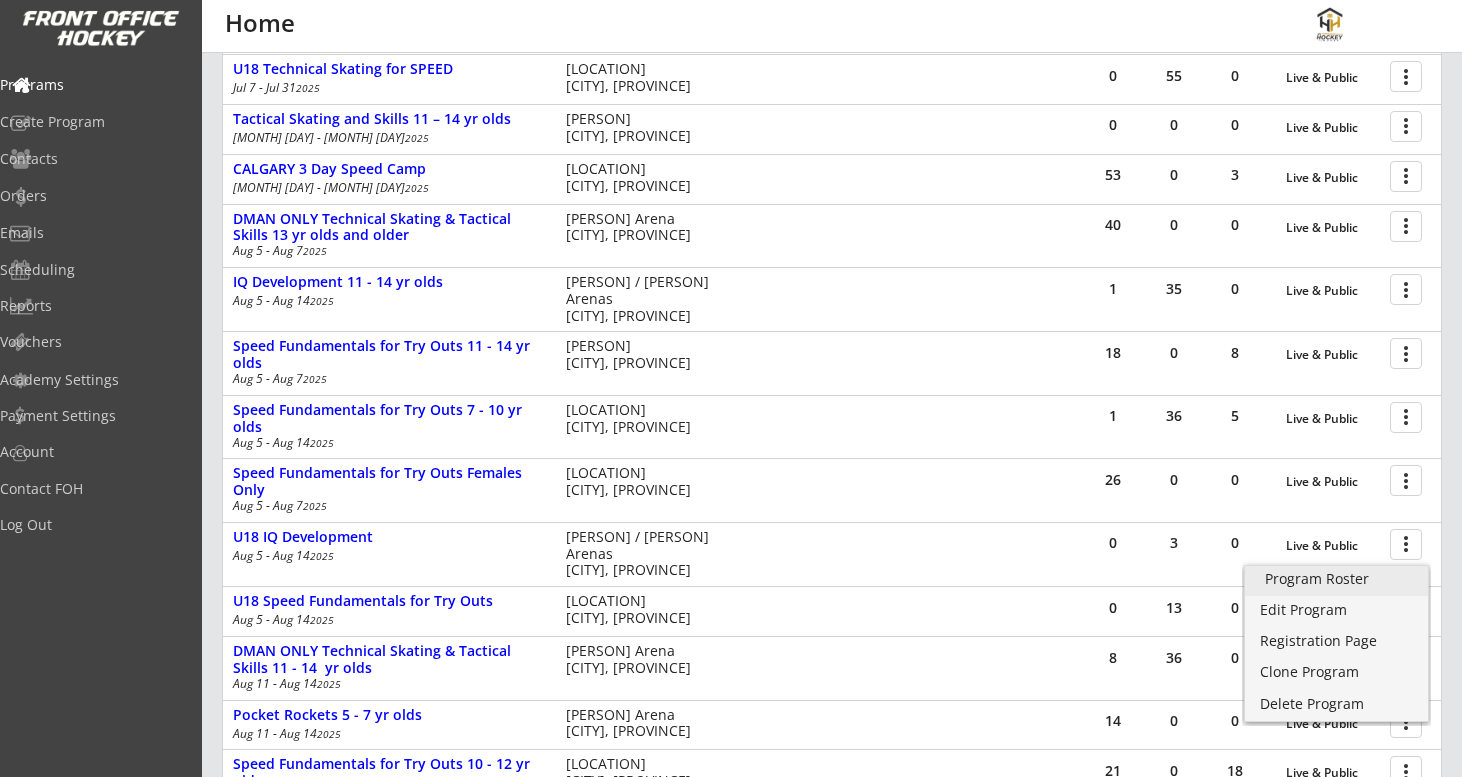 click on "Program Roster" at bounding box center [1336, 579] 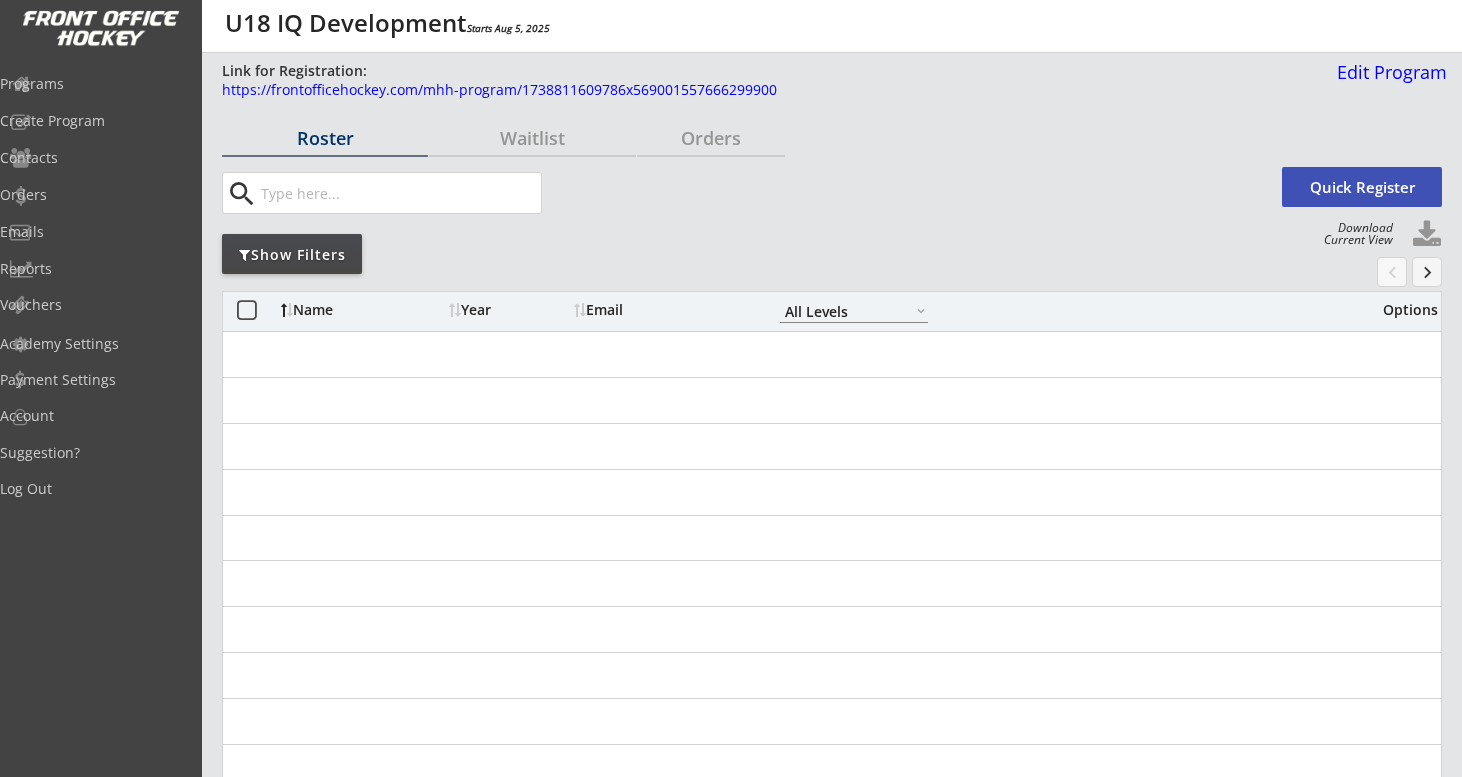 scroll, scrollTop: 0, scrollLeft: 0, axis: both 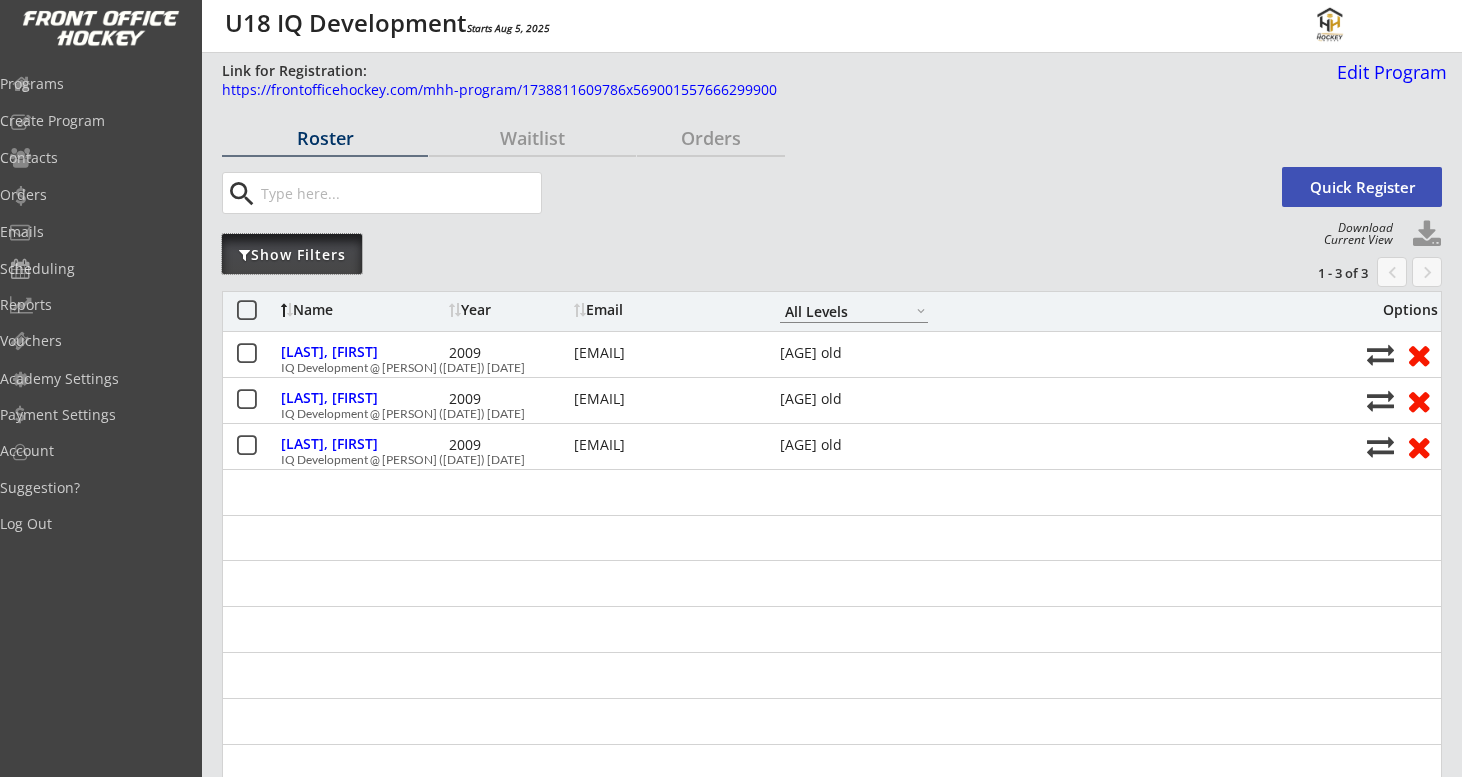 click on "Show Filters" at bounding box center (292, 255) 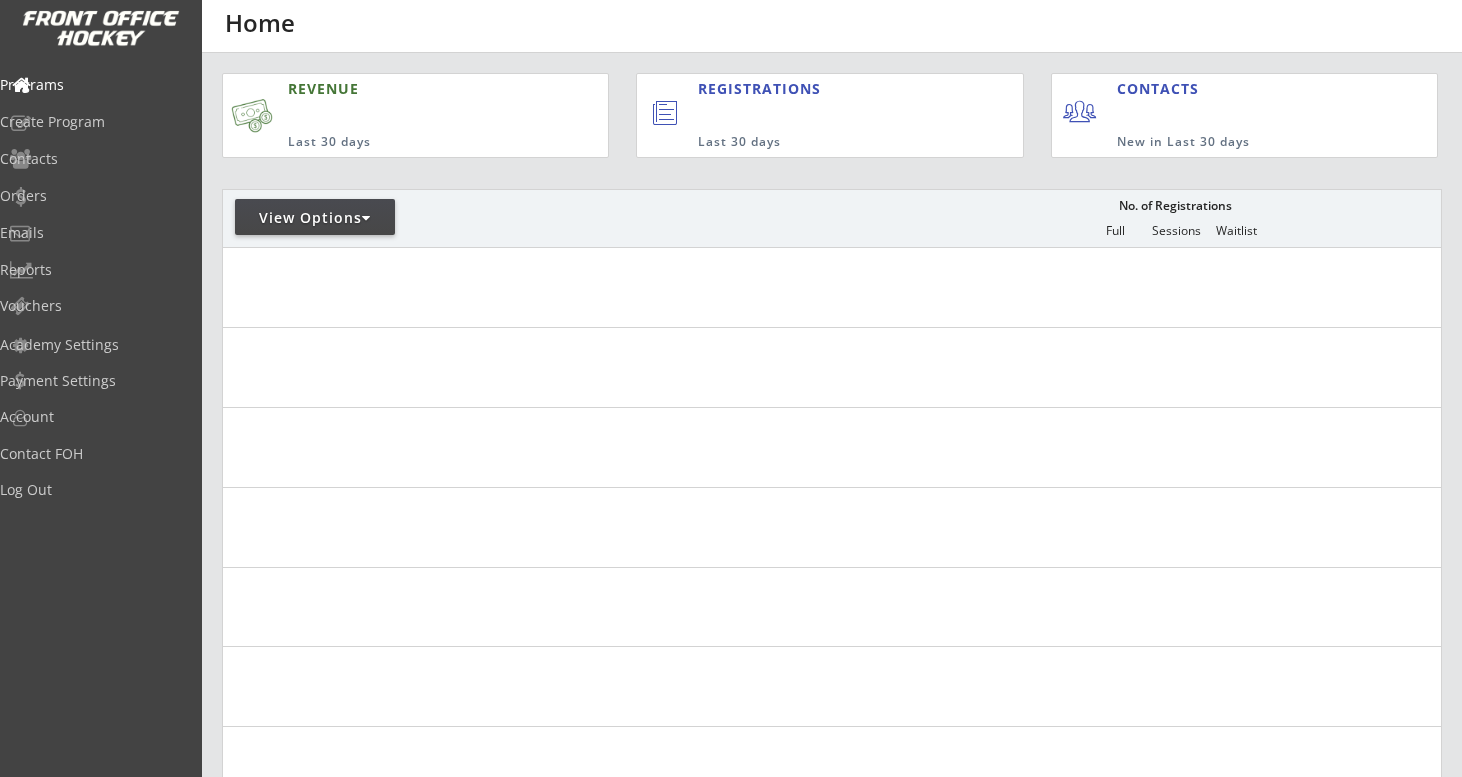 scroll, scrollTop: 549, scrollLeft: 0, axis: vertical 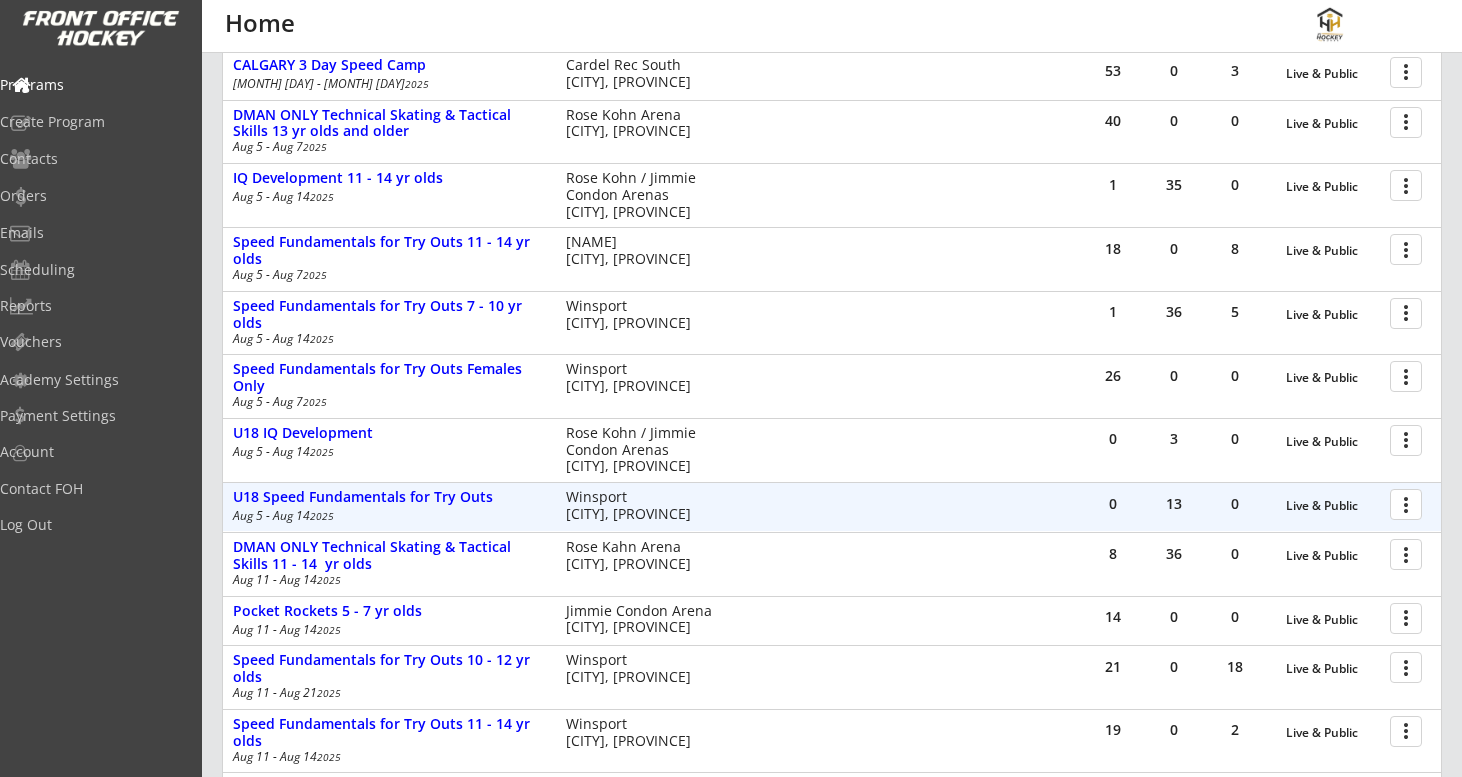click at bounding box center [1409, 503] 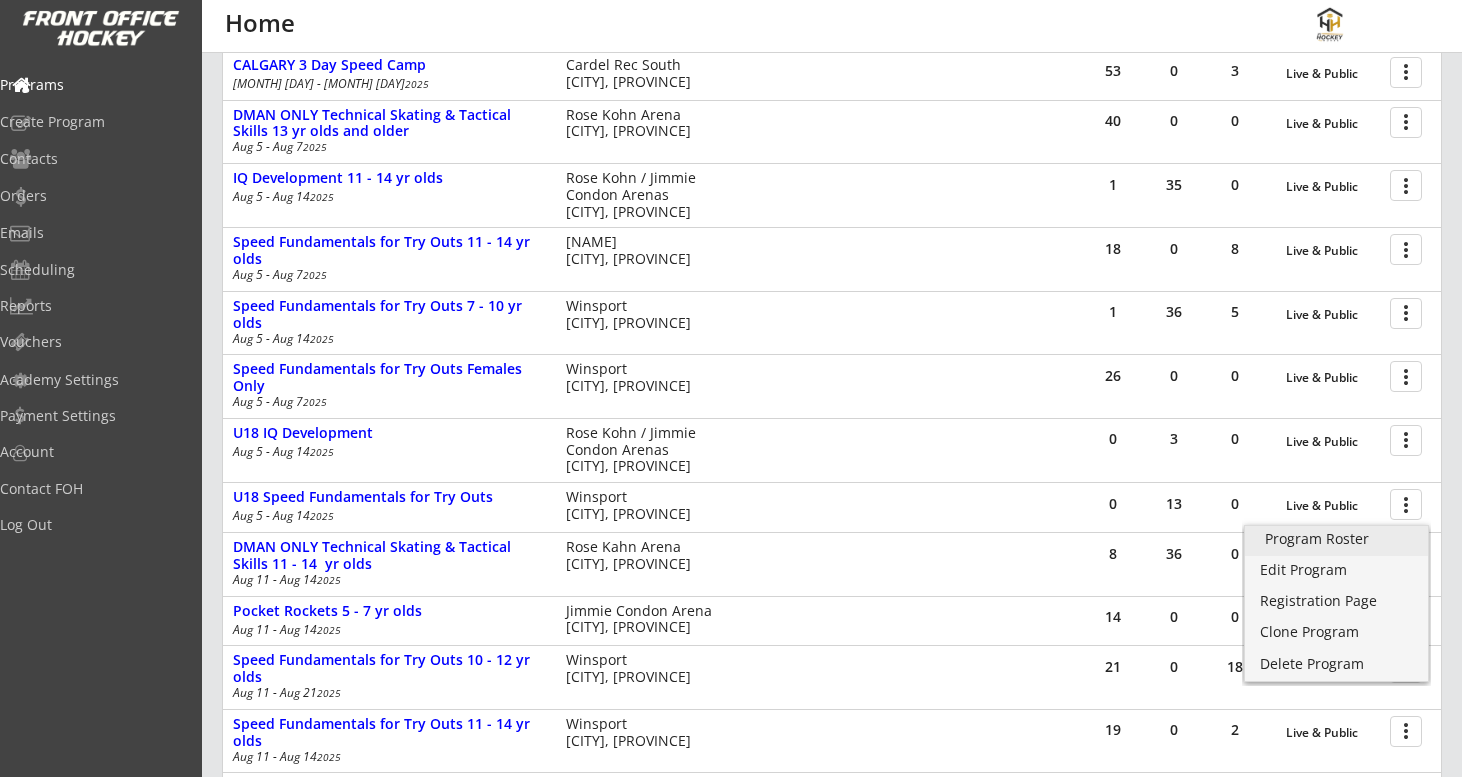 click on "Program Roster" at bounding box center (1336, 539) 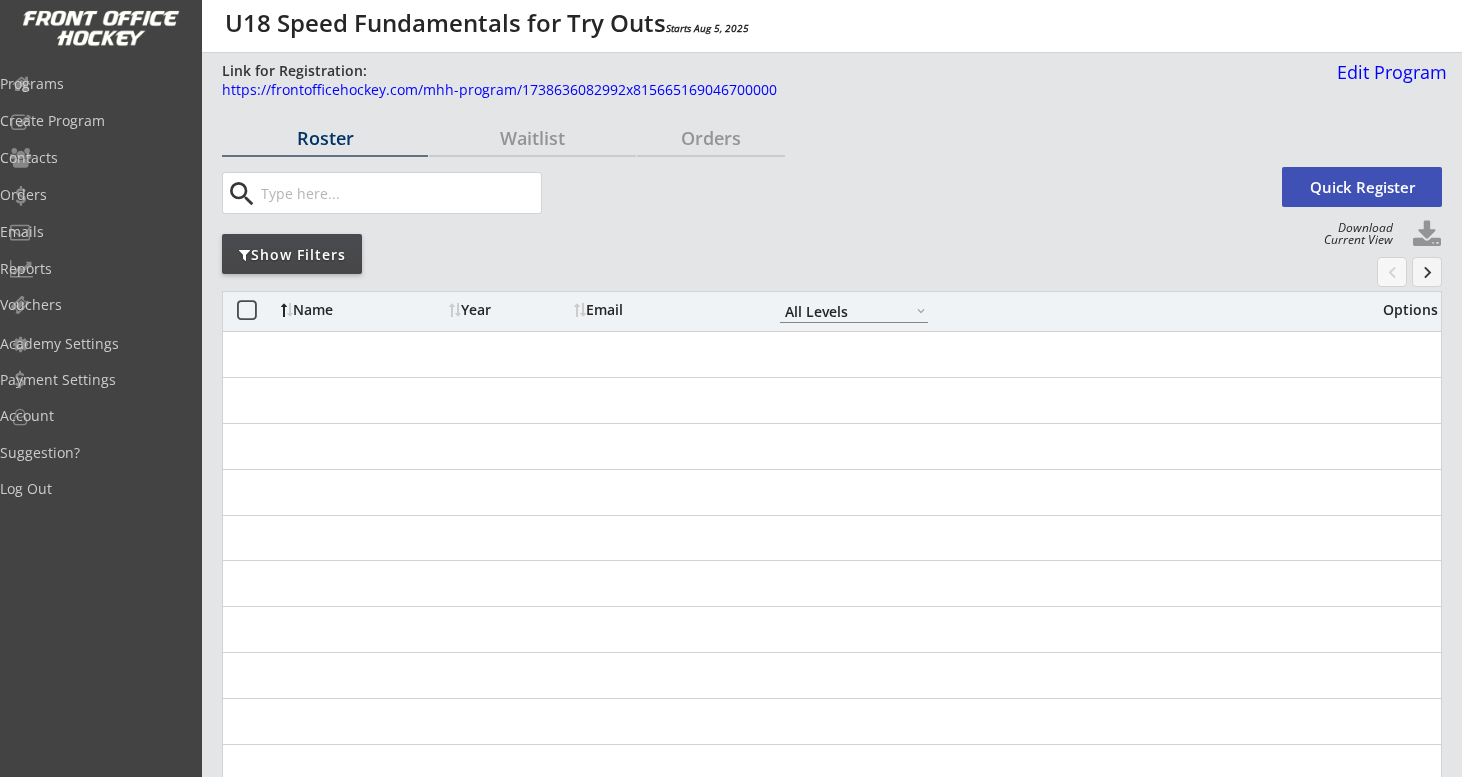 scroll, scrollTop: 0, scrollLeft: 0, axis: both 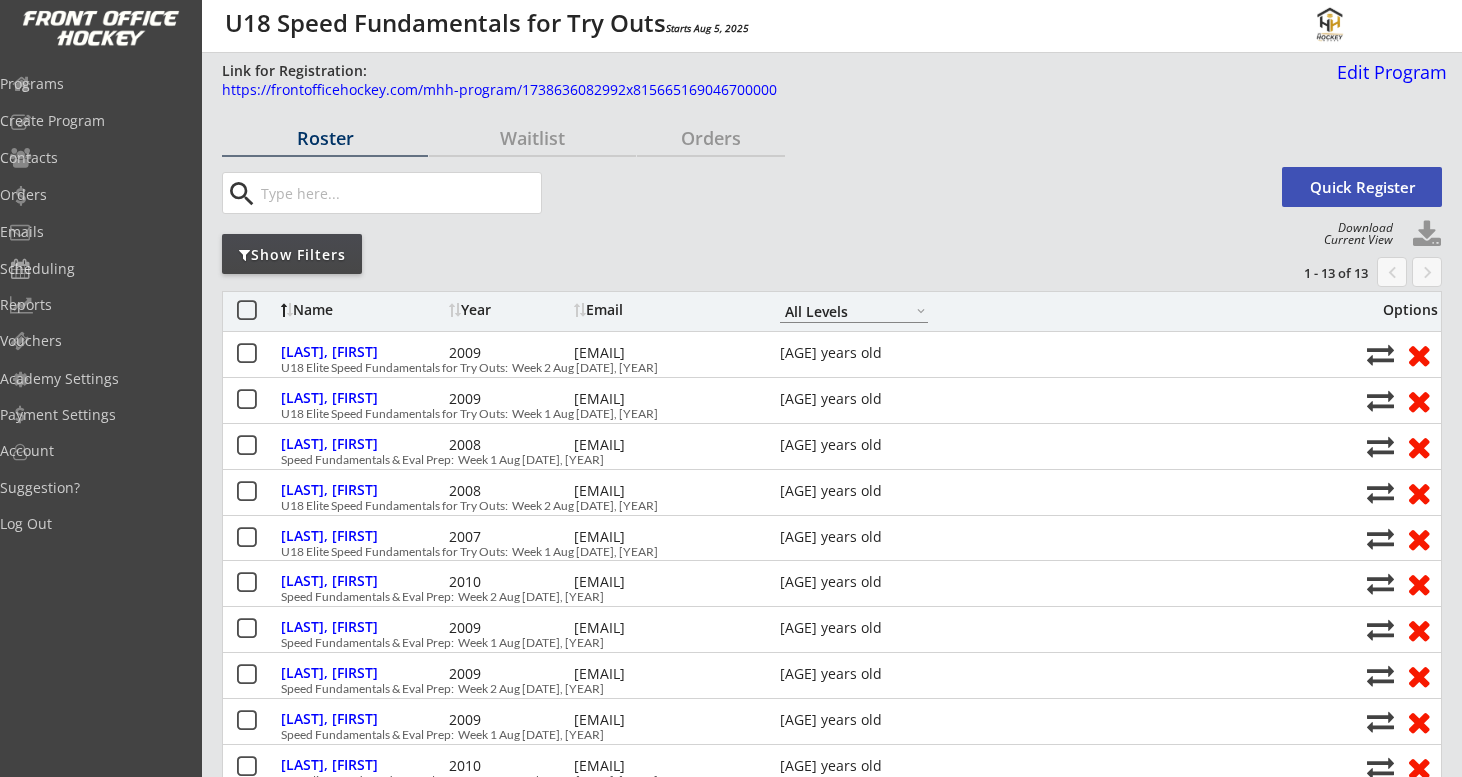 click on "Show Filters" at bounding box center (325, 138) 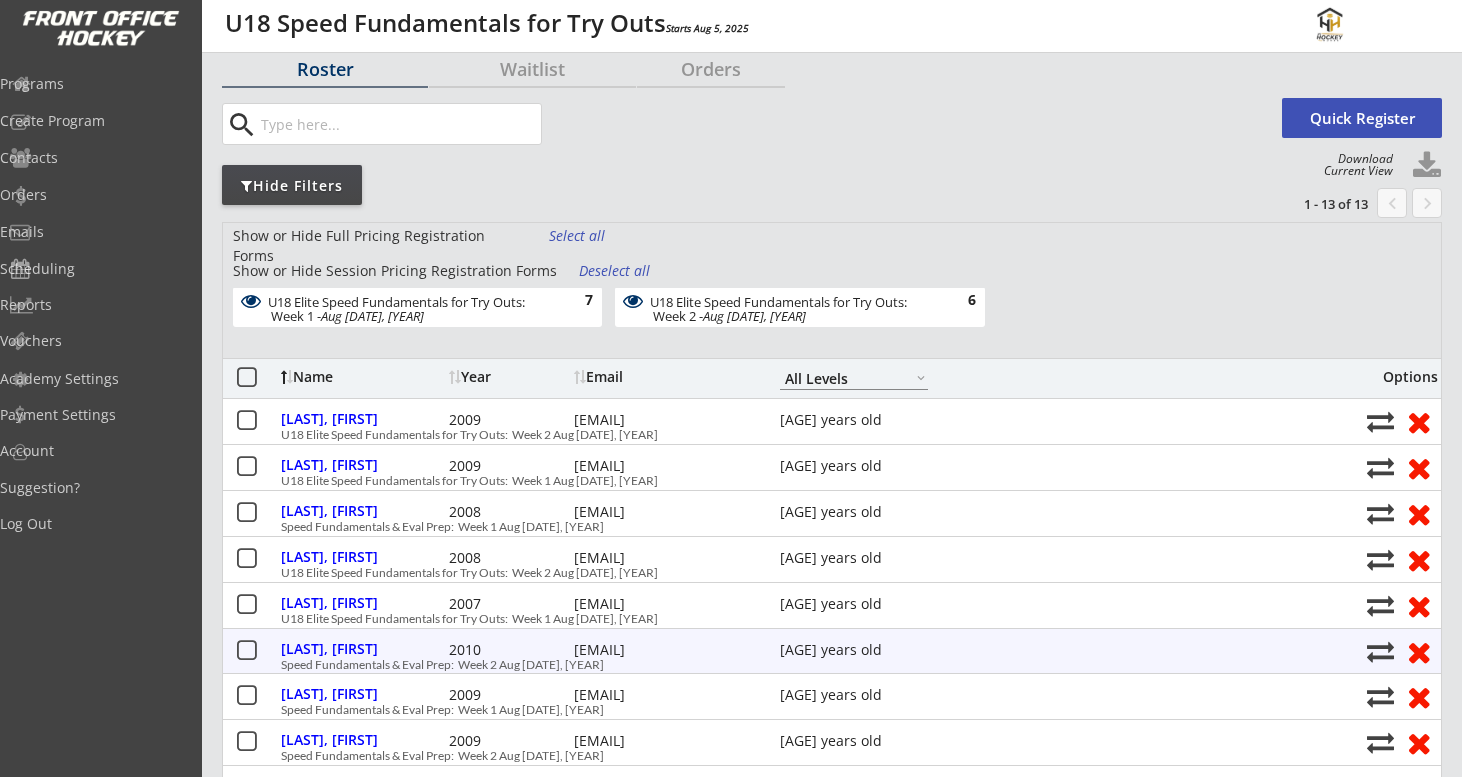 scroll, scrollTop: 0, scrollLeft: 0, axis: both 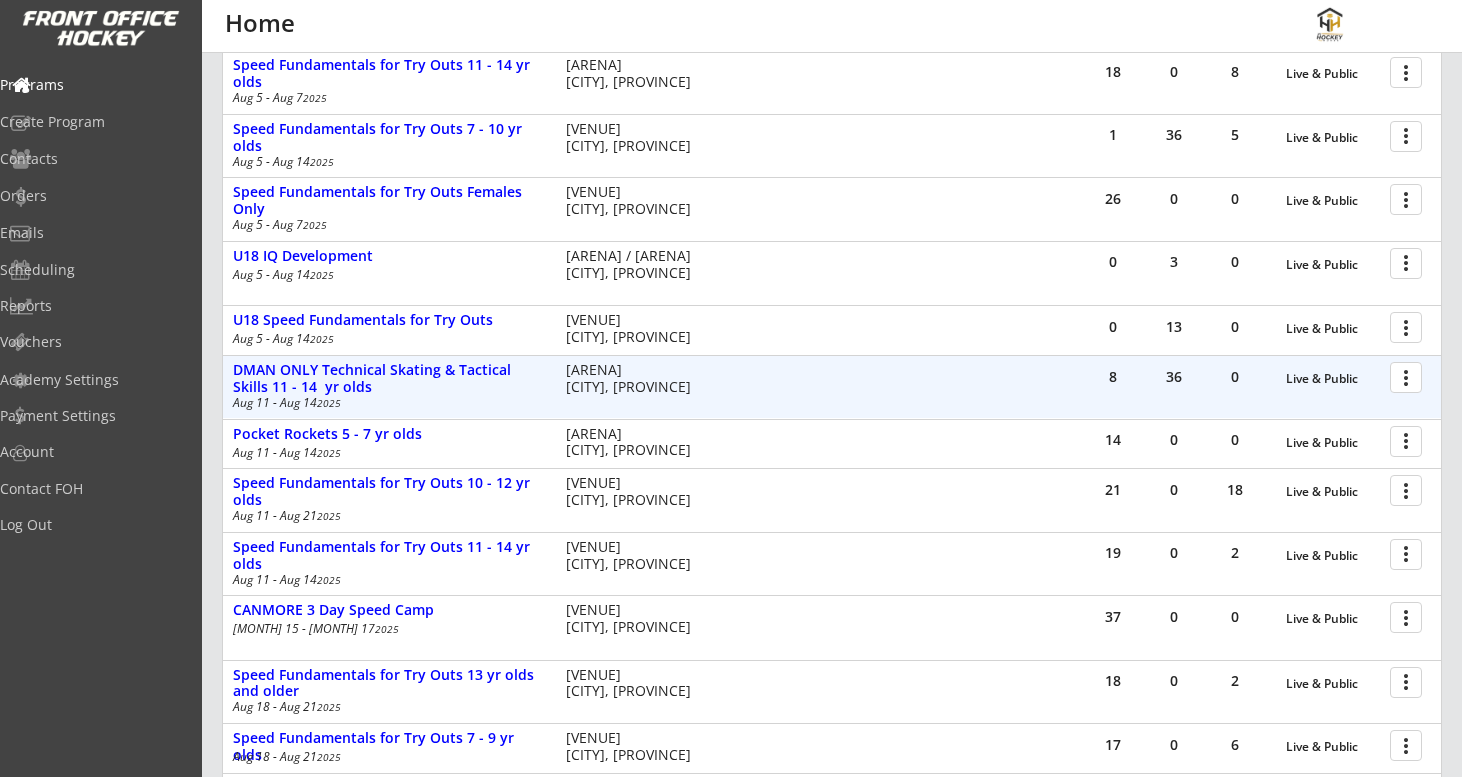 click at bounding box center [1409, 376] 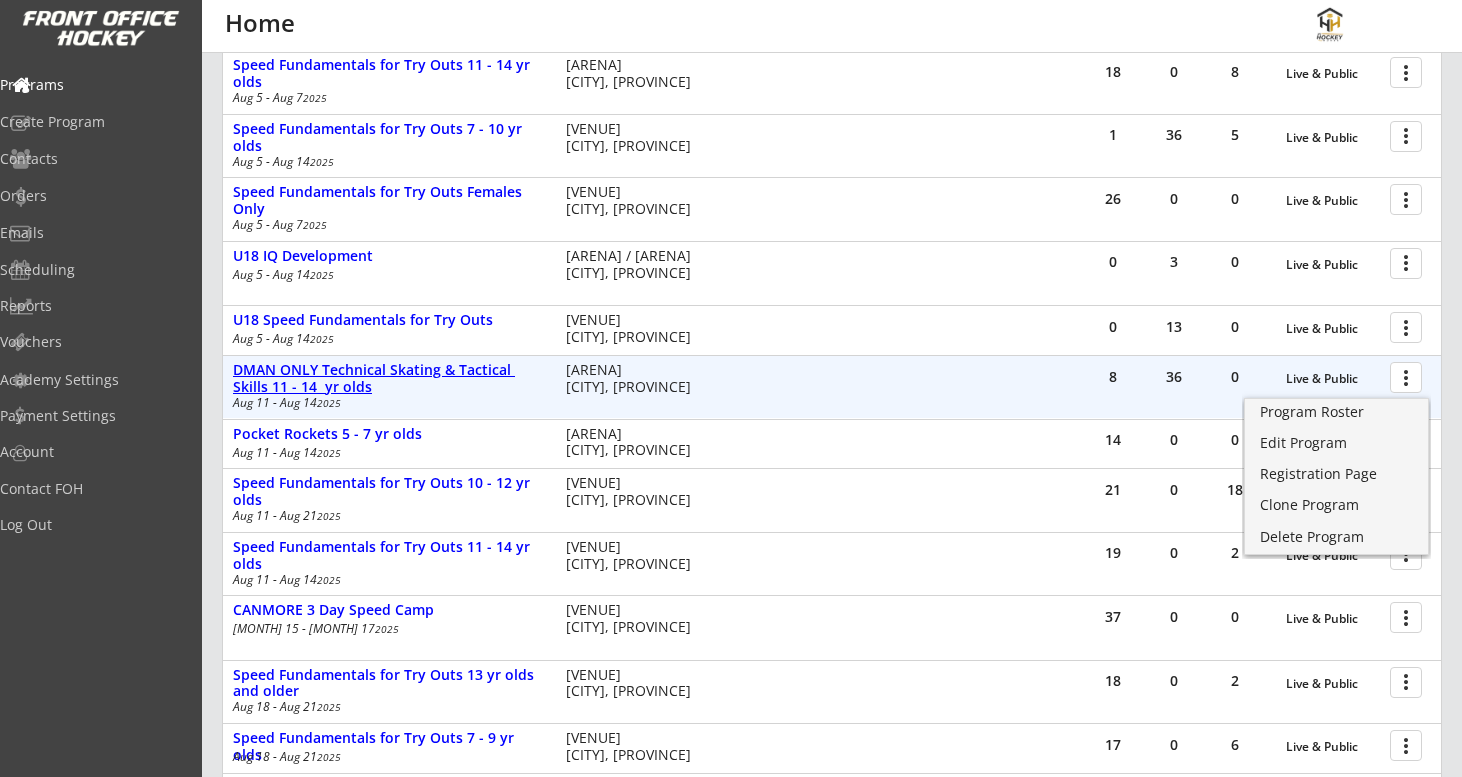 click on "DMAN ONLY Technical Skating & Tactical Skills 11 - 14  yr olds" at bounding box center [1333, 379] 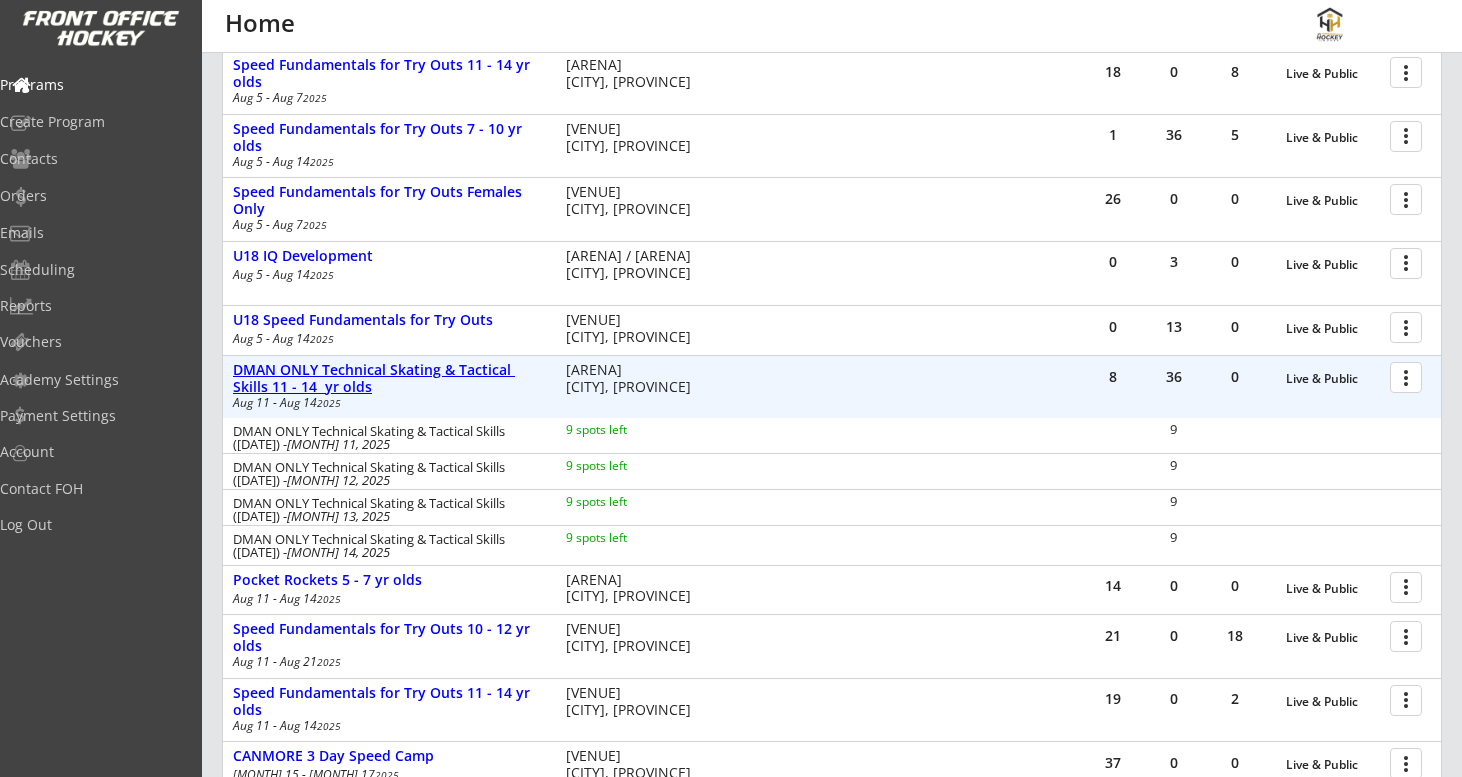 click on "DMAN ONLY Technical Skating & Tactical Skills 11 - 14  yr olds" at bounding box center (1333, 379) 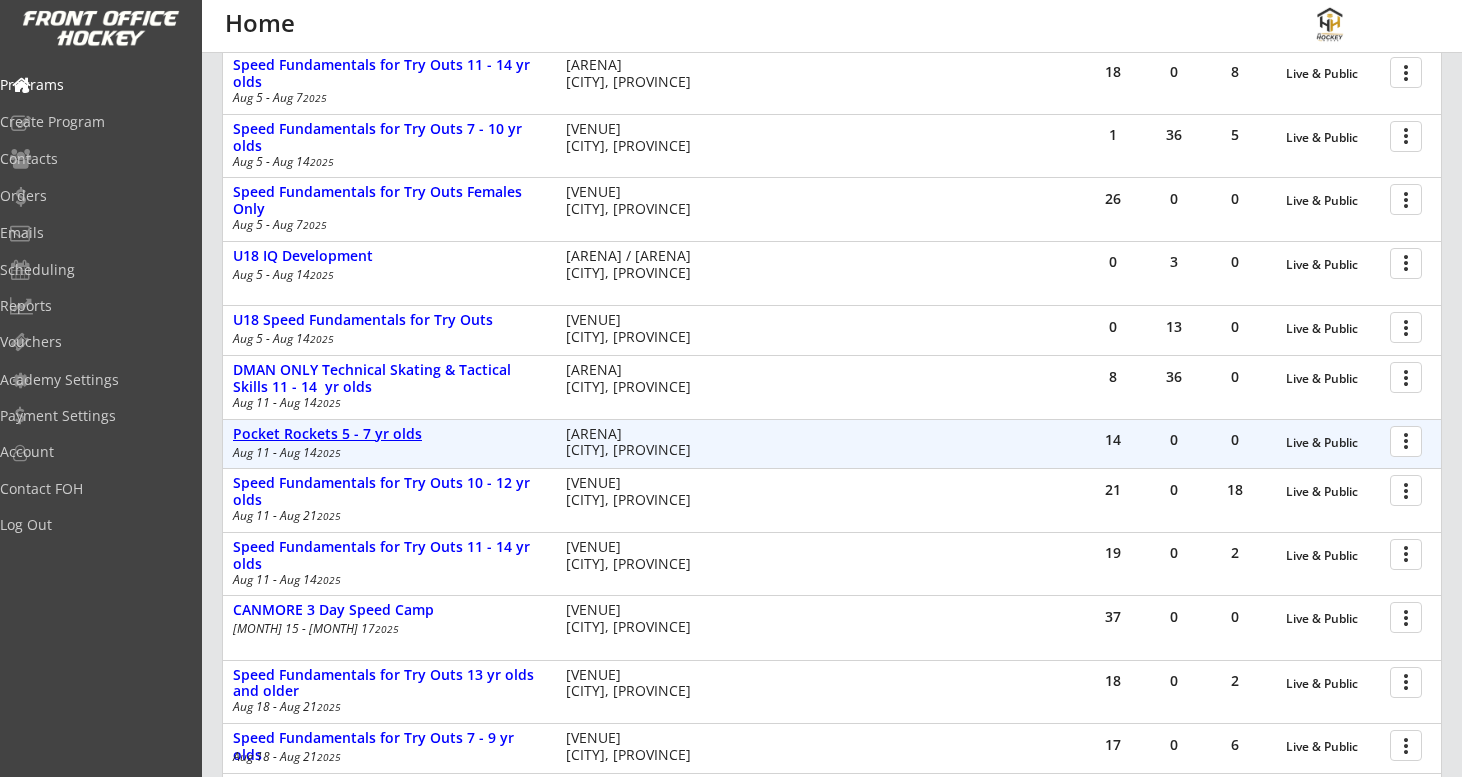 click on "Pocket Rockets 5 - 7 yr olds" at bounding box center (1333, 443) 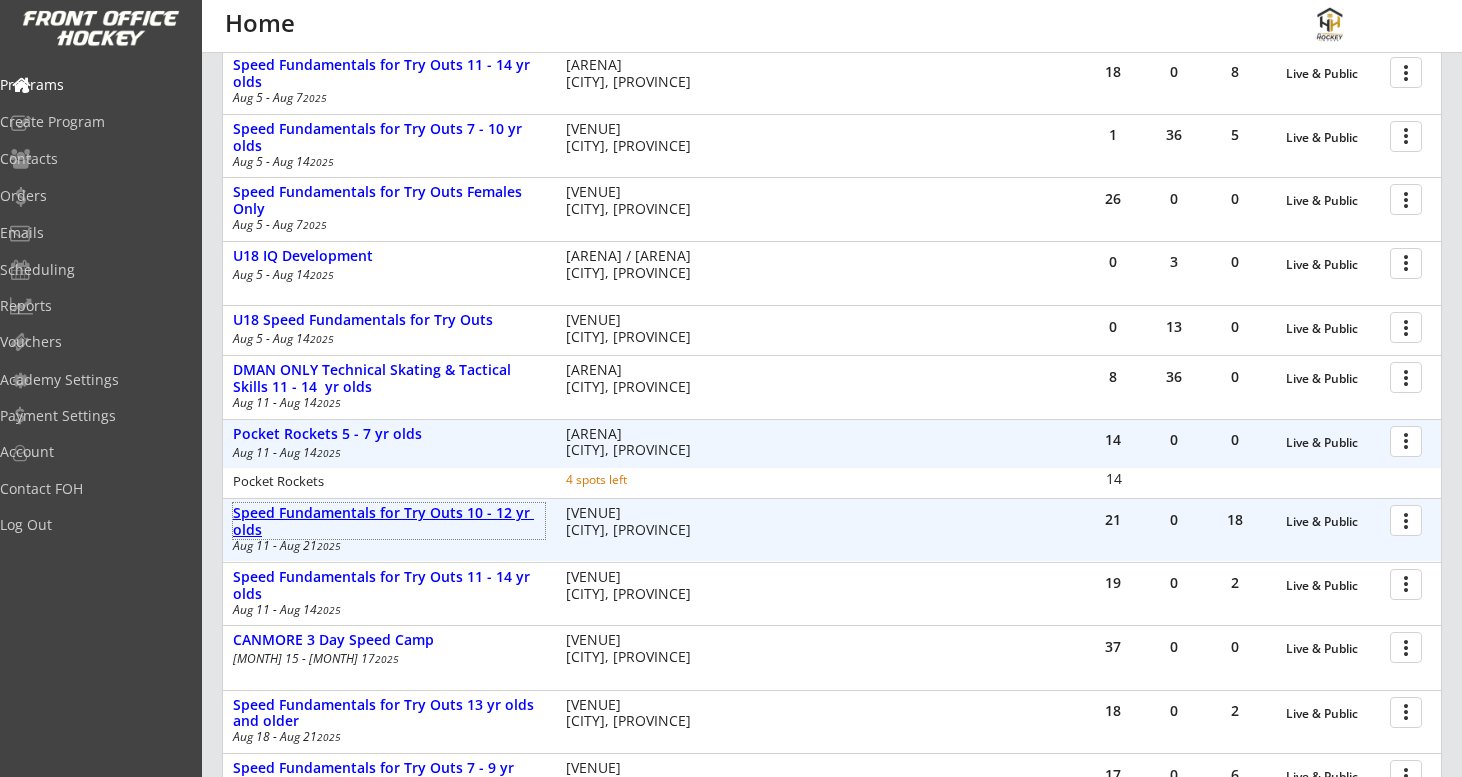 click on "Speed Fundamentals for Try Outs 10 - 12 yr olds" at bounding box center [389, 522] 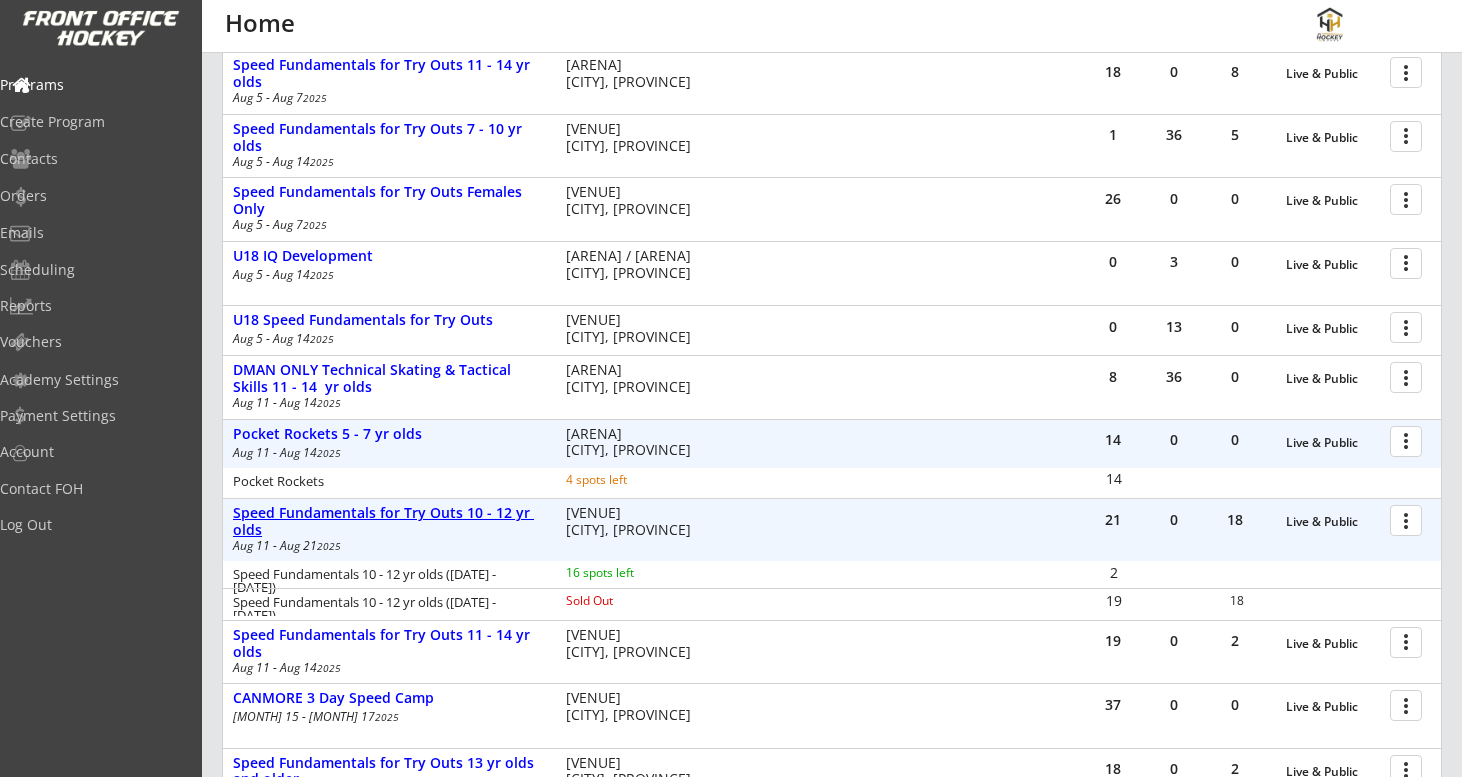 click on "Speed Fundamentals for Try Outs 10 - 12 yr olds" at bounding box center (1333, 522) 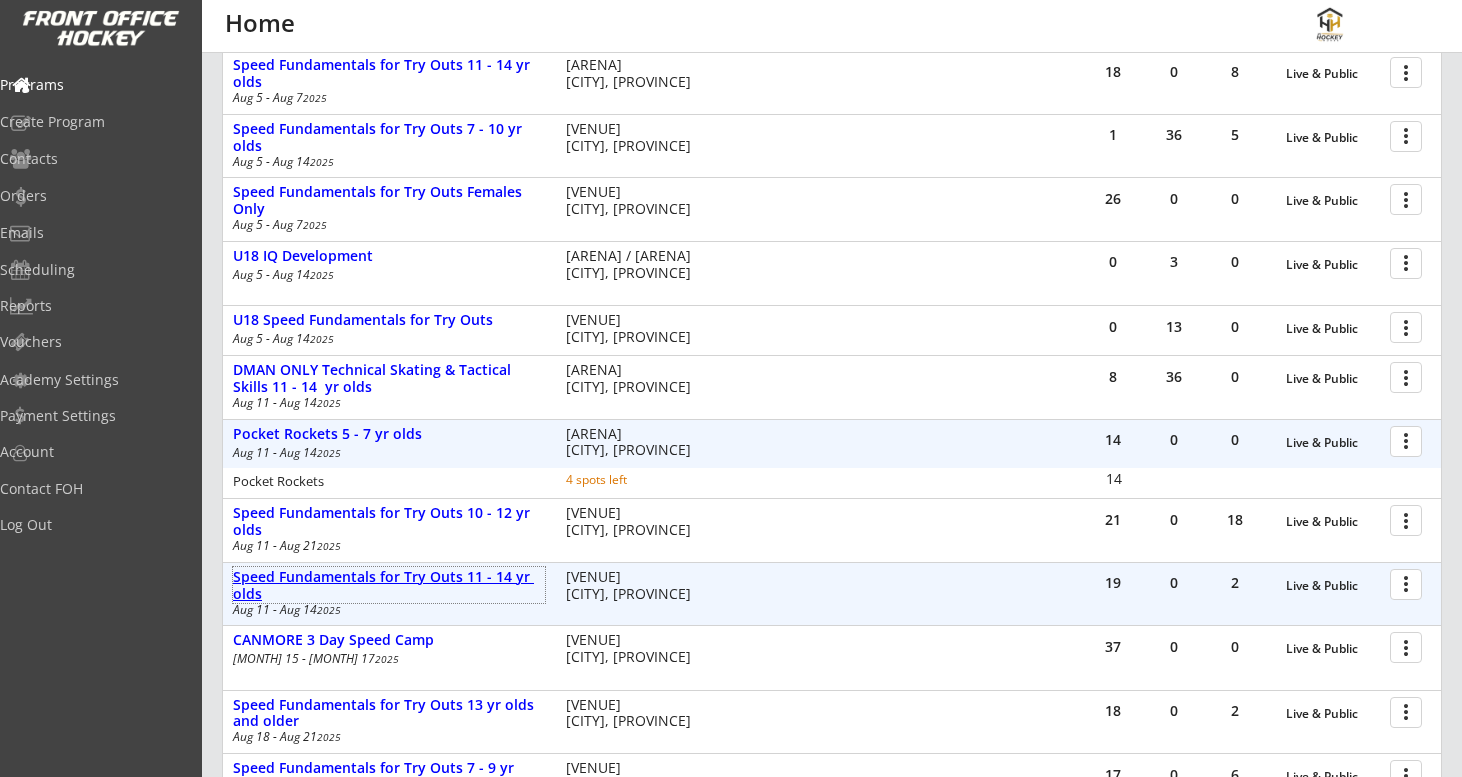 click on "Speed Fundamentals for Try Outs 11 - 14 yr olds" at bounding box center [389, 586] 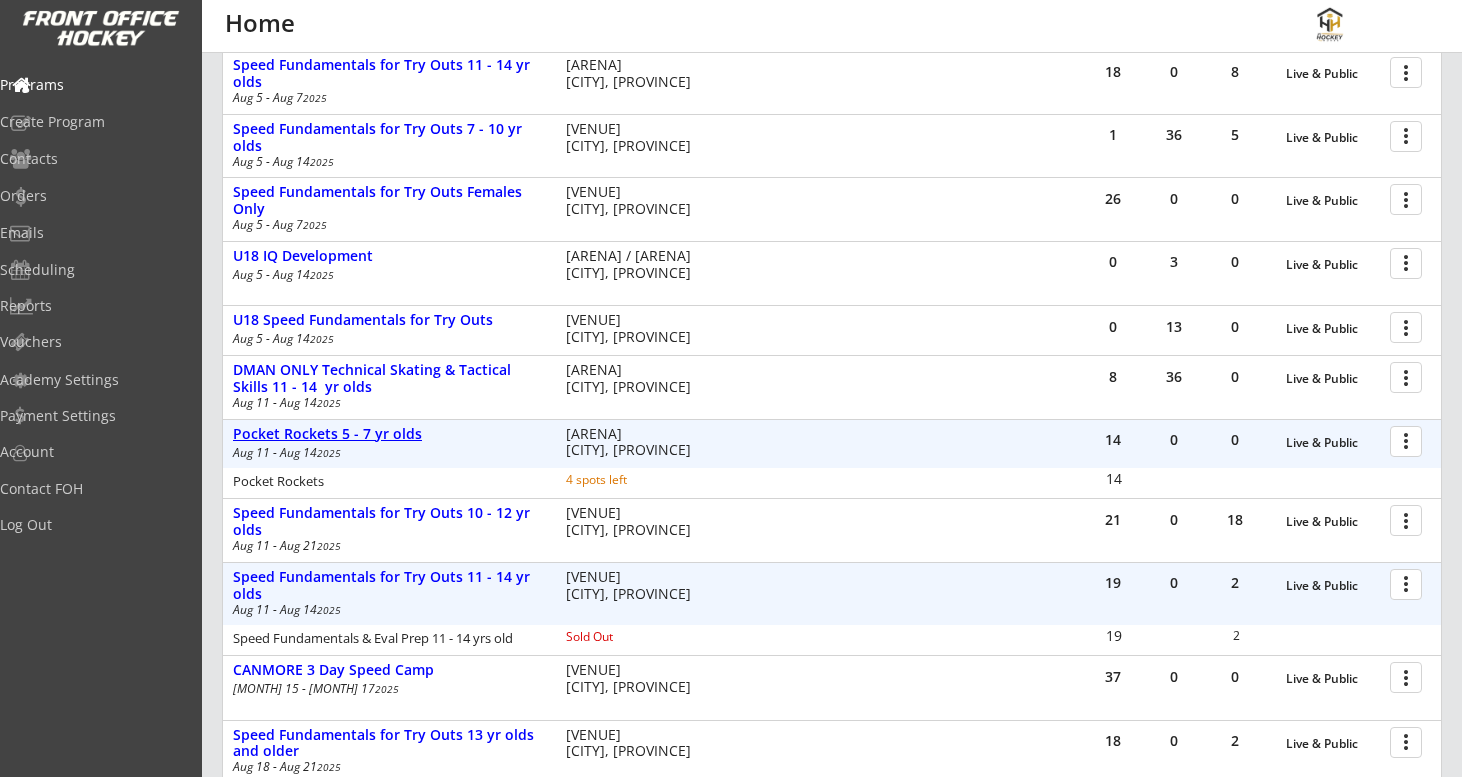 click on "Pocket Rockets 5 - 7 yr olds" at bounding box center (1333, 443) 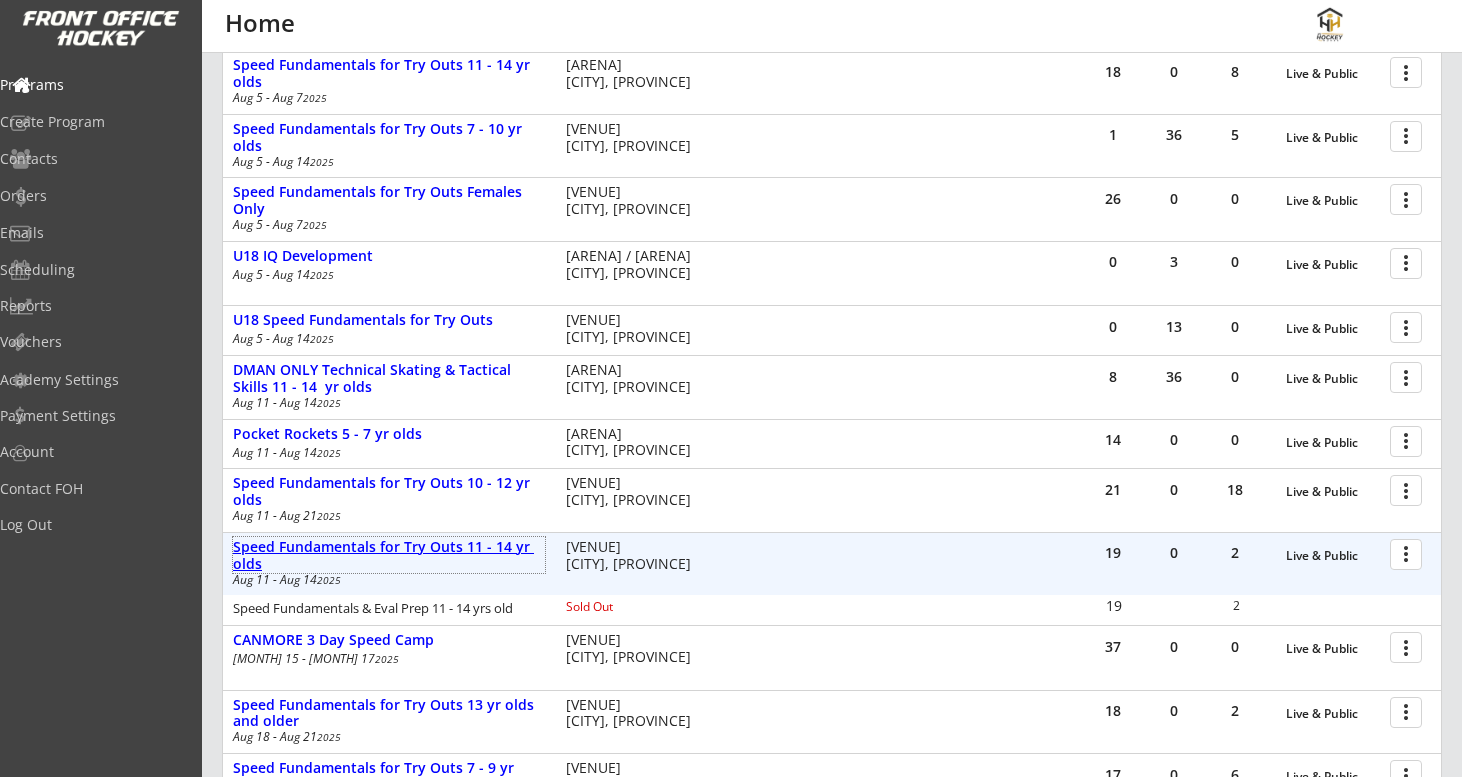 click on "Speed Fundamentals for Try Outs 11 - 14 yr olds" at bounding box center [389, 556] 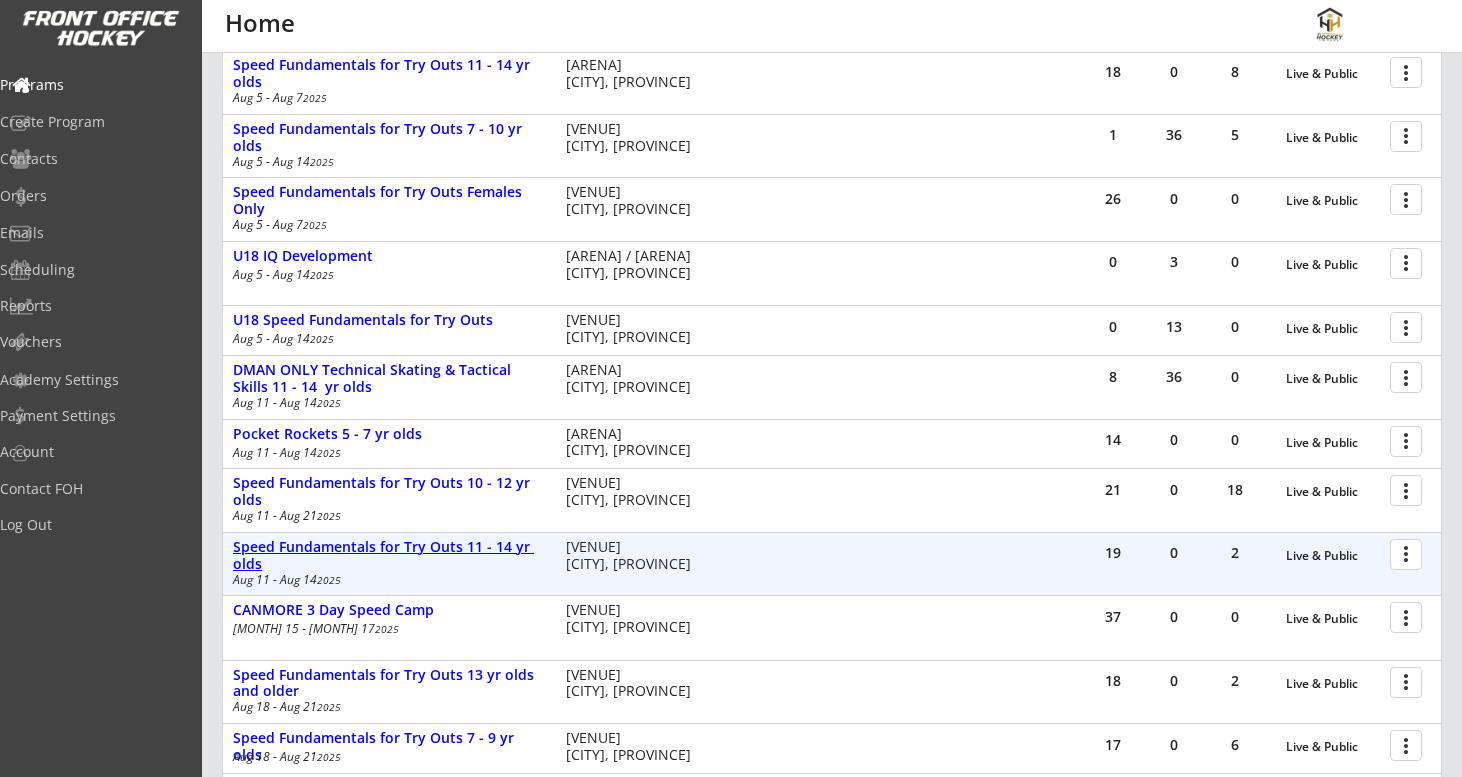 click on "Speed Fundamentals for Try Outs 11 - 14 yr olds" at bounding box center [1333, 556] 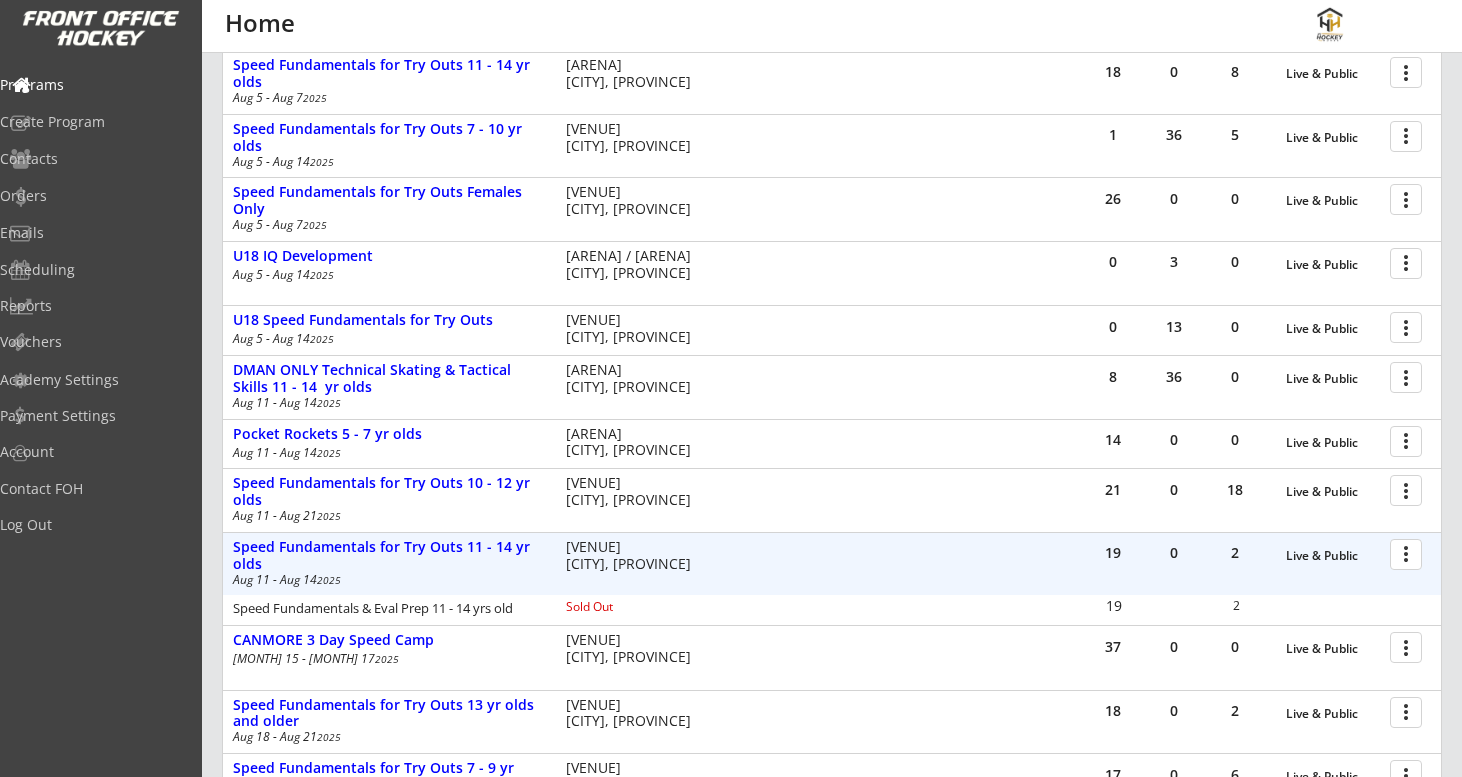 click at bounding box center [1409, 553] 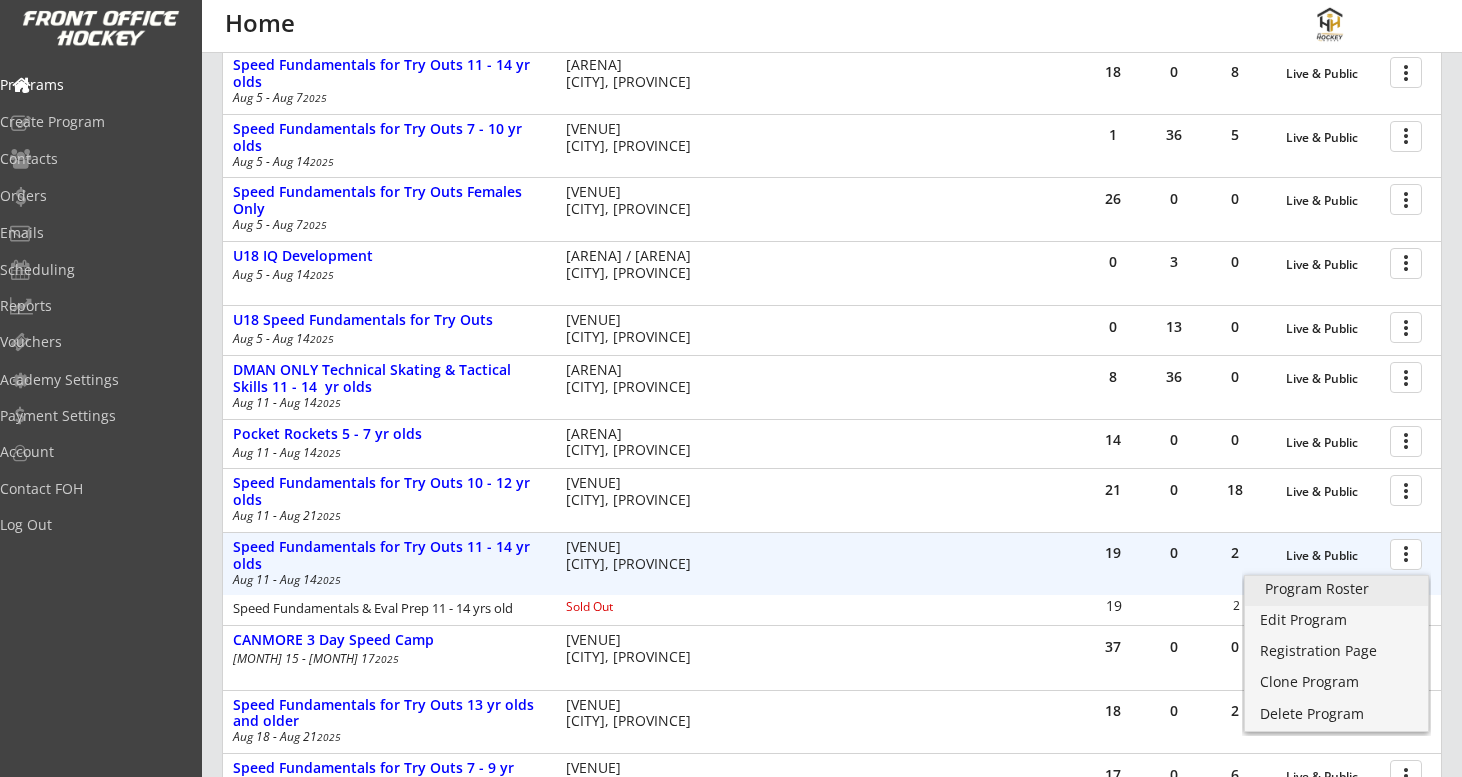 click on "Program Roster" at bounding box center (1336, 589) 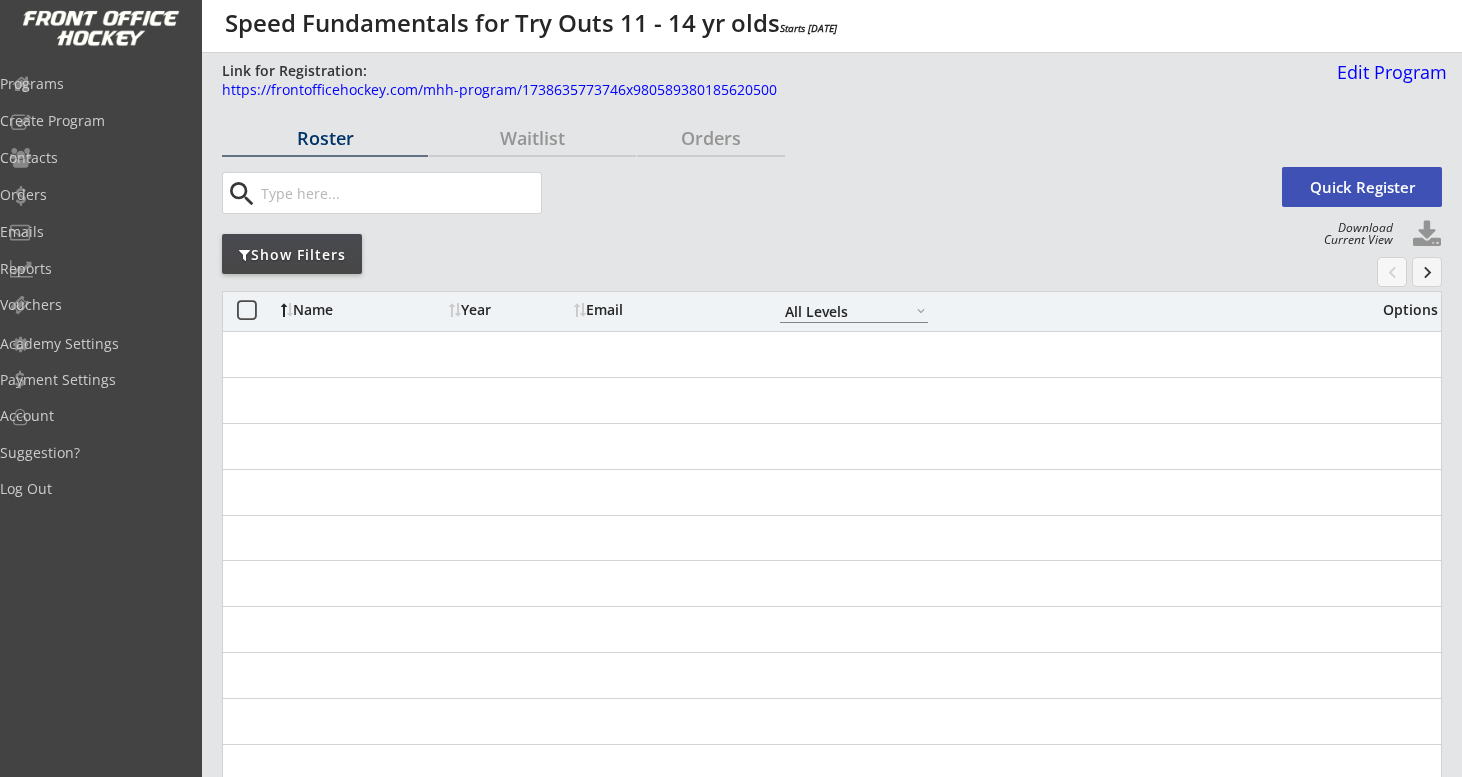 scroll, scrollTop: 0, scrollLeft: 0, axis: both 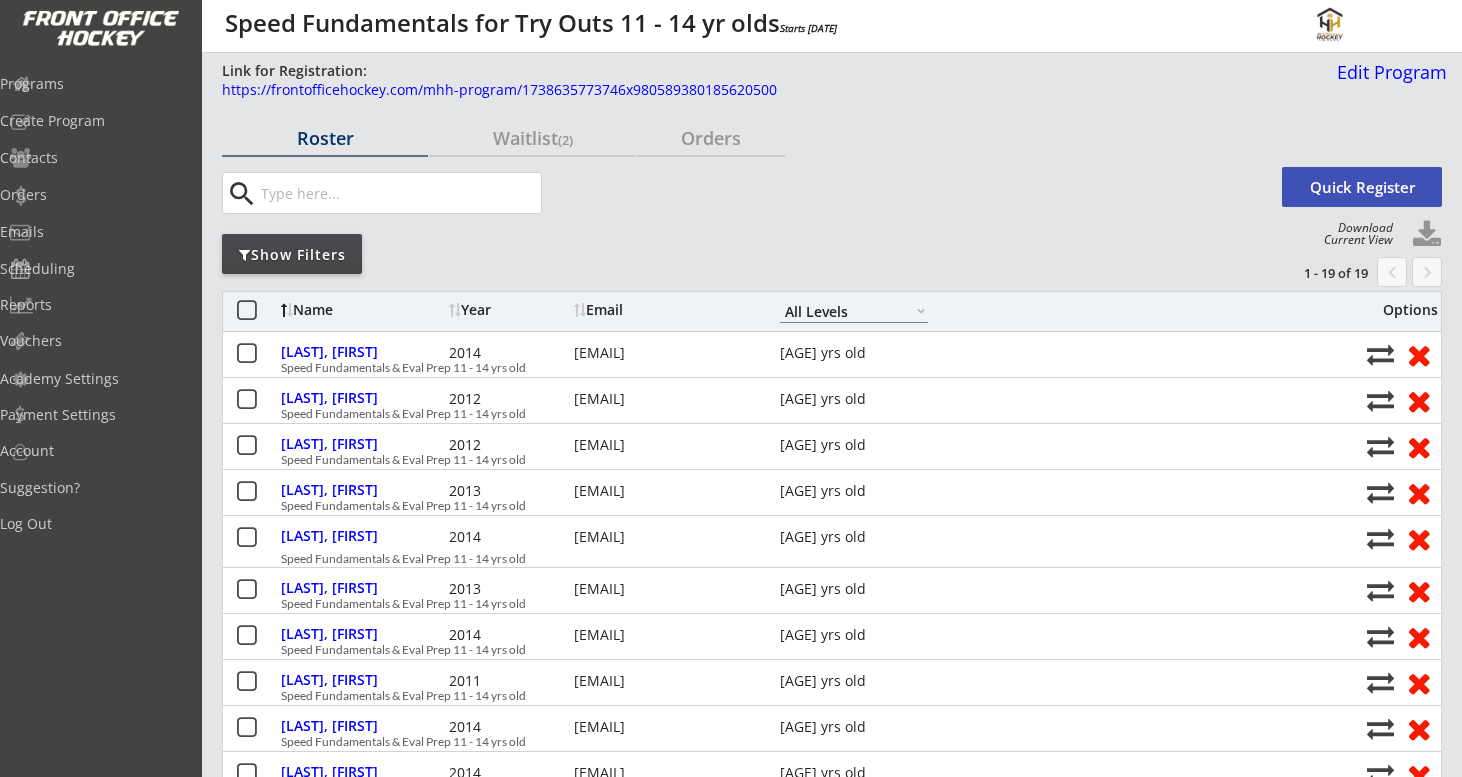 click on "Show Filters" at bounding box center [325, 138] 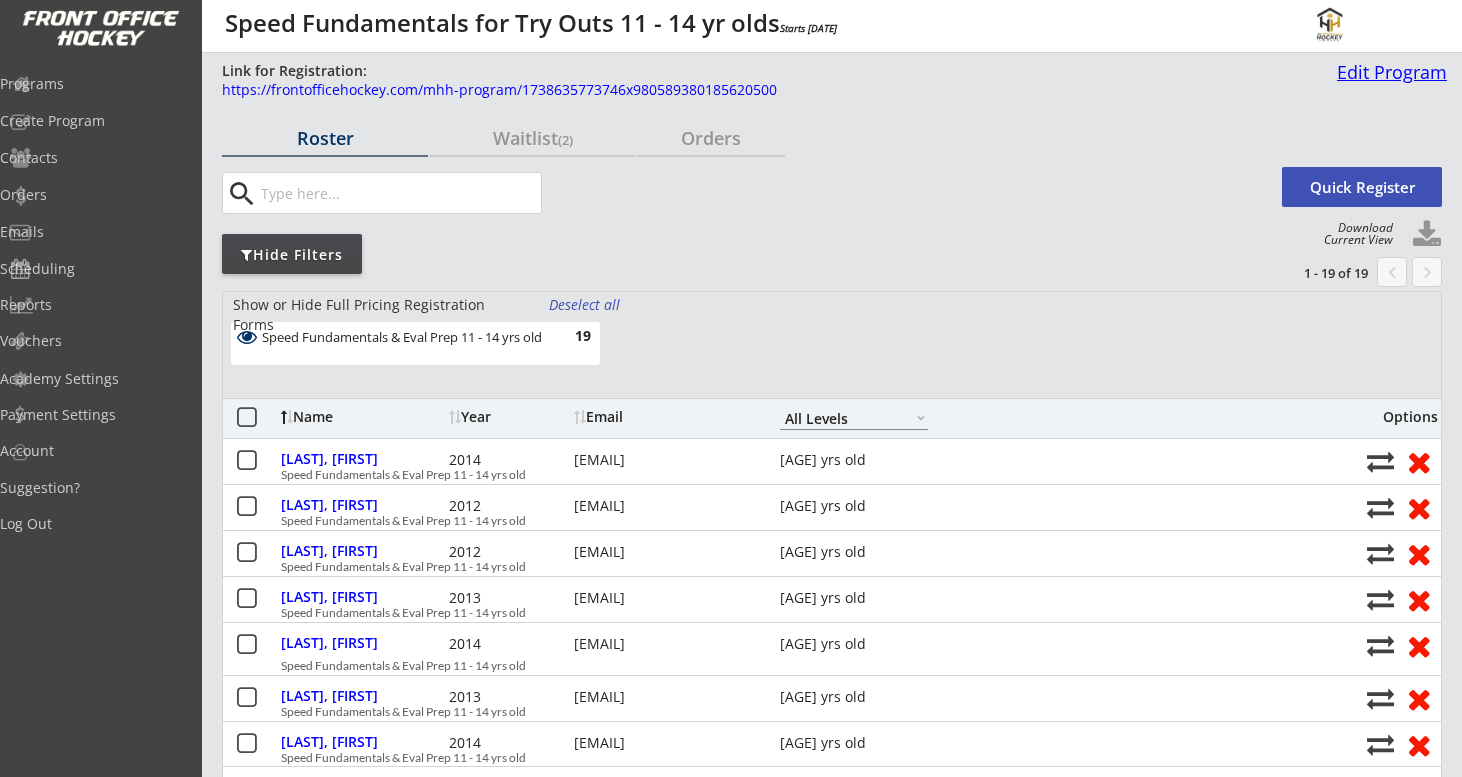 click on "Edit Program" at bounding box center [1388, 72] 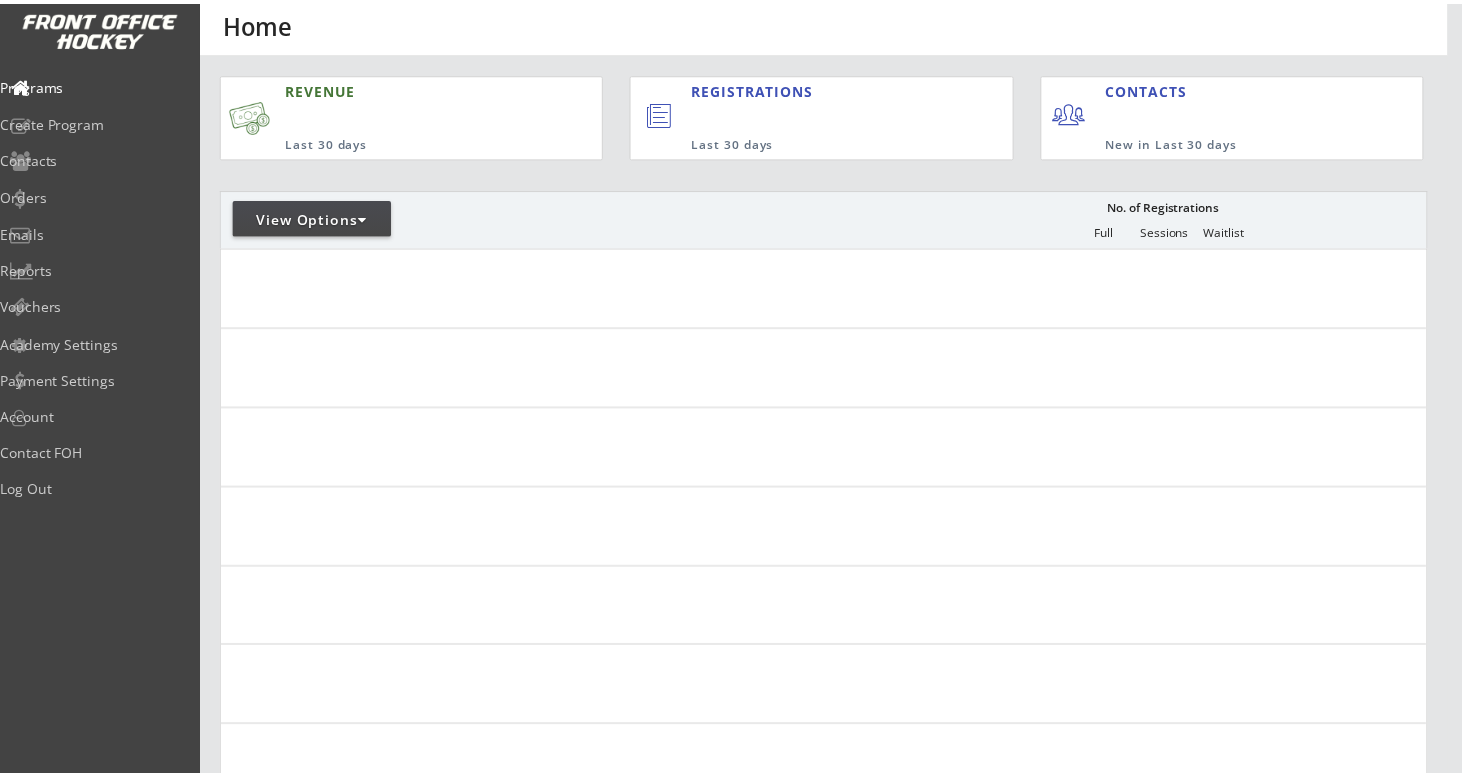 scroll, scrollTop: 0, scrollLeft: 0, axis: both 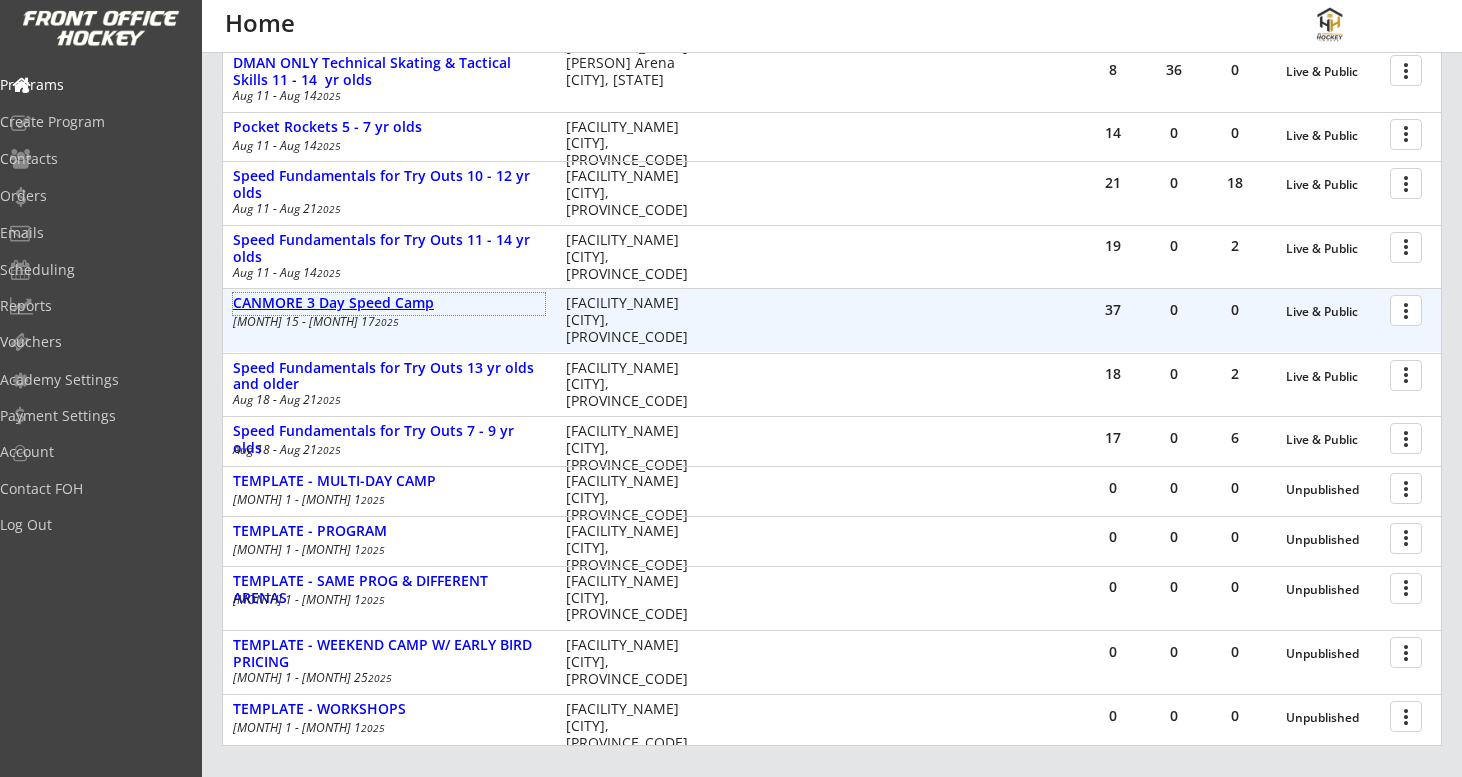 click on "CANMORE 3 Day Speed Camp" at bounding box center [389, 303] 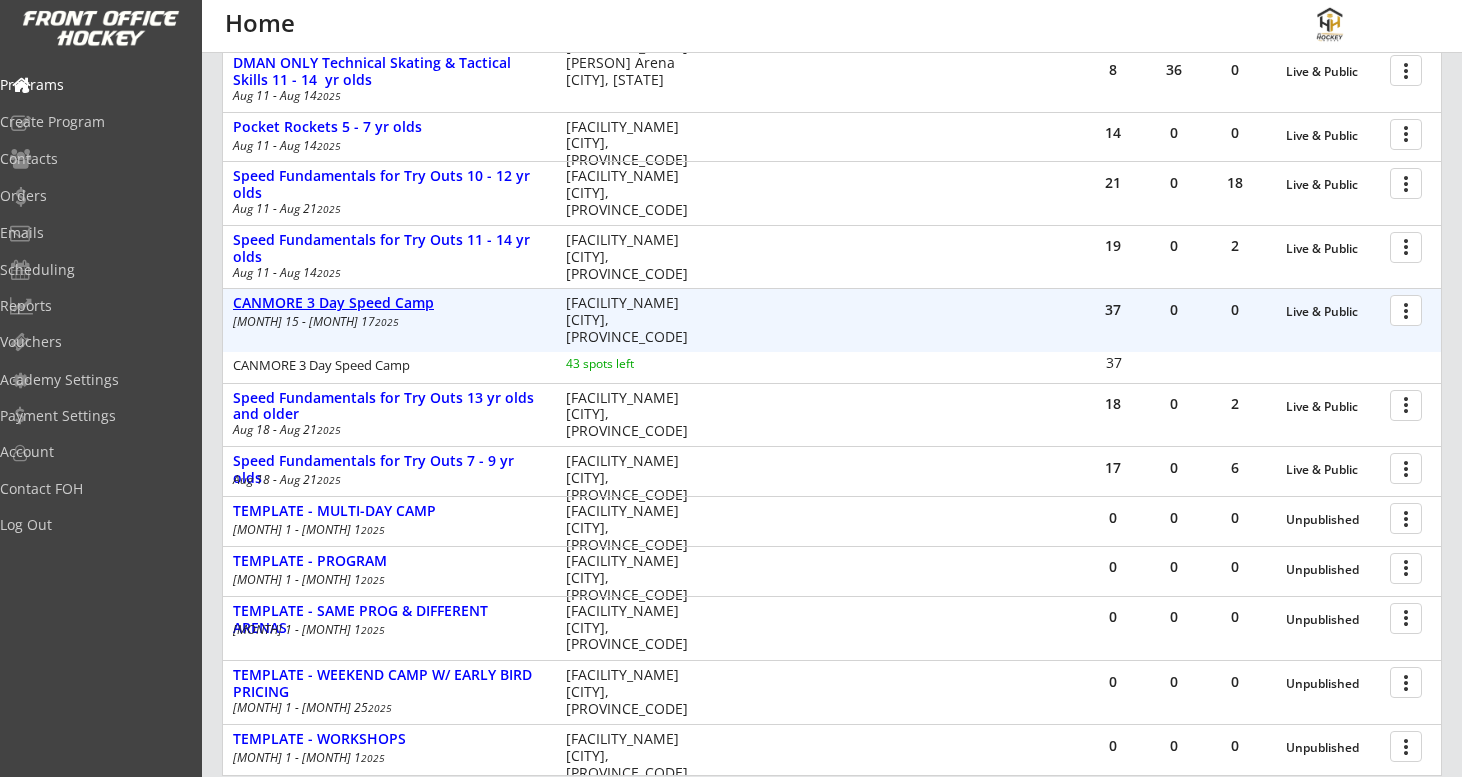 click on "CANMORE 3 Day Speed Camp" at bounding box center (1333, 312) 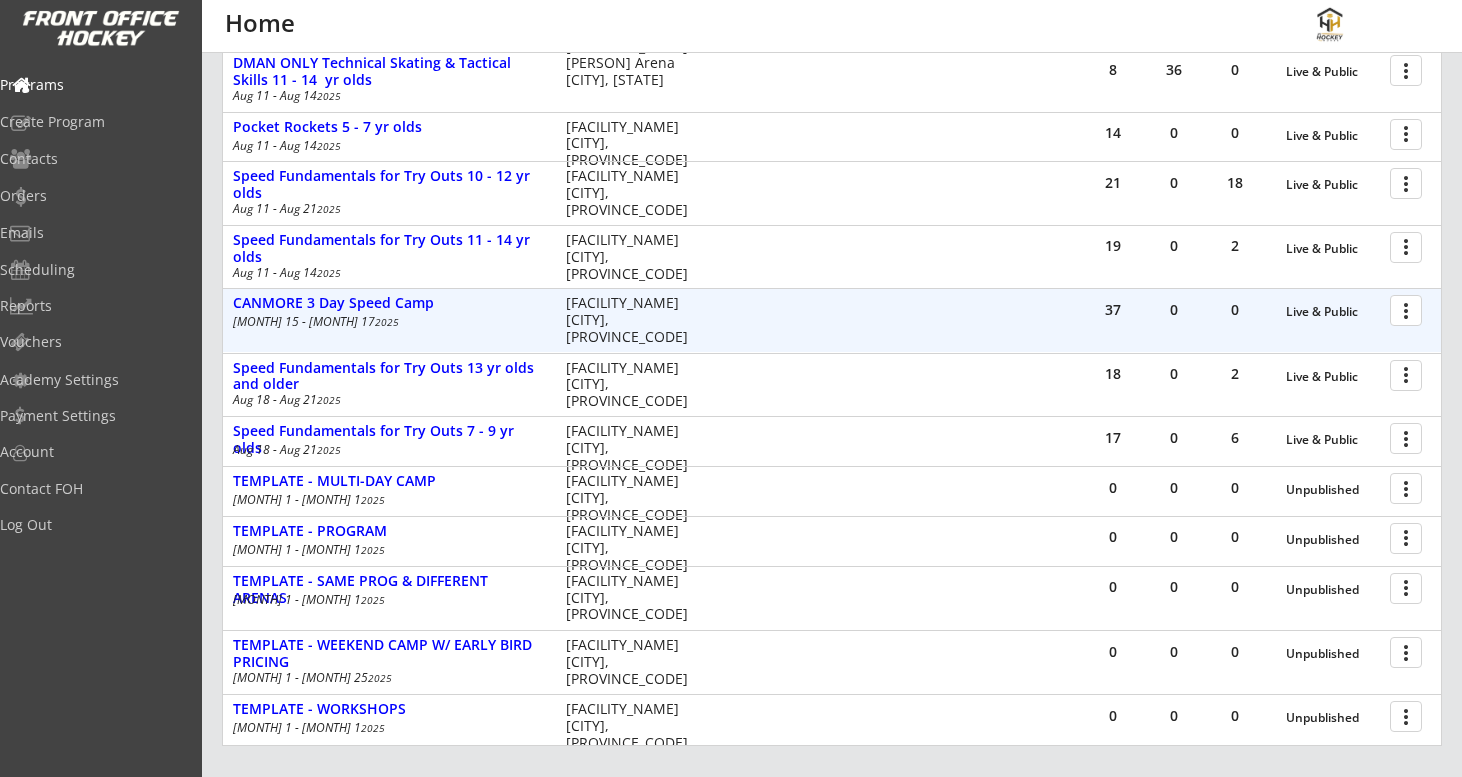 click at bounding box center (1409, 309) 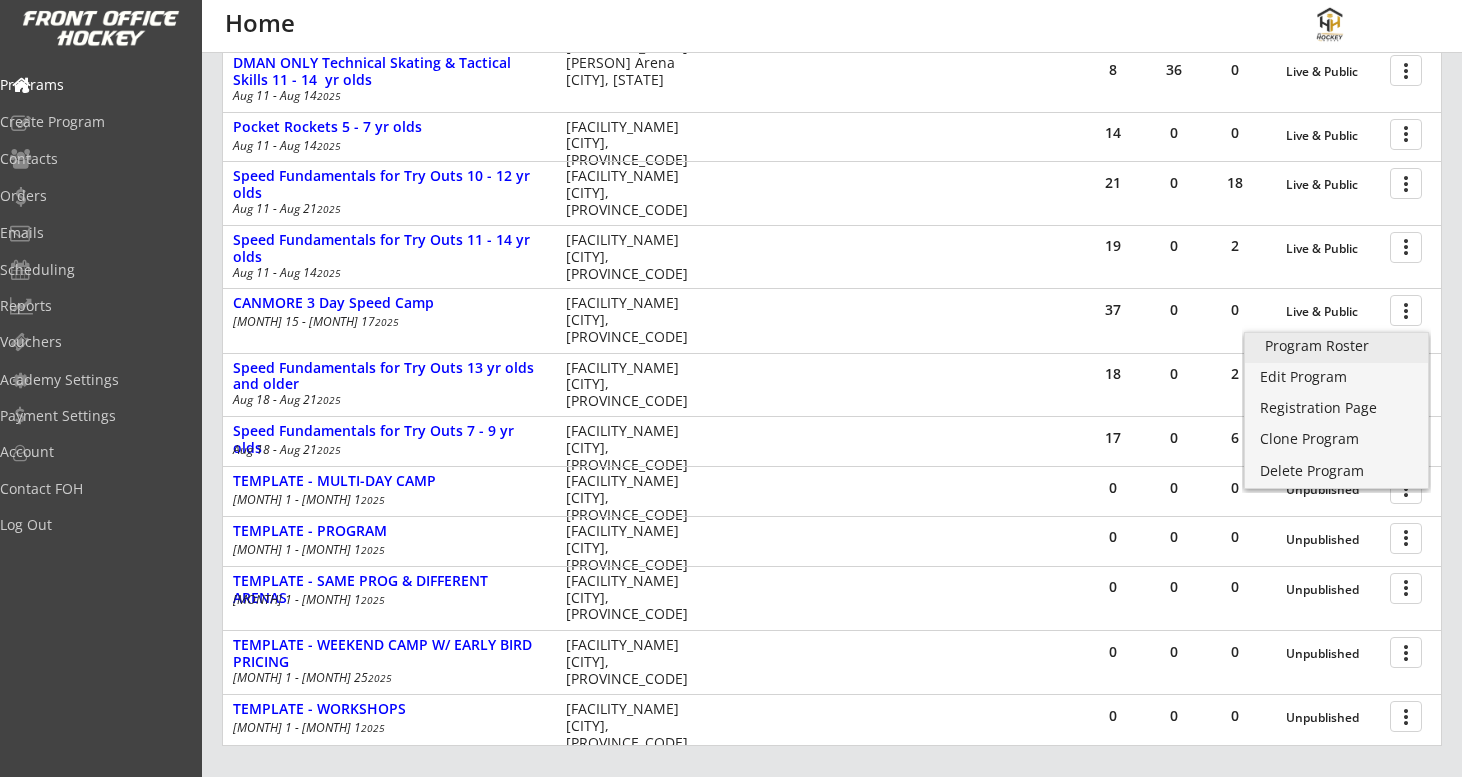 click on "Program Roster" at bounding box center [1336, 346] 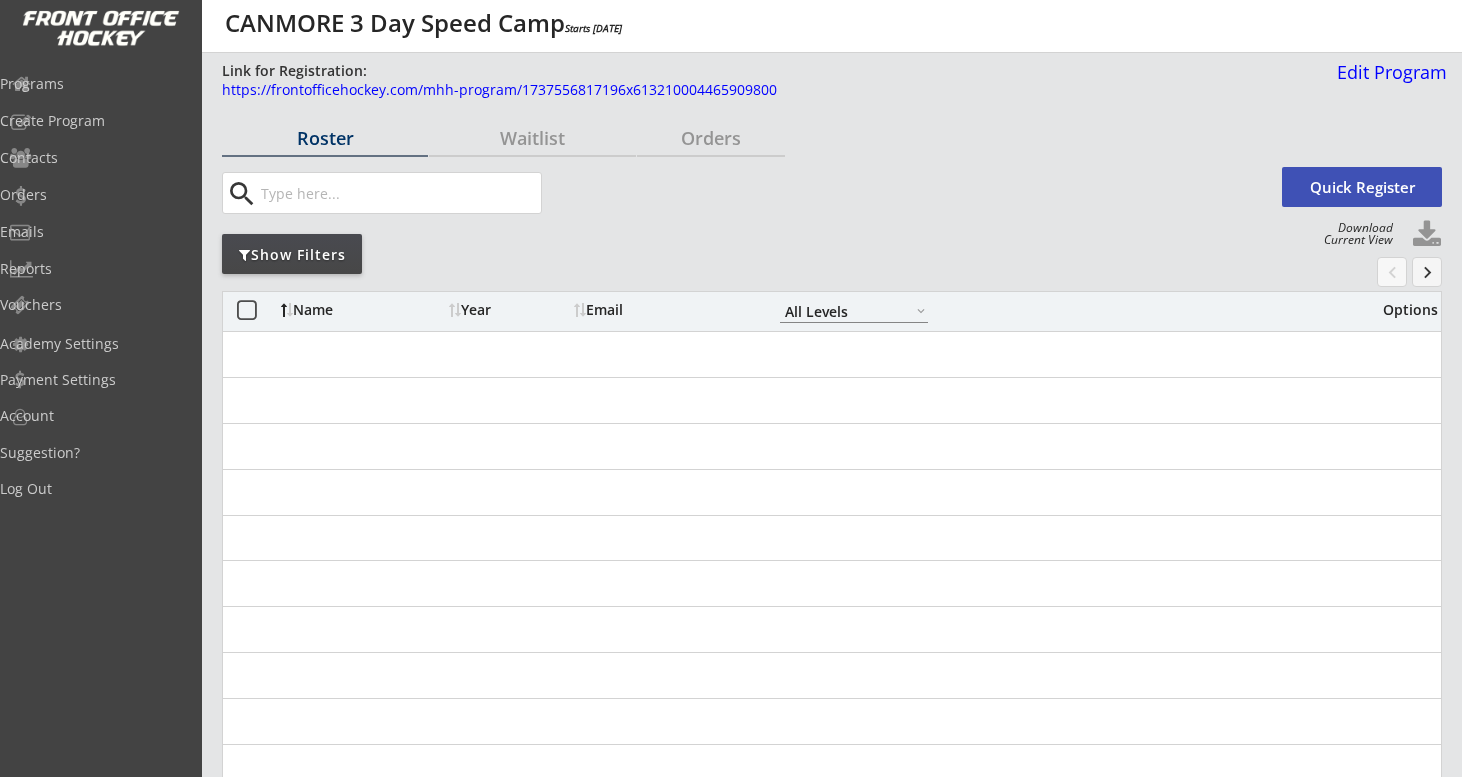 scroll, scrollTop: 0, scrollLeft: 0, axis: both 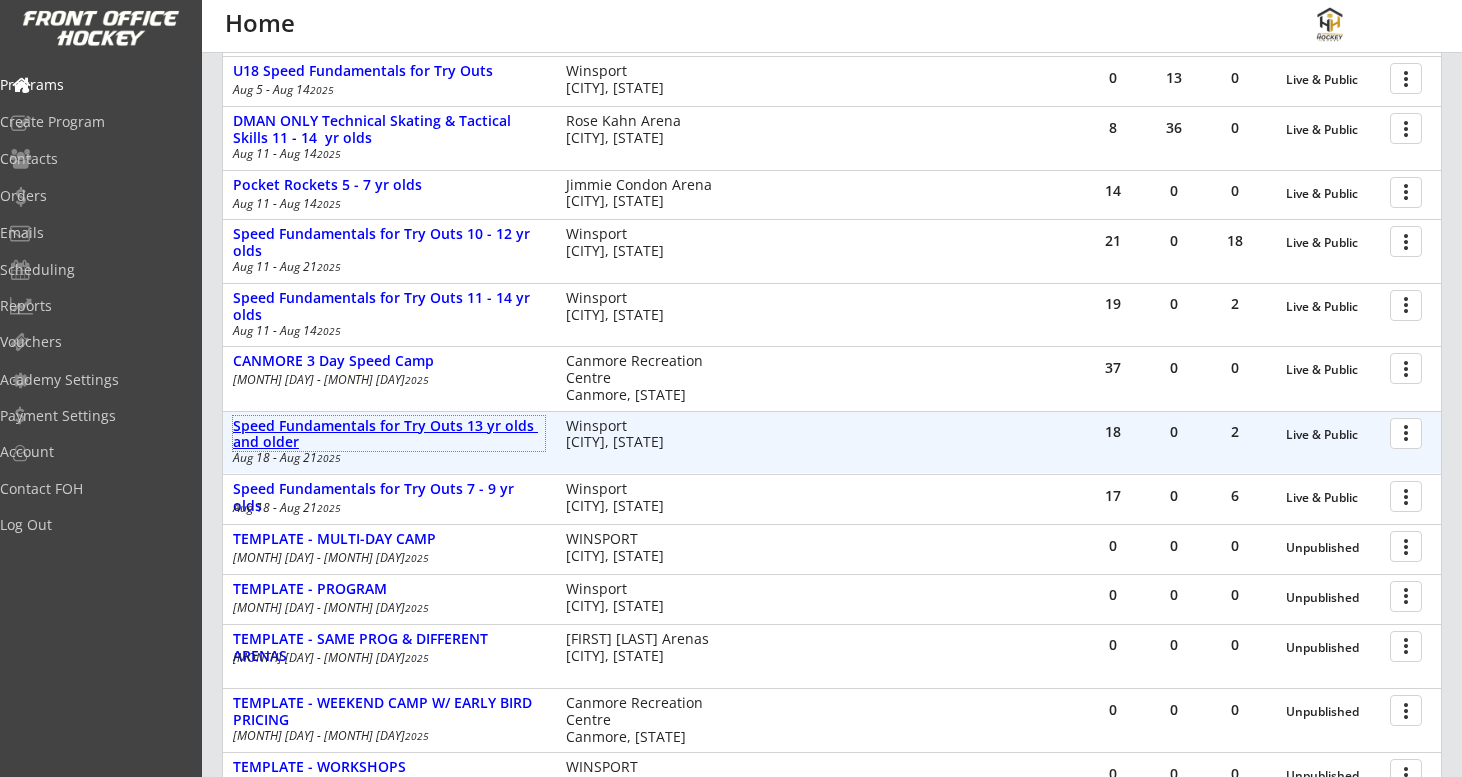 click on "Speed Fundamentals for Try Outs 13 yr olds and older" at bounding box center (389, 435) 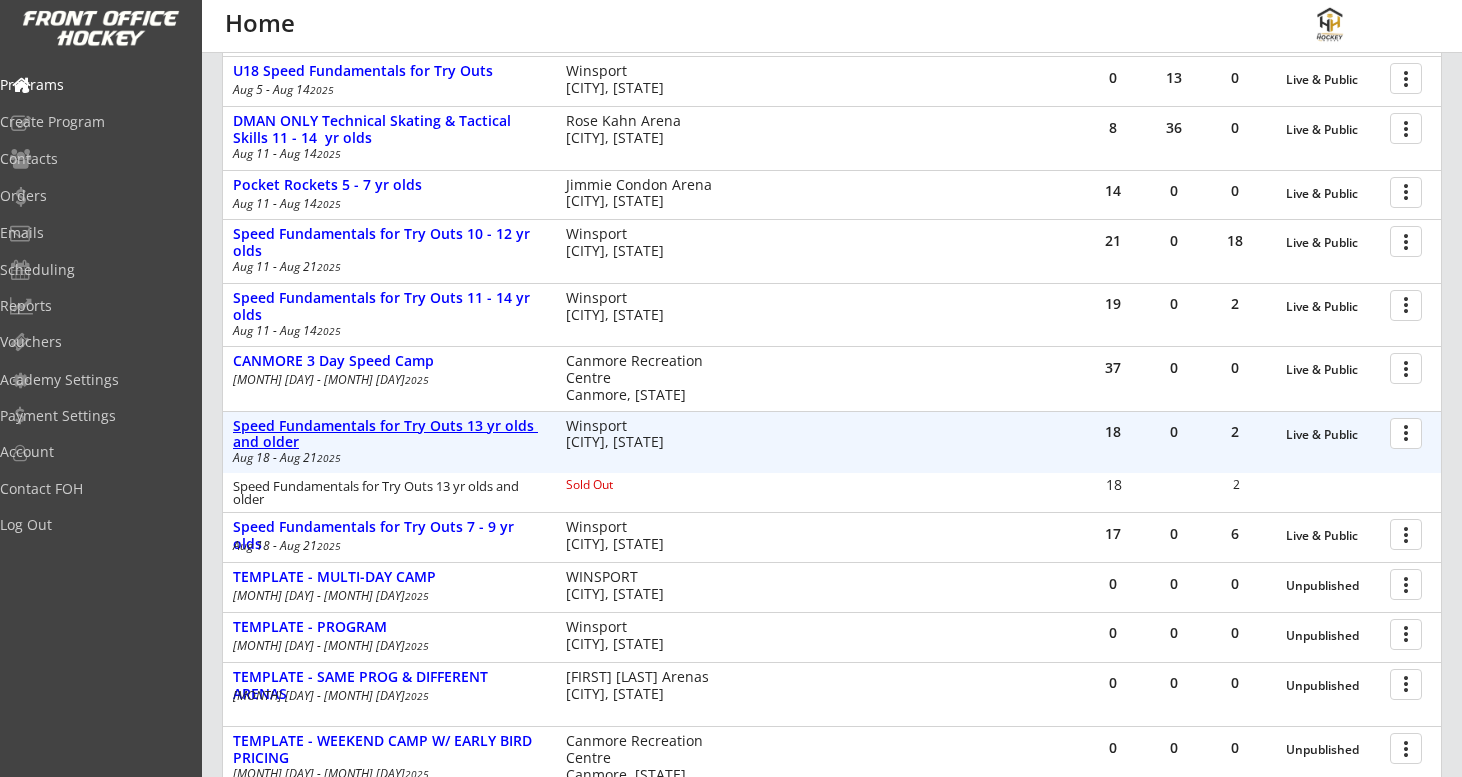 click on "Speed Fundamentals for Try Outs 13 yr olds and older" at bounding box center (1333, 435) 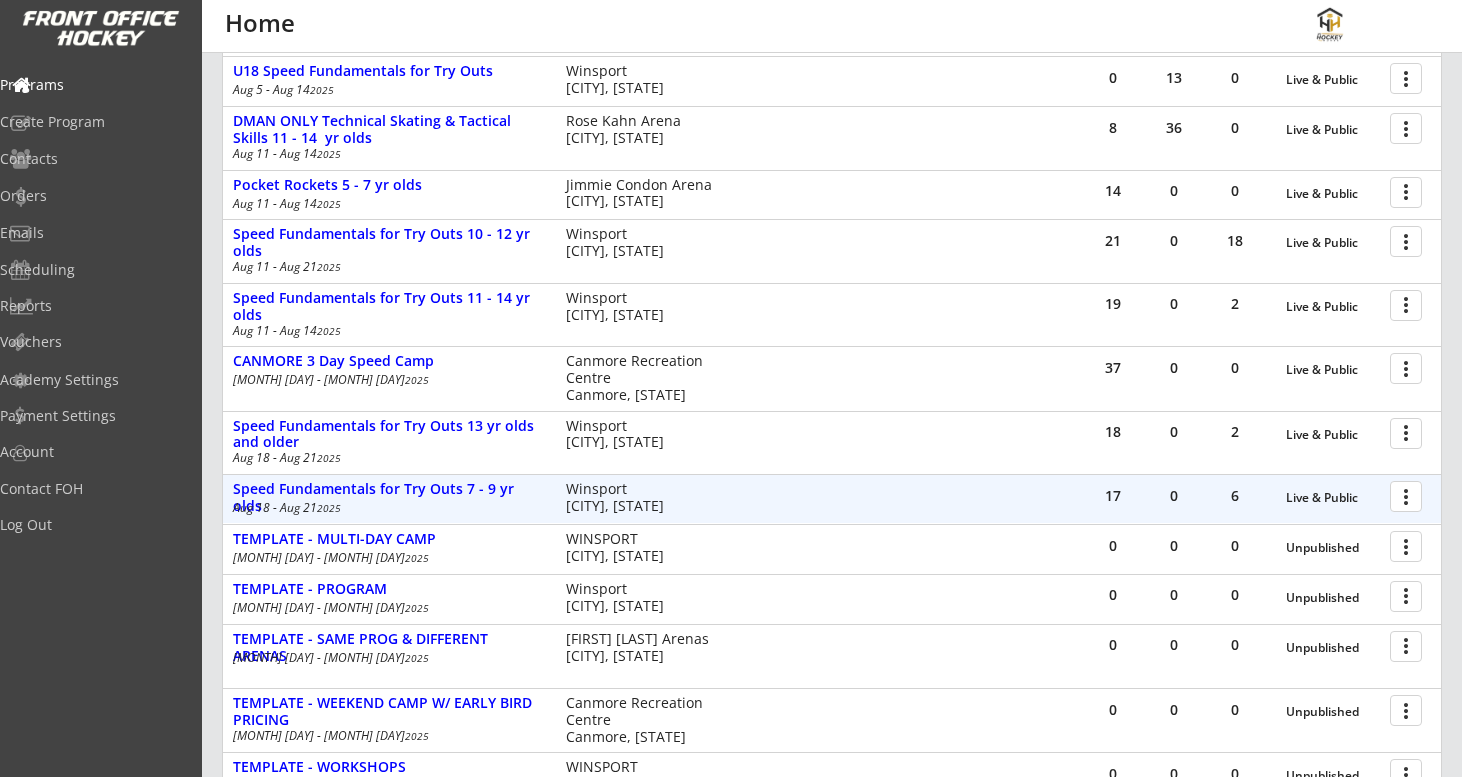 click at bounding box center (1409, 495) 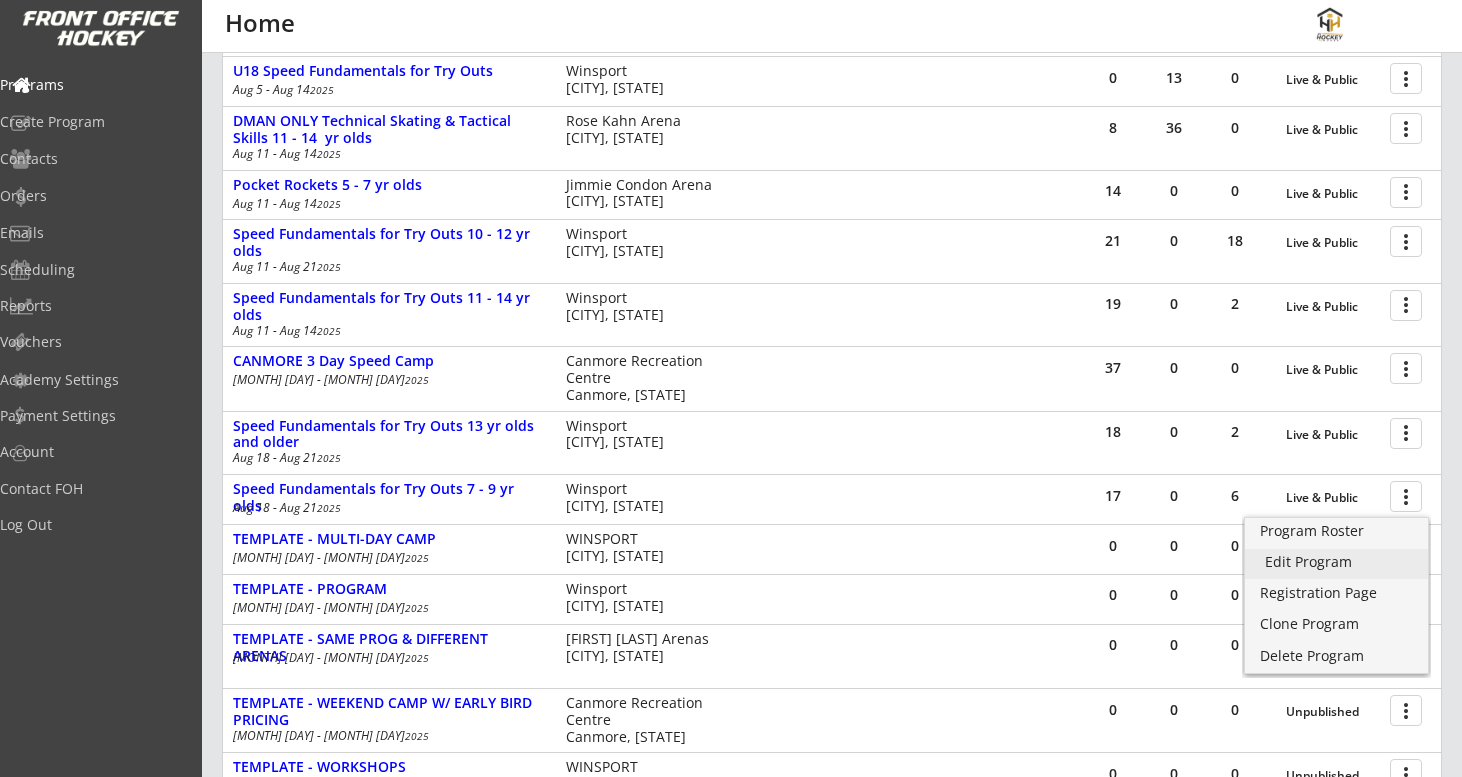 click on "Edit Program" at bounding box center (1336, 562) 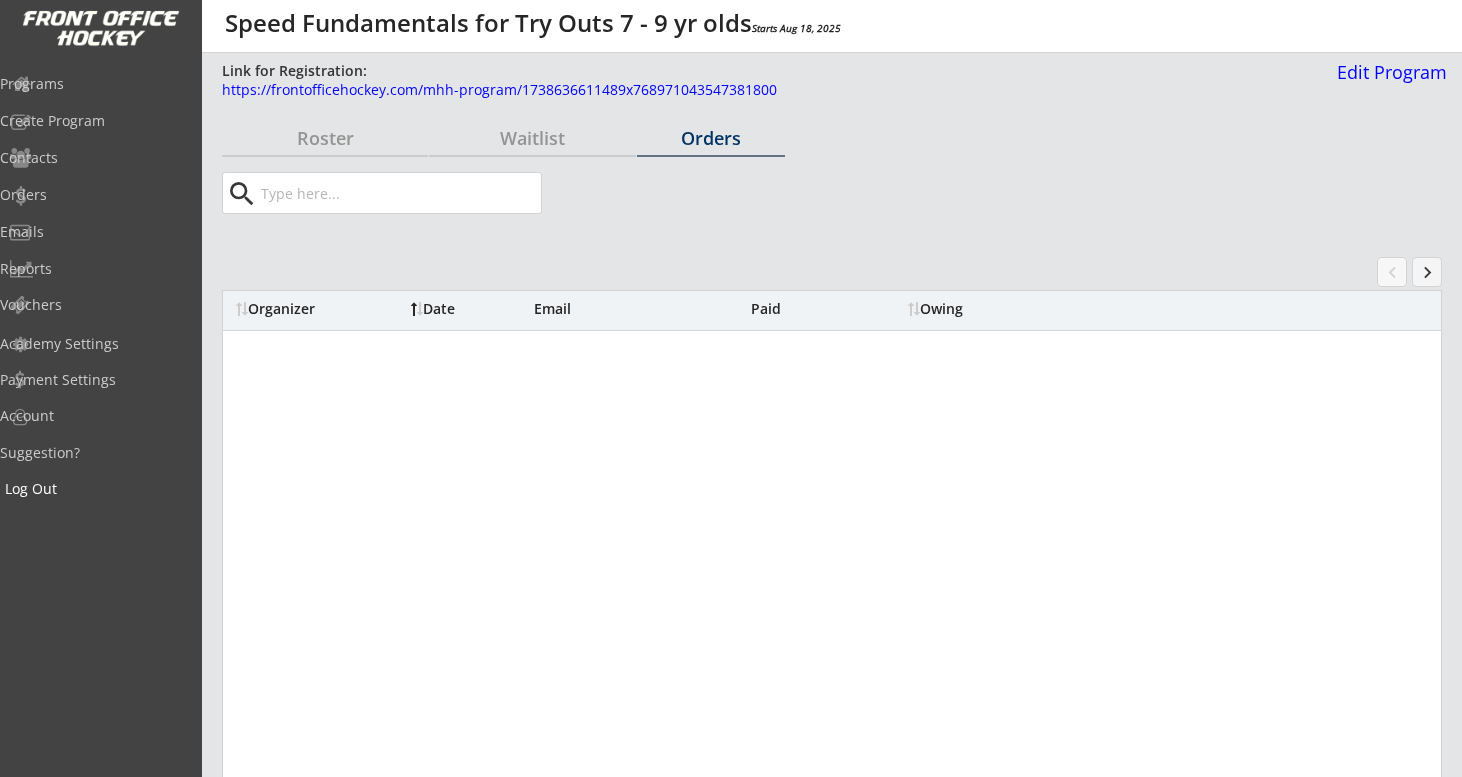 scroll, scrollTop: 0, scrollLeft: 0, axis: both 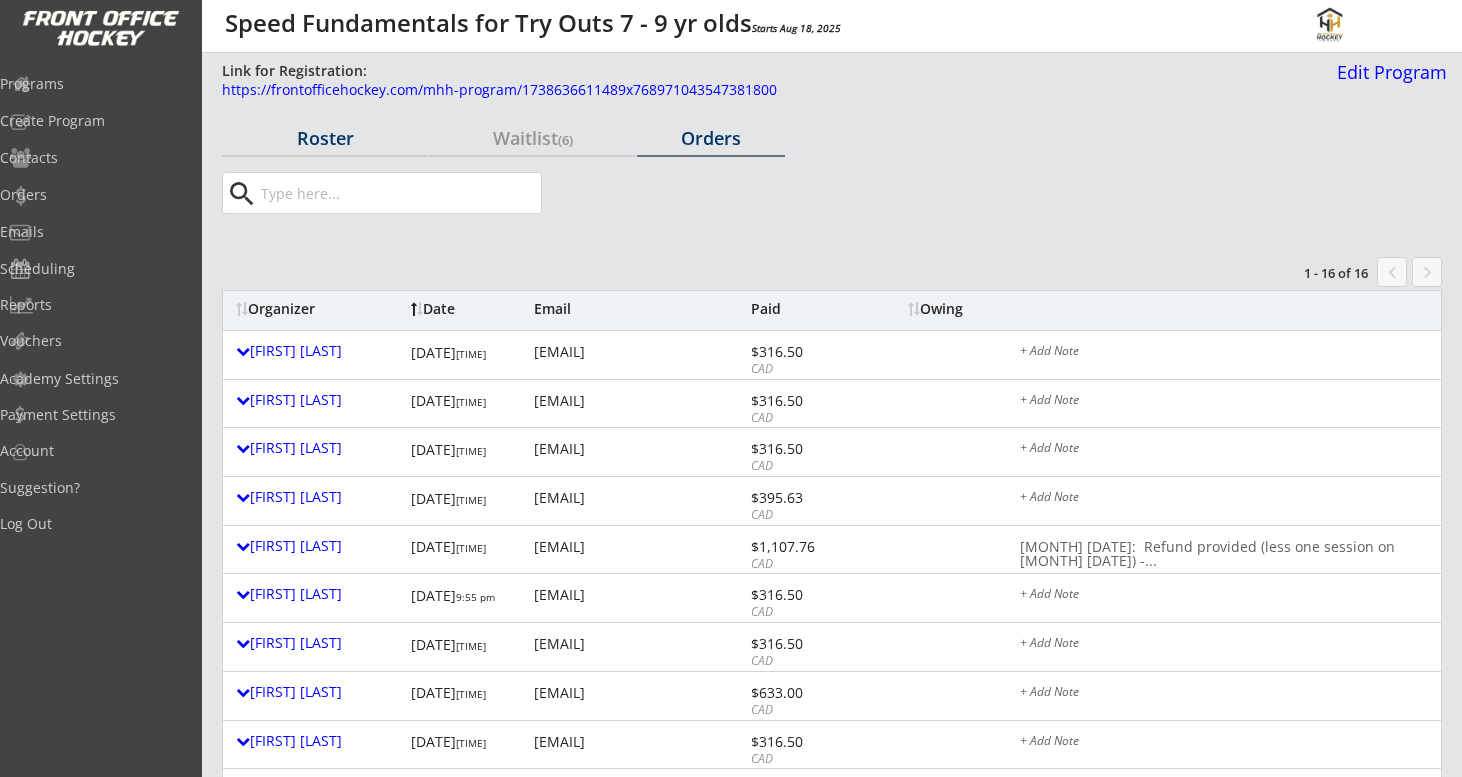 click on "Roster" at bounding box center (325, 138) 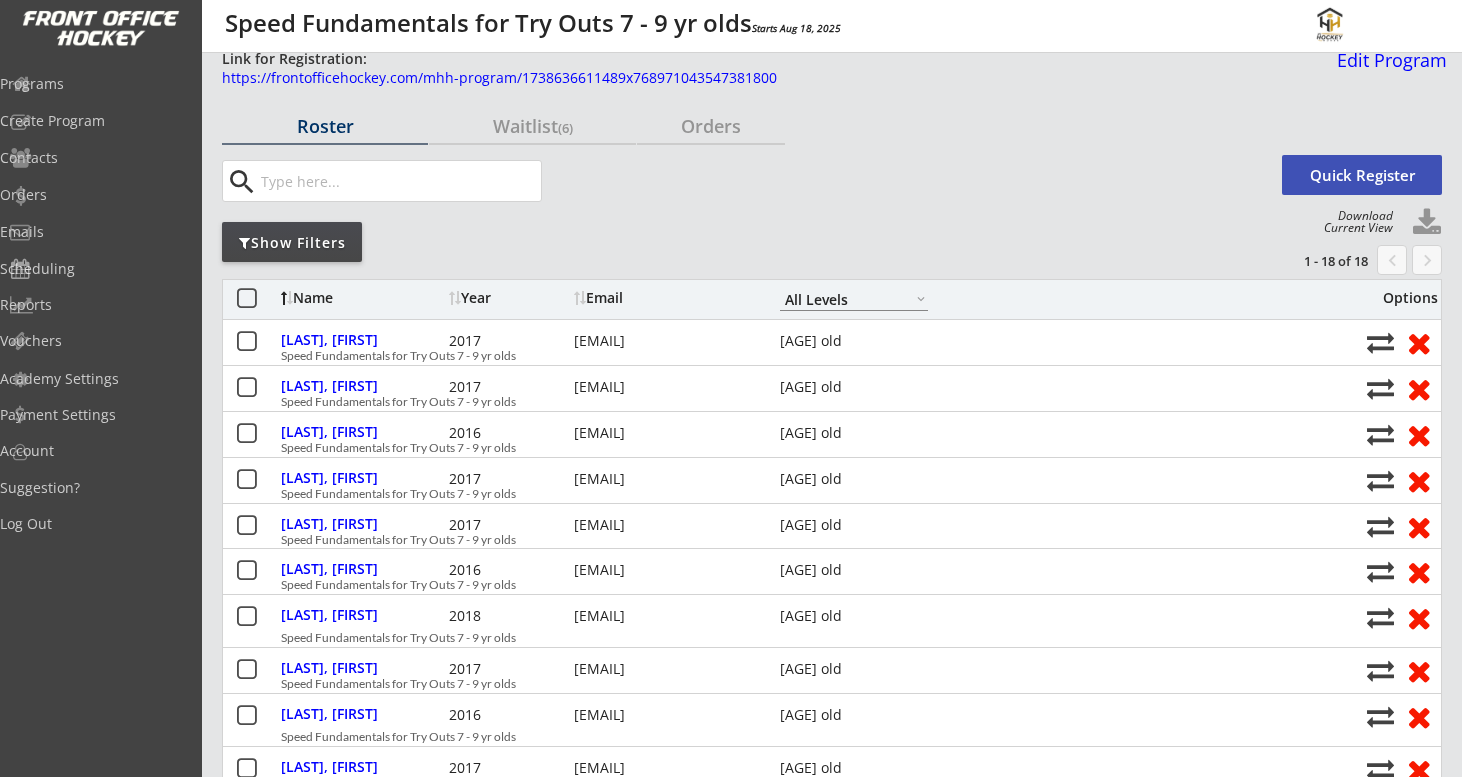 scroll, scrollTop: 0, scrollLeft: 0, axis: both 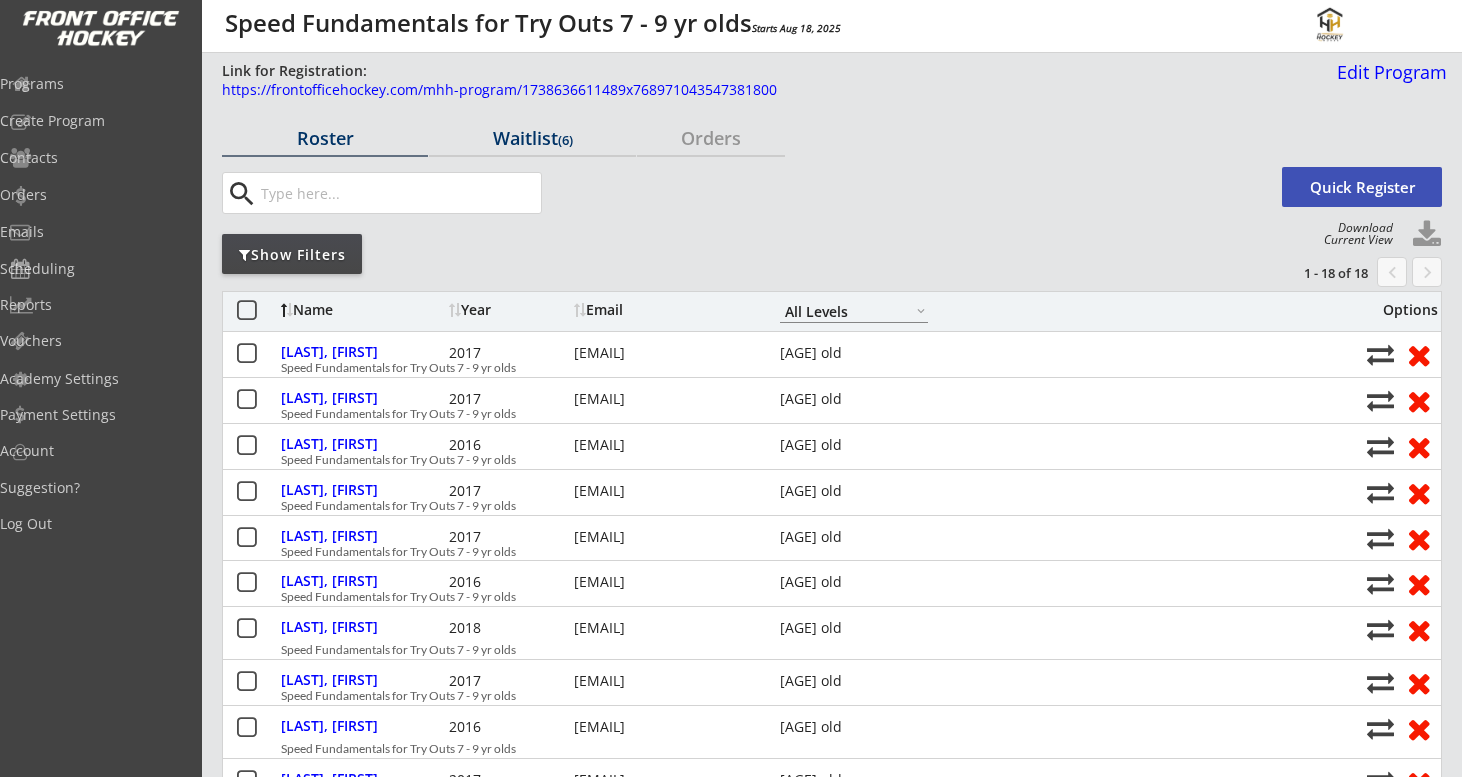 click on "Waitlist   (6)" at bounding box center (325, 138) 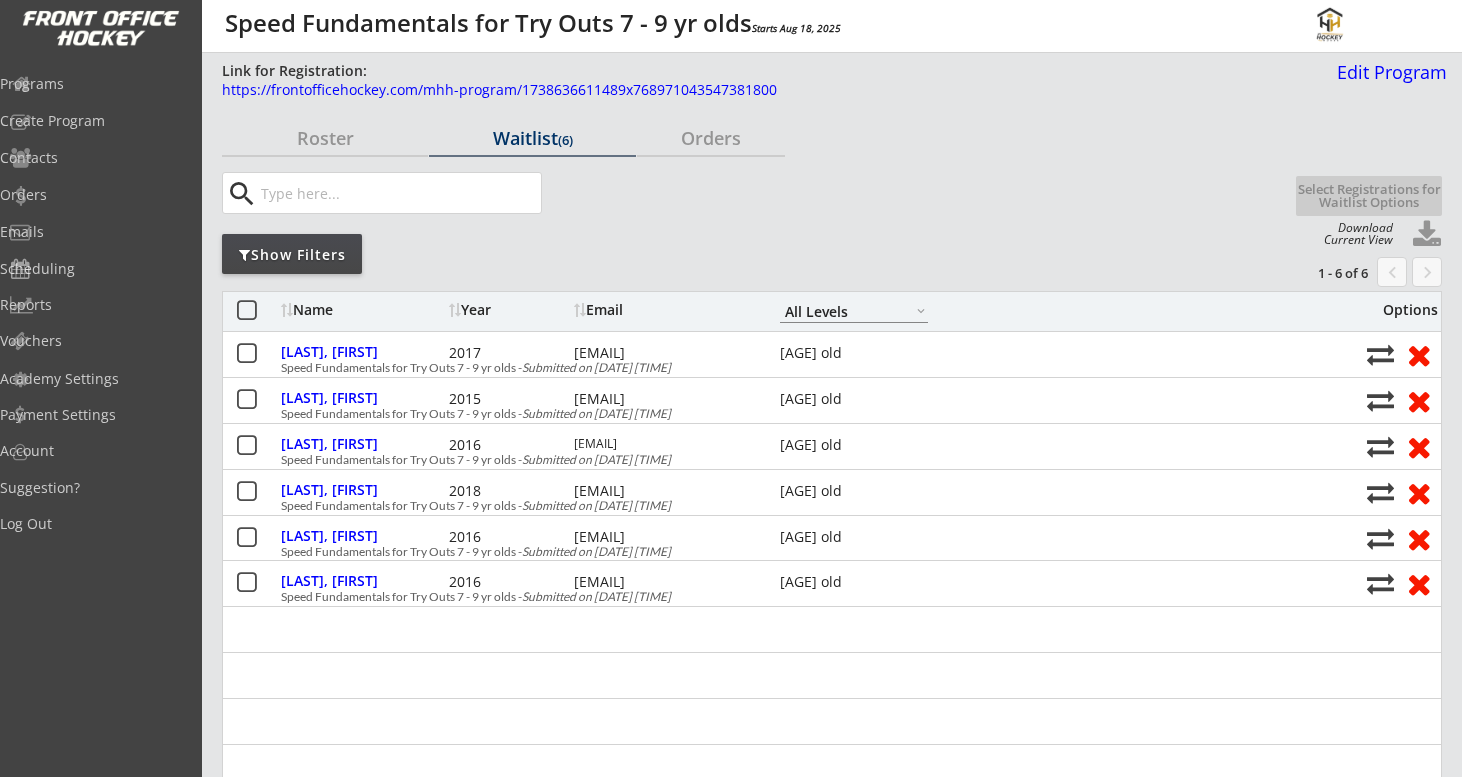 click on "[LAST], [FIRST] 2017 [EMAIL] 7 years old Speed Fundamentals for Try Outs 7 - 9 yr olds -  Submitted on [DATE] [TIME] [LAST], [FIRST] 2015 [EMAIL] 9 years old Speed Fundamentals for Try Outs 7 - 9 yr olds -  Submitted on [DATE] [TIME] [LAST], [FIRST] 2016 [EMAIL] 9 years old Speed Fundamentals for Try Outs 7 - 9 yr olds -  Submitted on [DATE] [TIME] [LAST], [FIRST] 2018 [EMAIL] 7 years old Speed Fundamentals for Try Outs 7 - 9 yr olds -  Submitted on [DATE] [TIME] [LAST], [FIRST] 2016 [EMAIL] 9 years old Speed Fundamentals for Try Outs 7 - 9 yr olds -  2016 2018" at bounding box center [832, 4253] 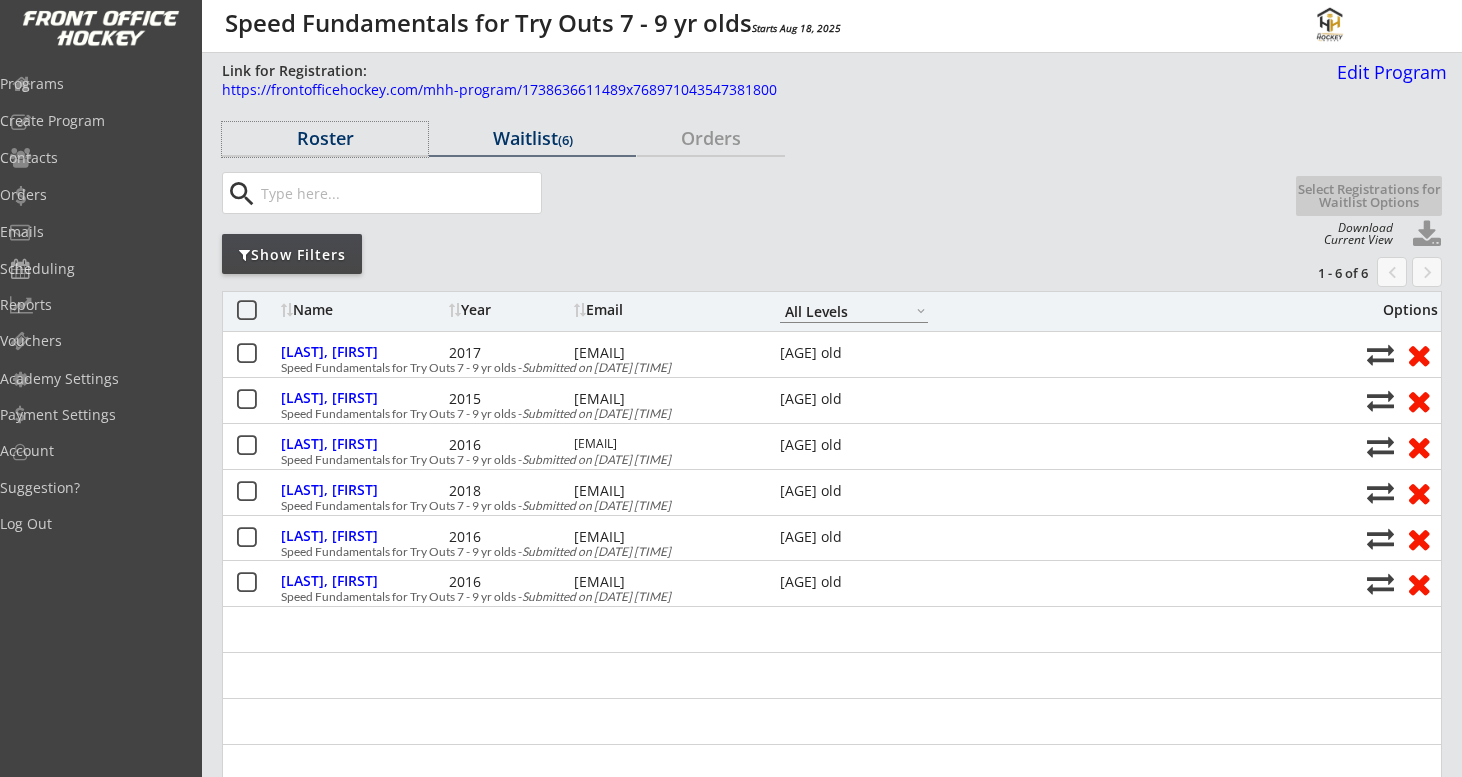 click on "Roster" at bounding box center (325, 138) 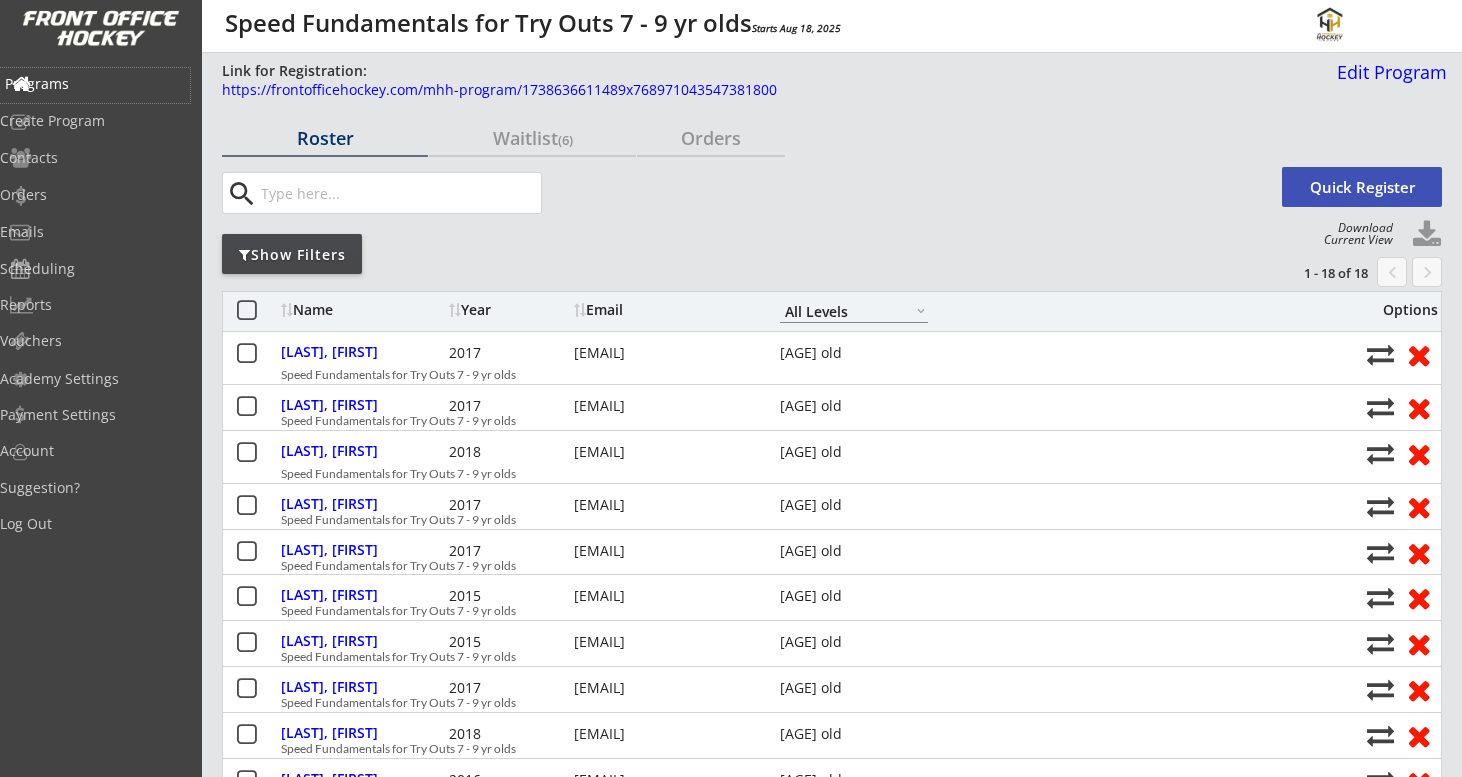 click on "Programs" at bounding box center [95, 84] 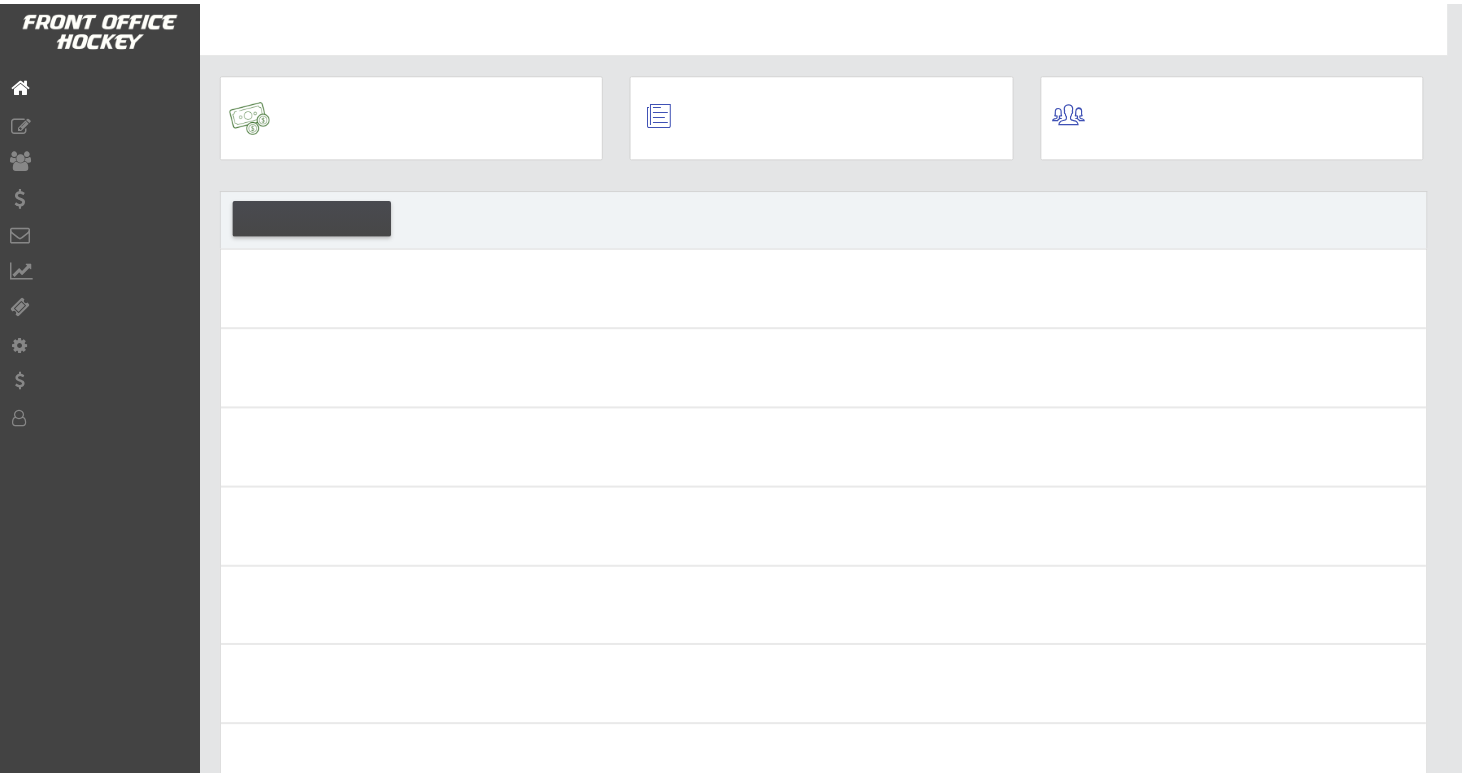 scroll, scrollTop: 0, scrollLeft: 0, axis: both 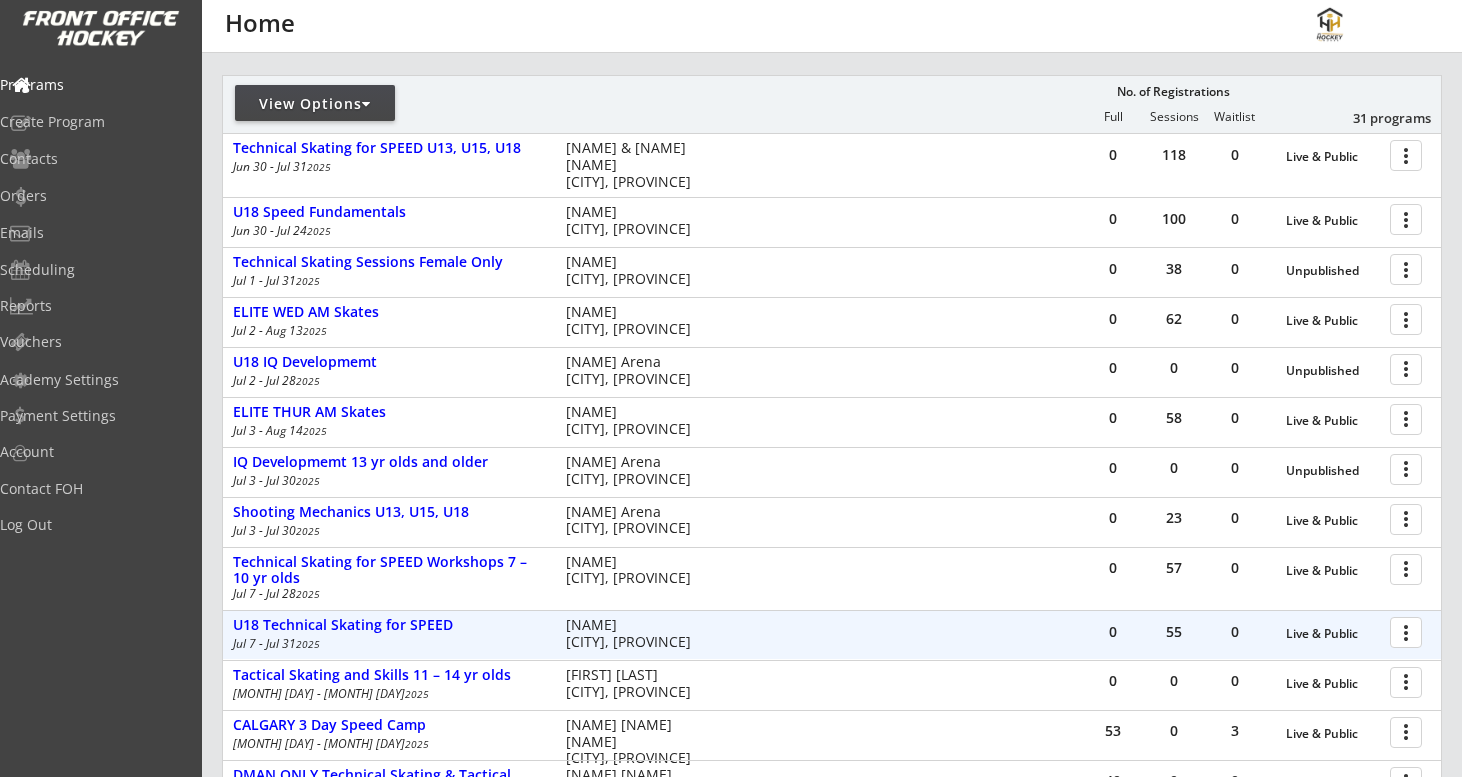 click at bounding box center [1409, 631] 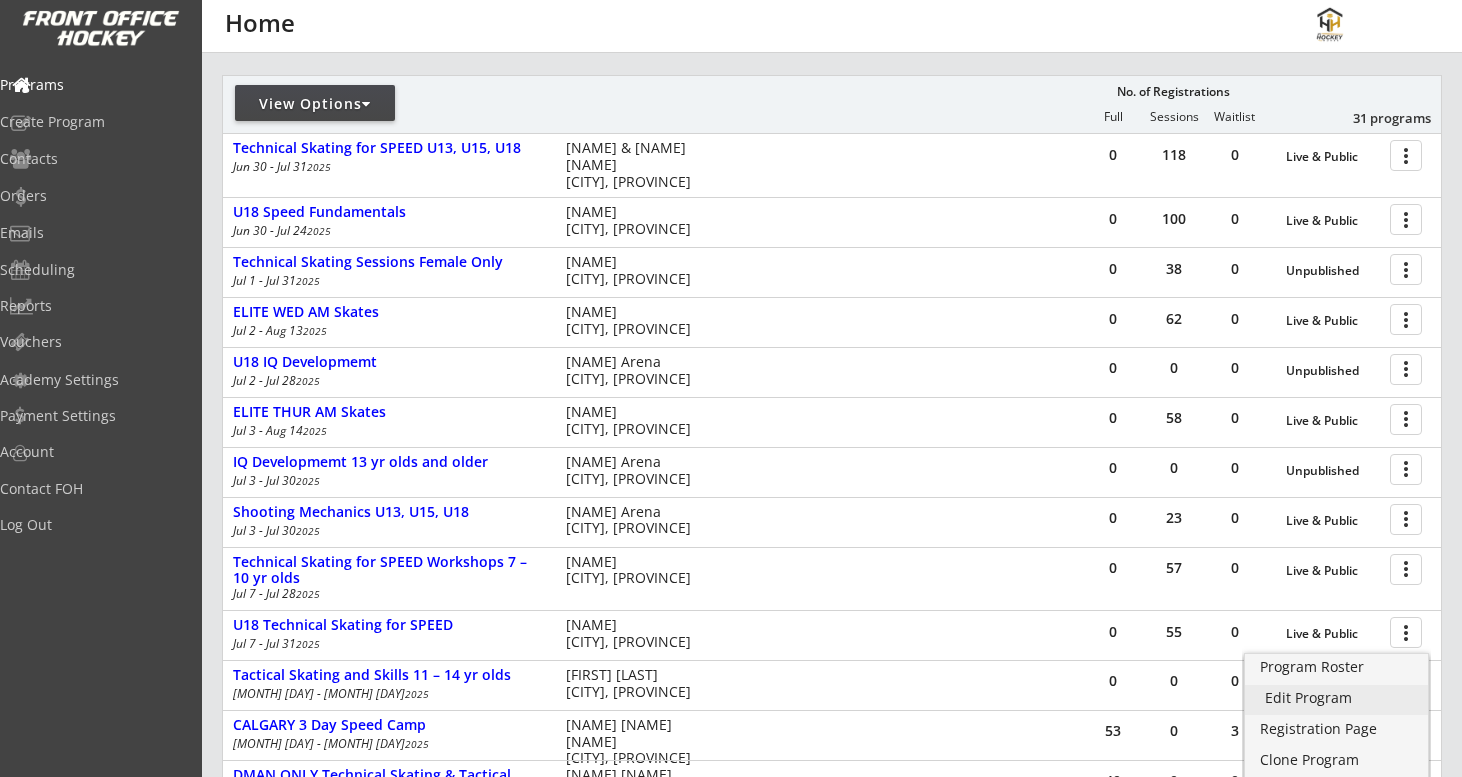 click on "Edit Program" at bounding box center (1336, 698) 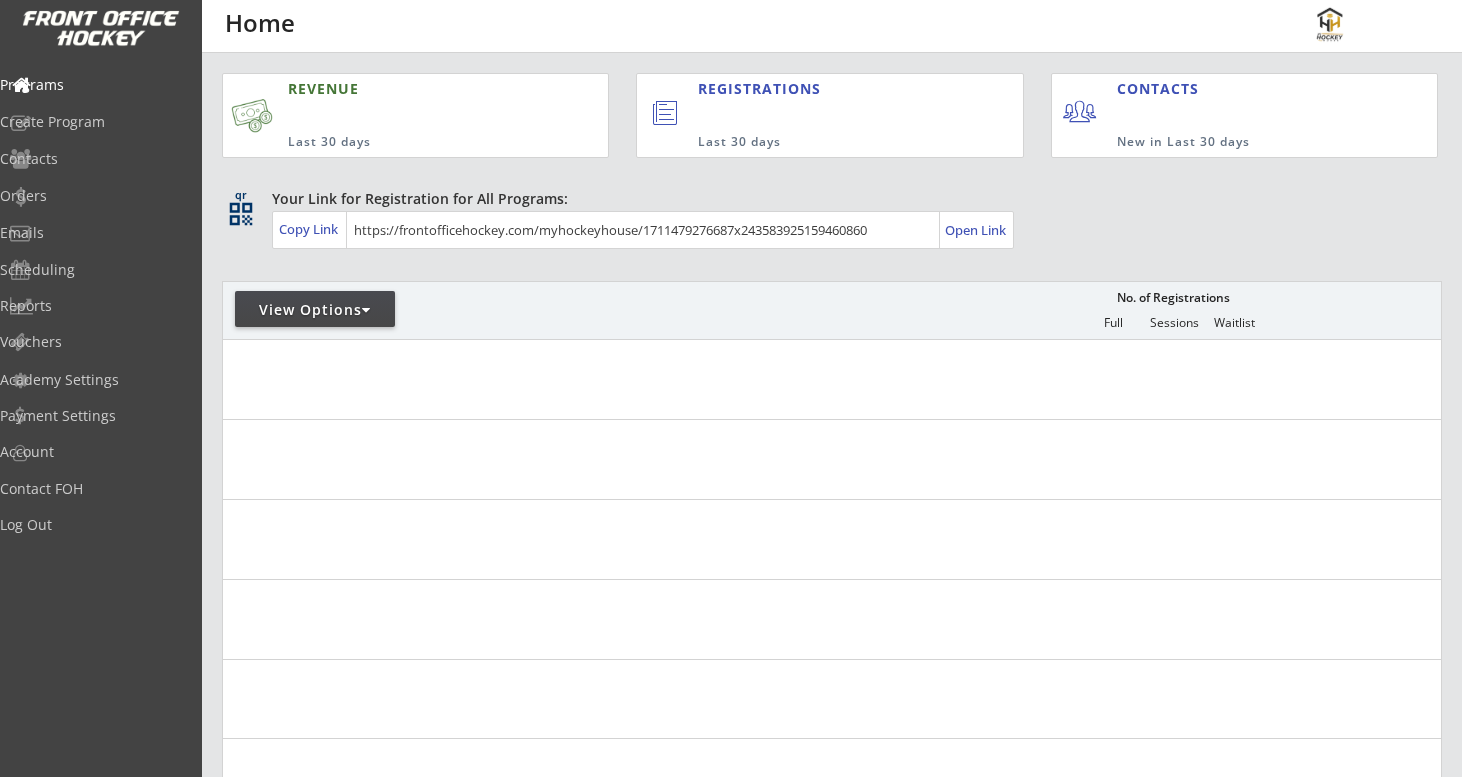 scroll, scrollTop: 0, scrollLeft: 0, axis: both 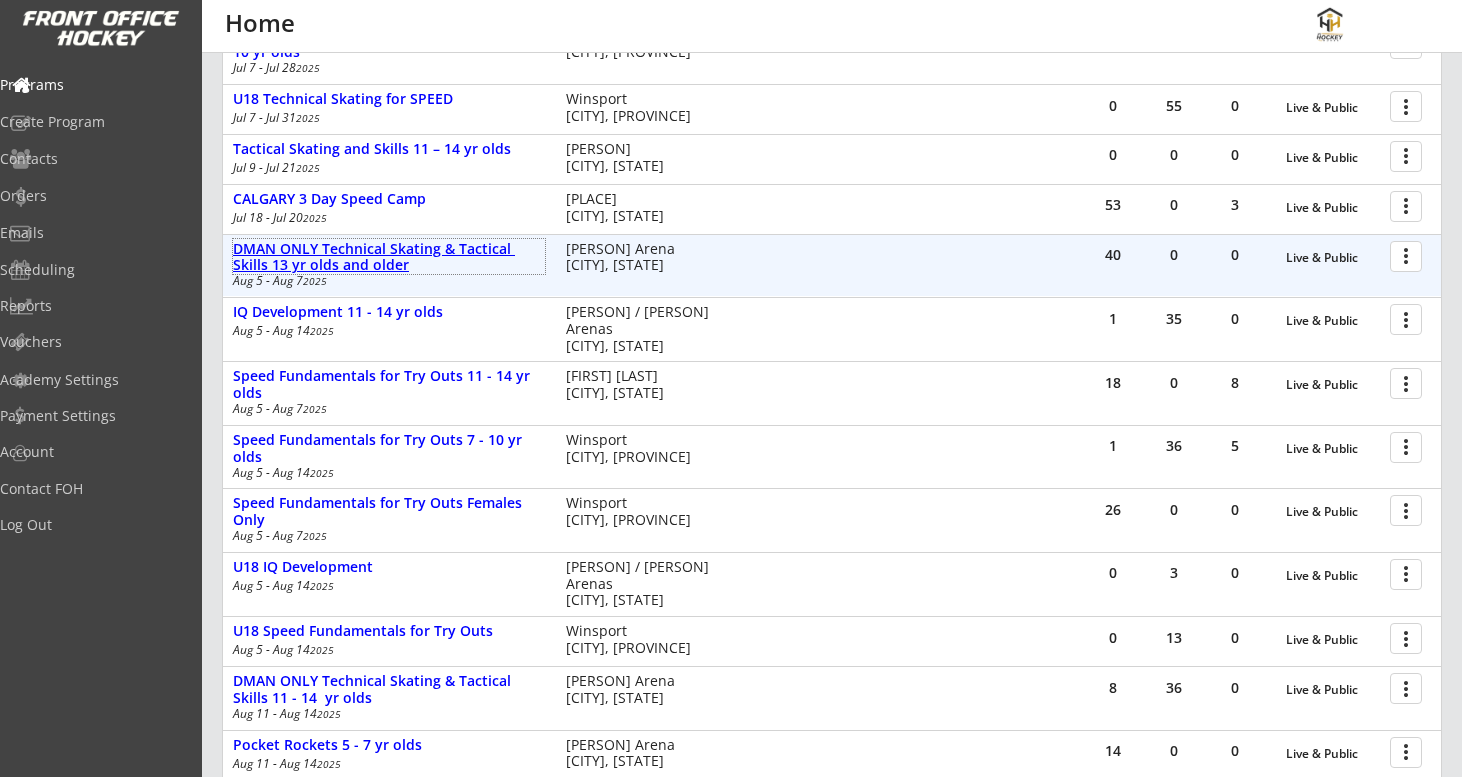 click on "DMAN ONLY Technical Skating & Tactical Skills 13 yr olds and older" at bounding box center [389, 258] 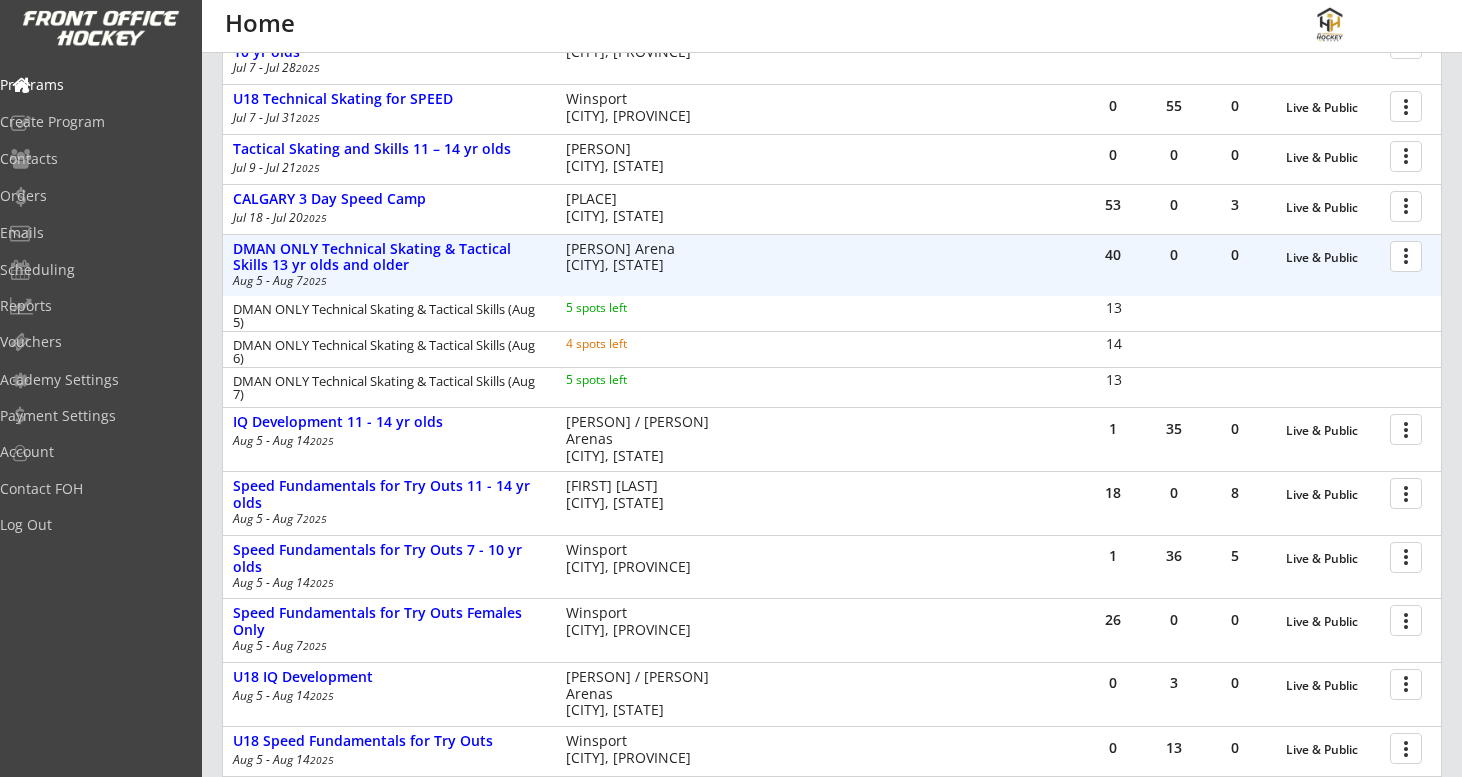 click at bounding box center (1409, 255) 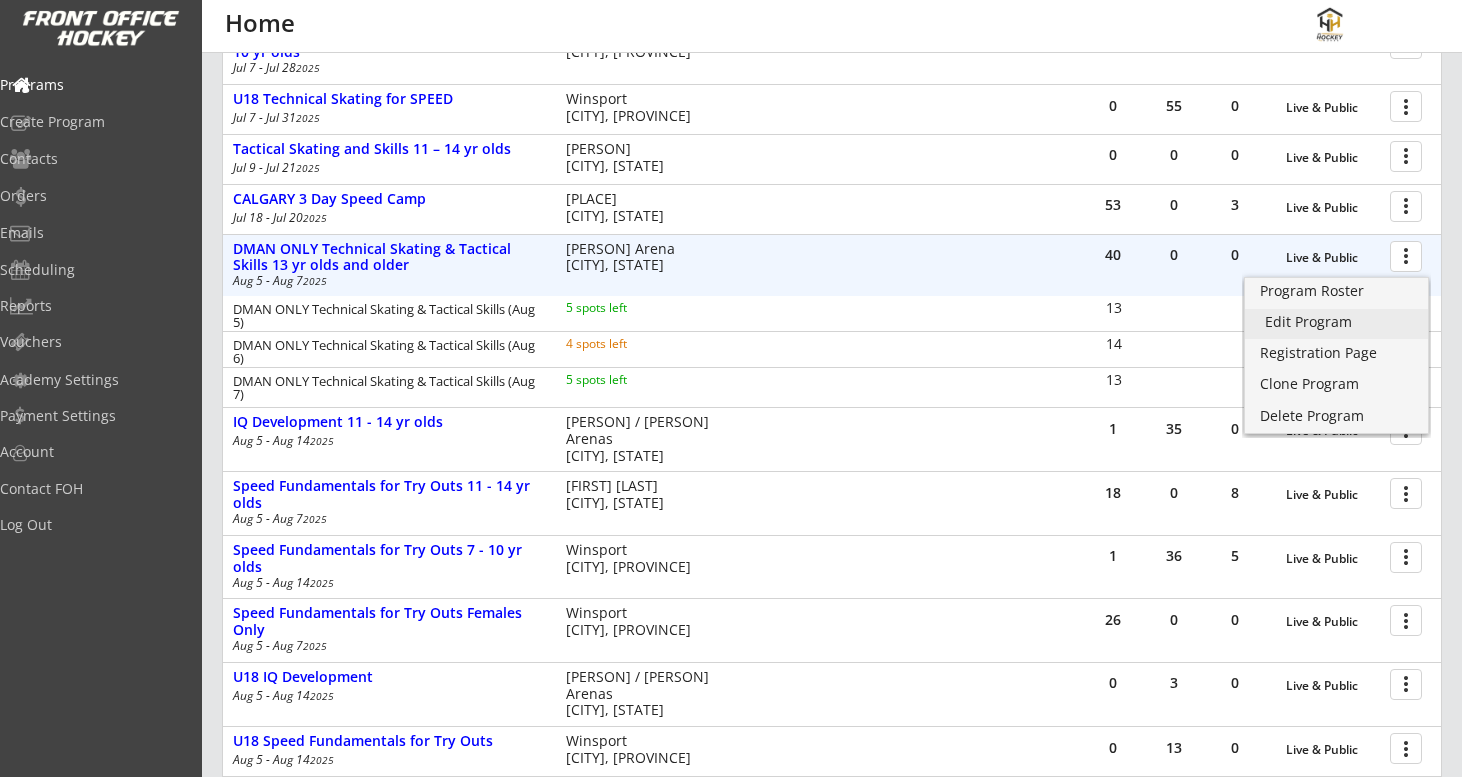 click on "Edit Program" at bounding box center [1336, 322] 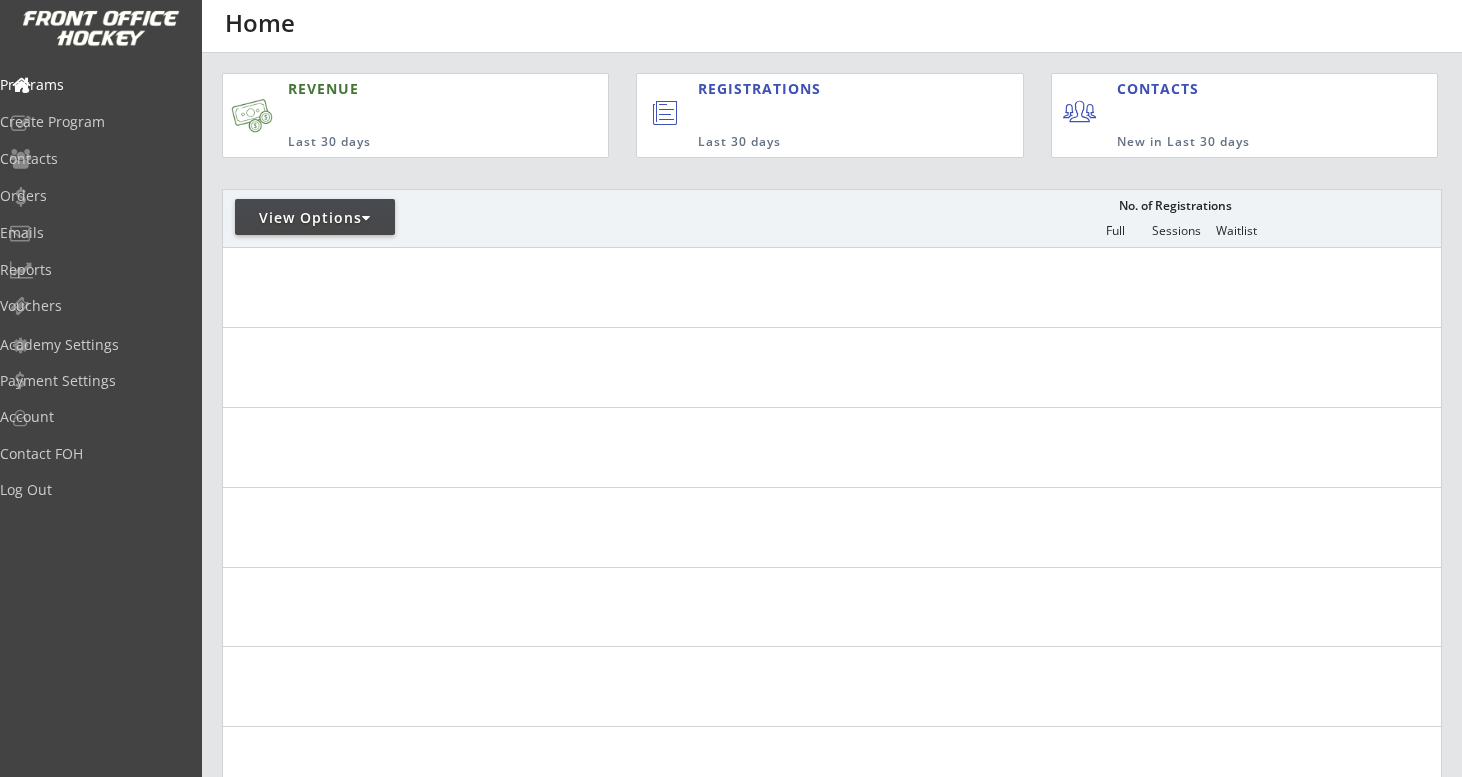 scroll, scrollTop: 0, scrollLeft: 0, axis: both 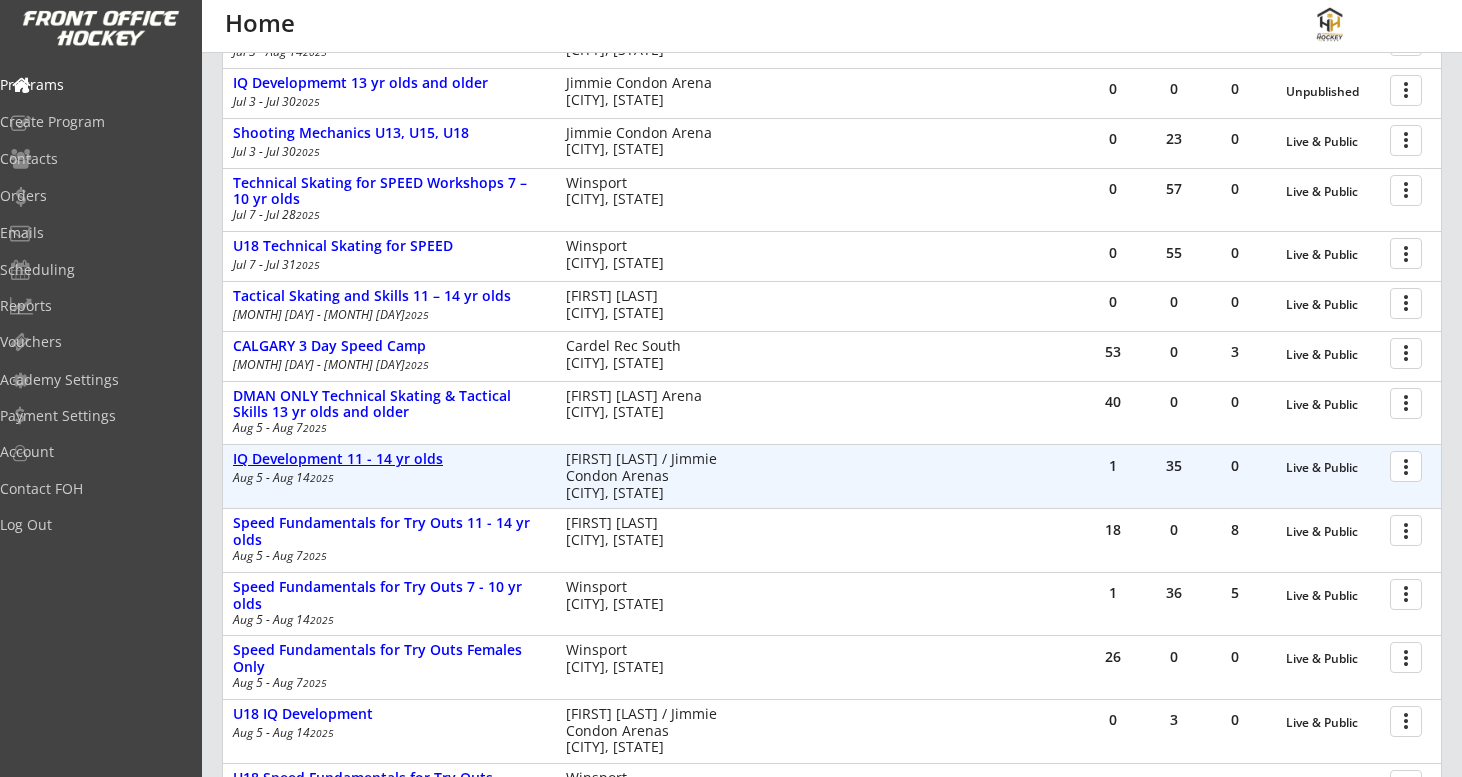 click on "IQ Development 11 - 14 yr olds" at bounding box center [1333, 468] 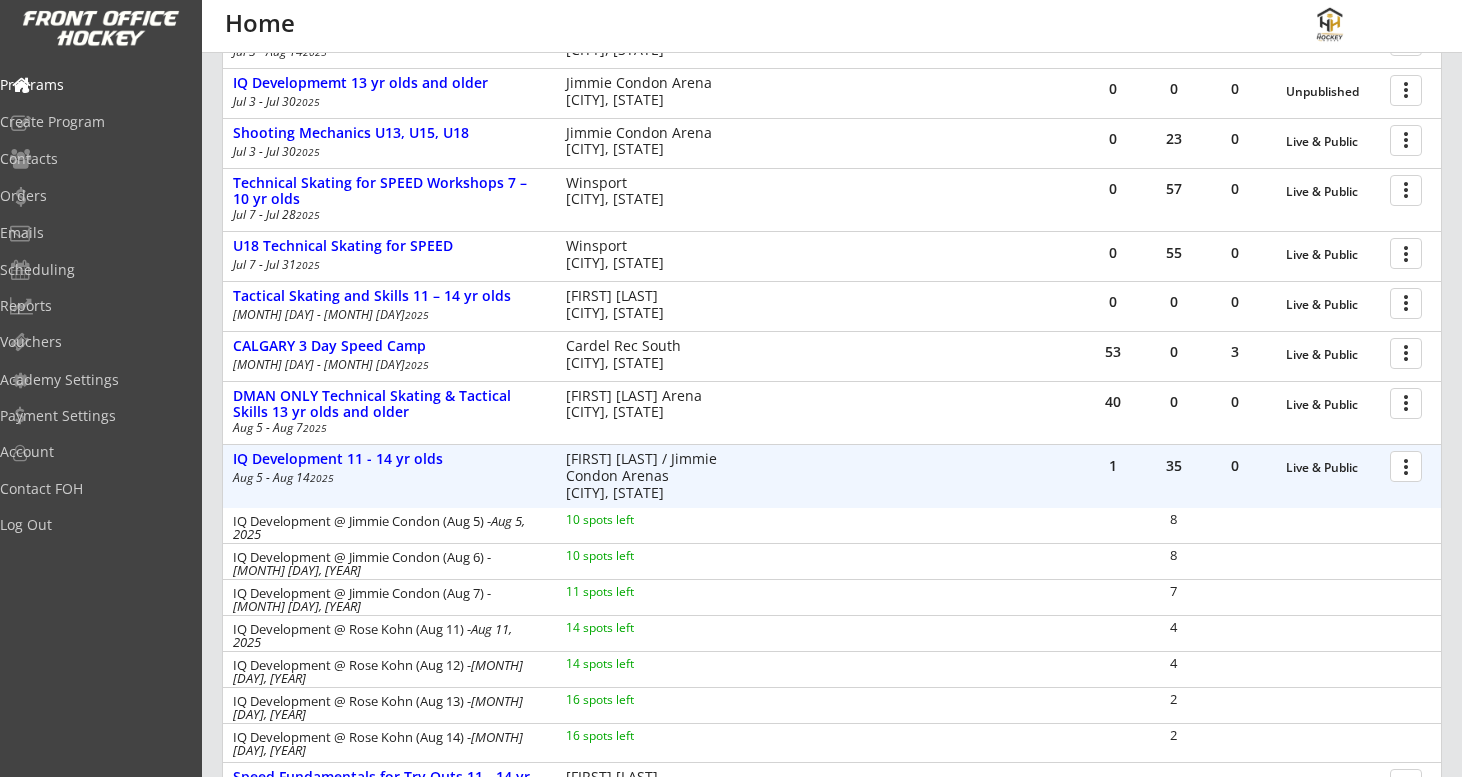 click at bounding box center [1409, 465] 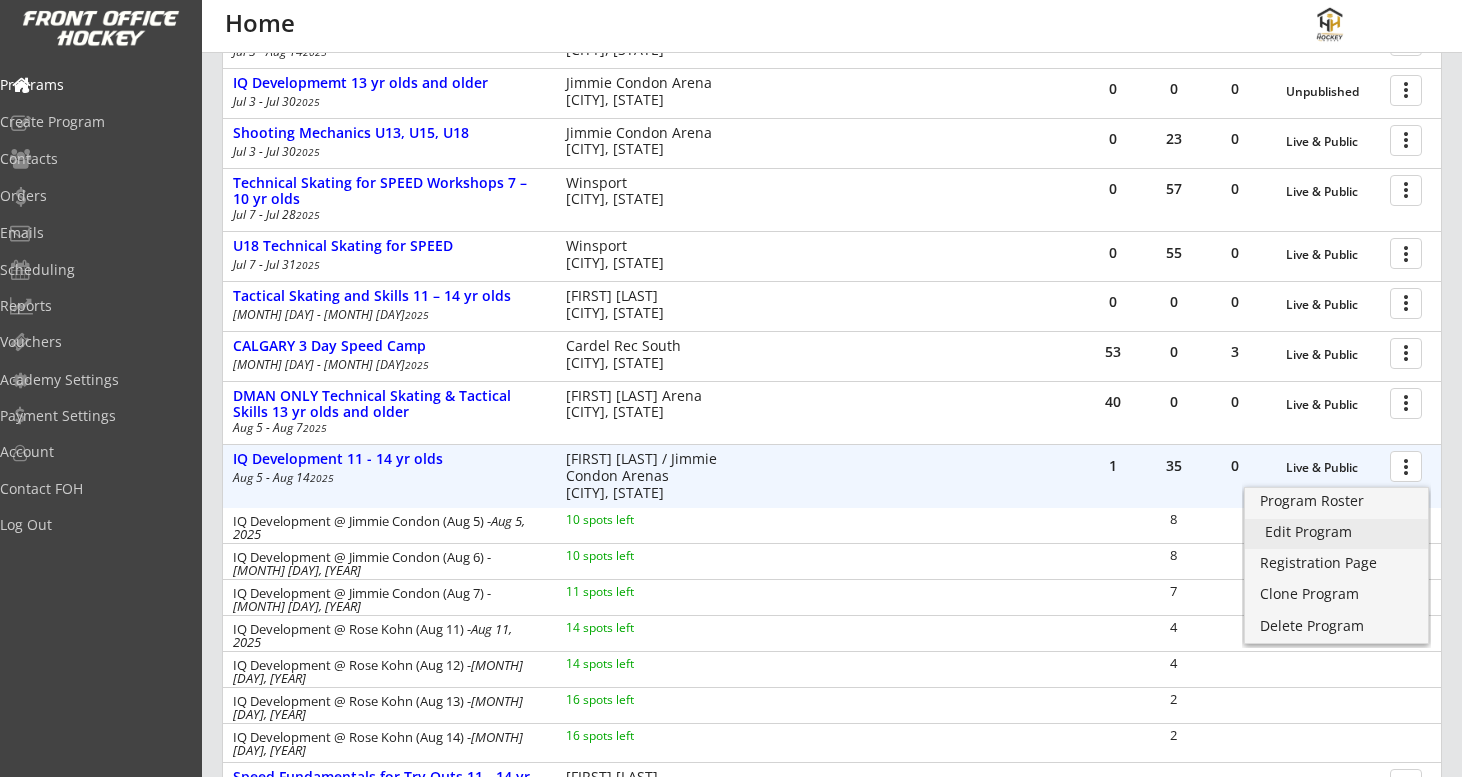 click on "Edit Program" at bounding box center (1336, 532) 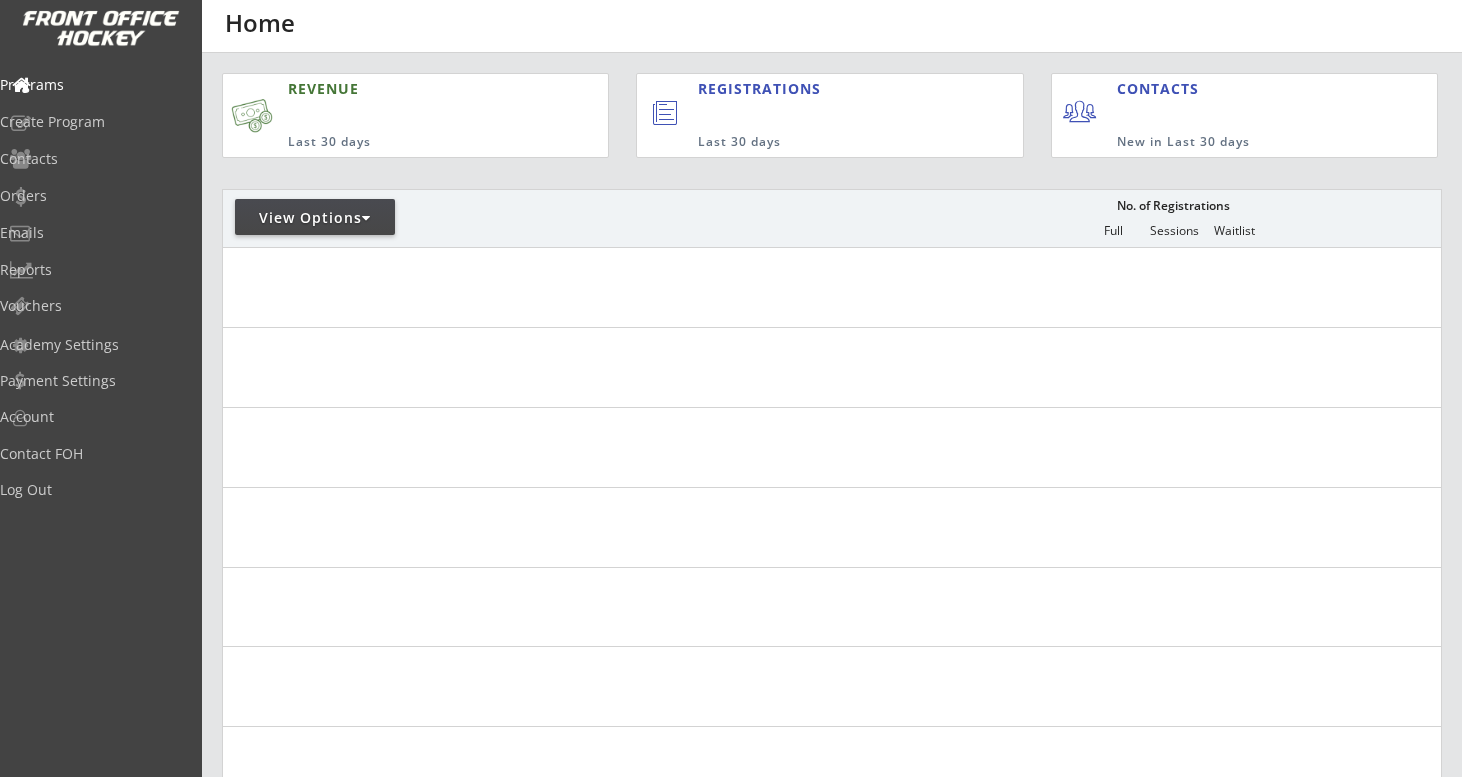 scroll, scrollTop: 0, scrollLeft: 0, axis: both 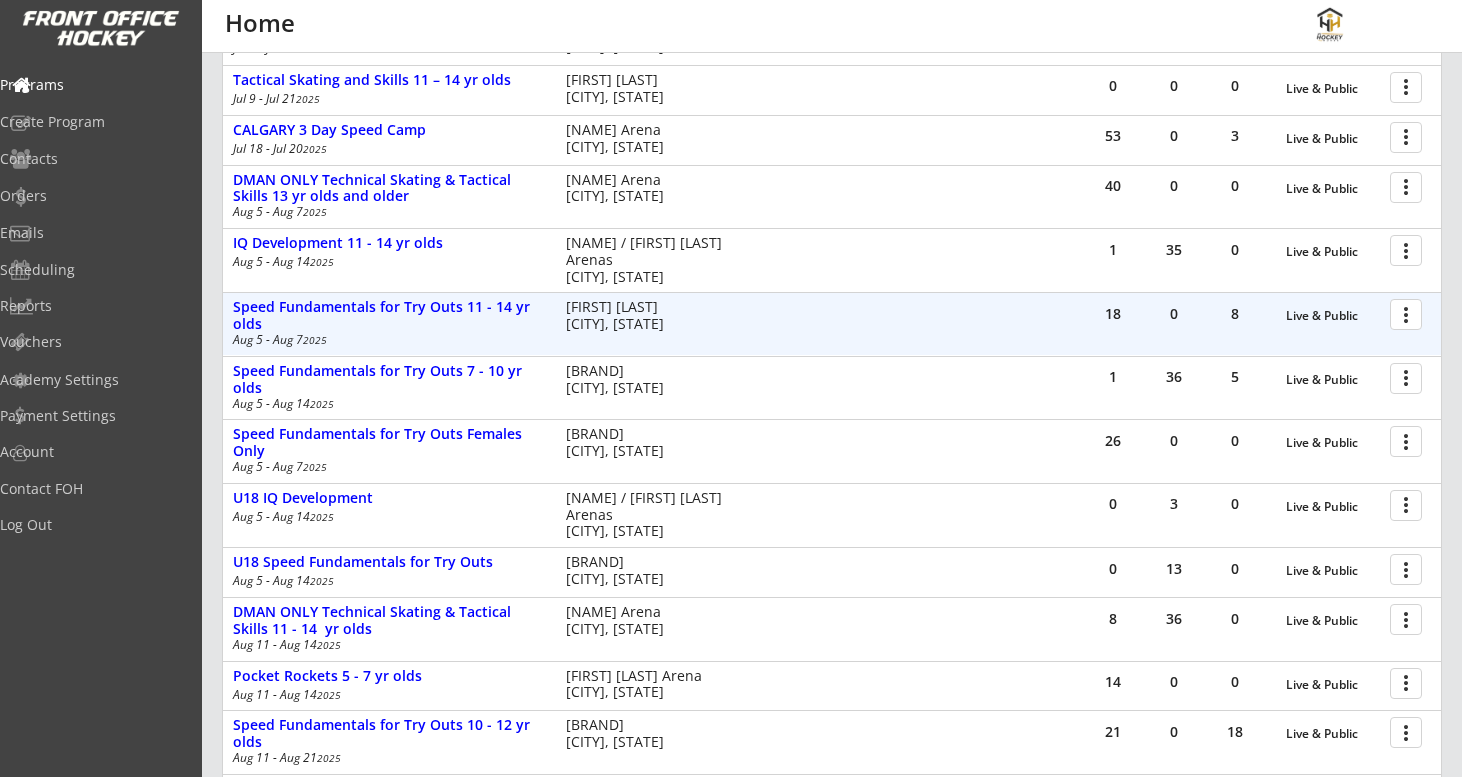 click at bounding box center (1409, 313) 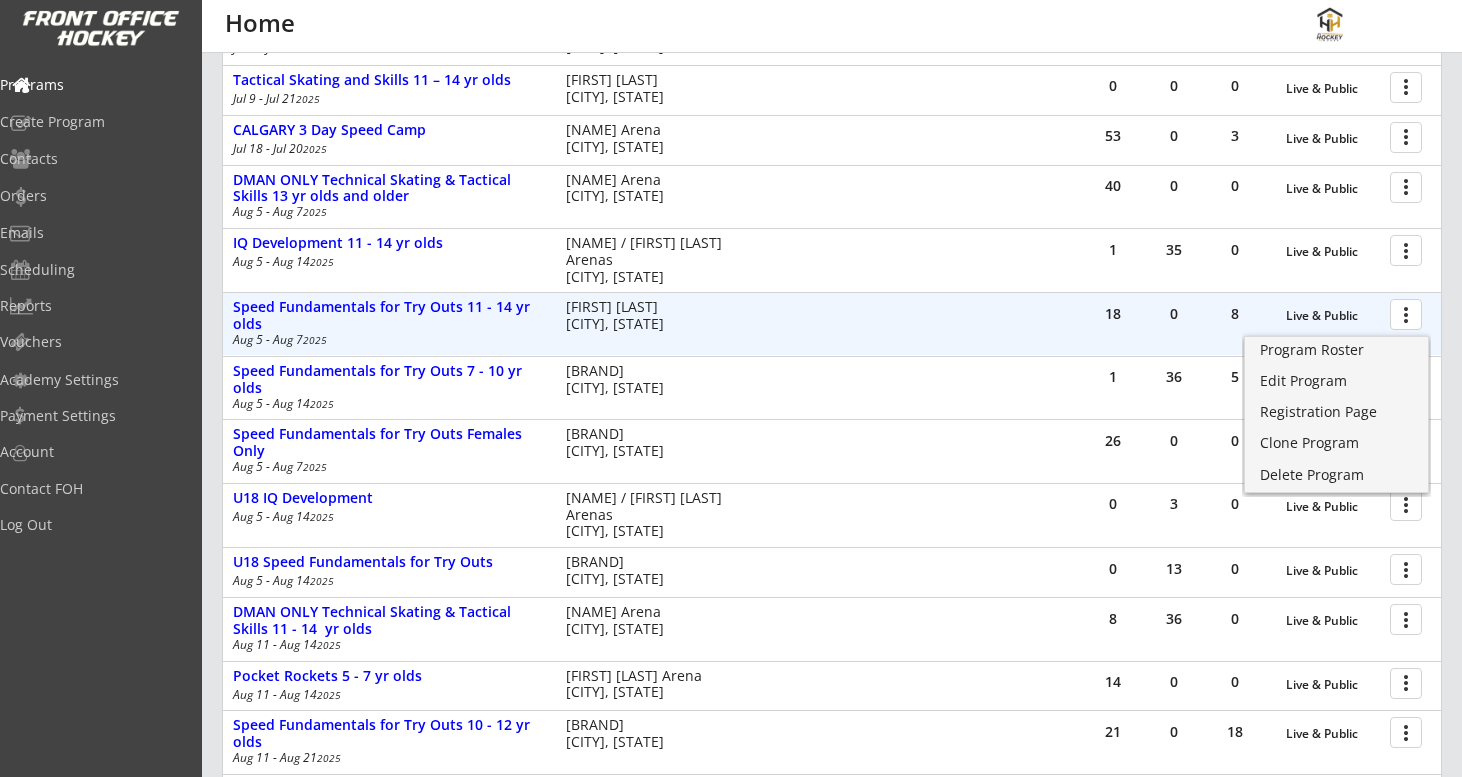 click at bounding box center (1409, 313) 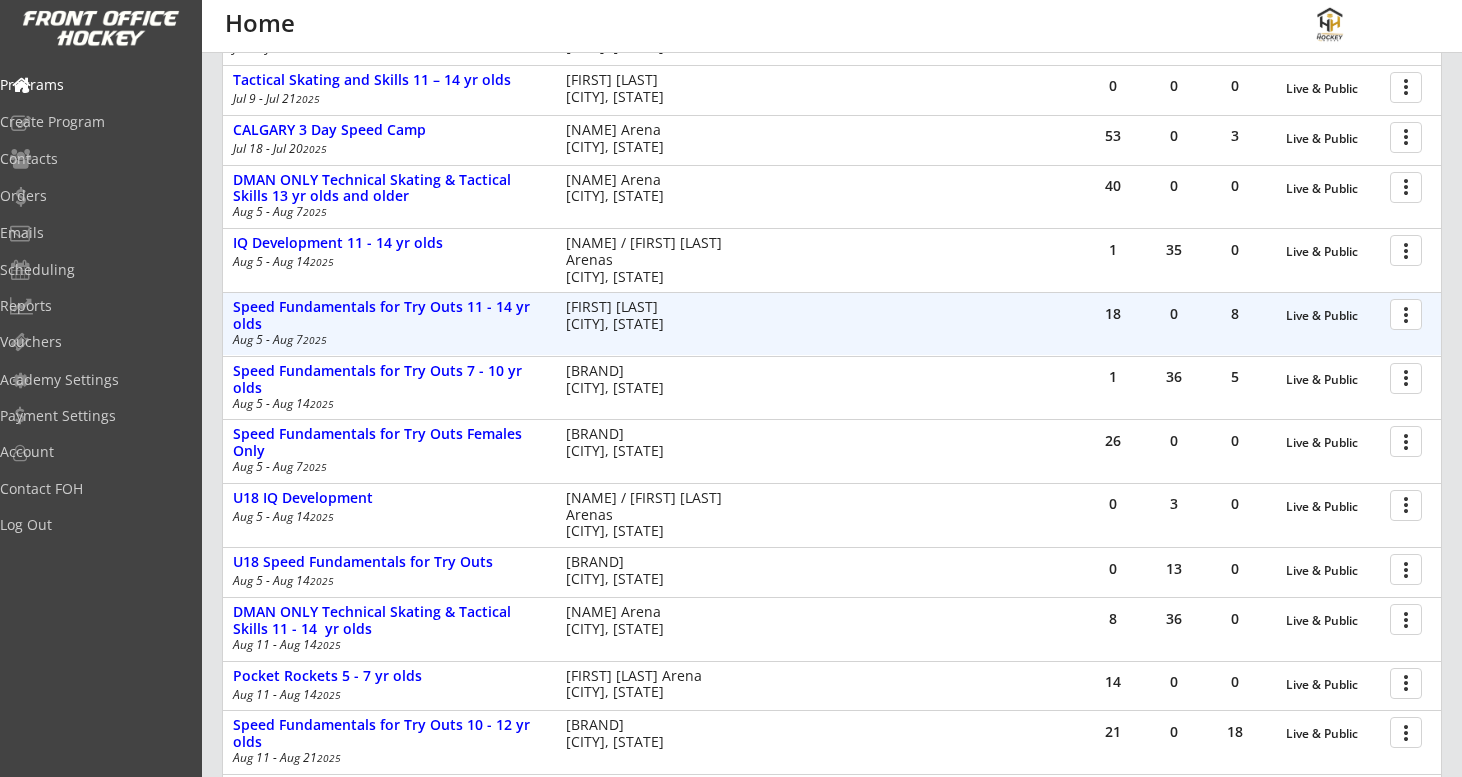 click at bounding box center [1409, 313] 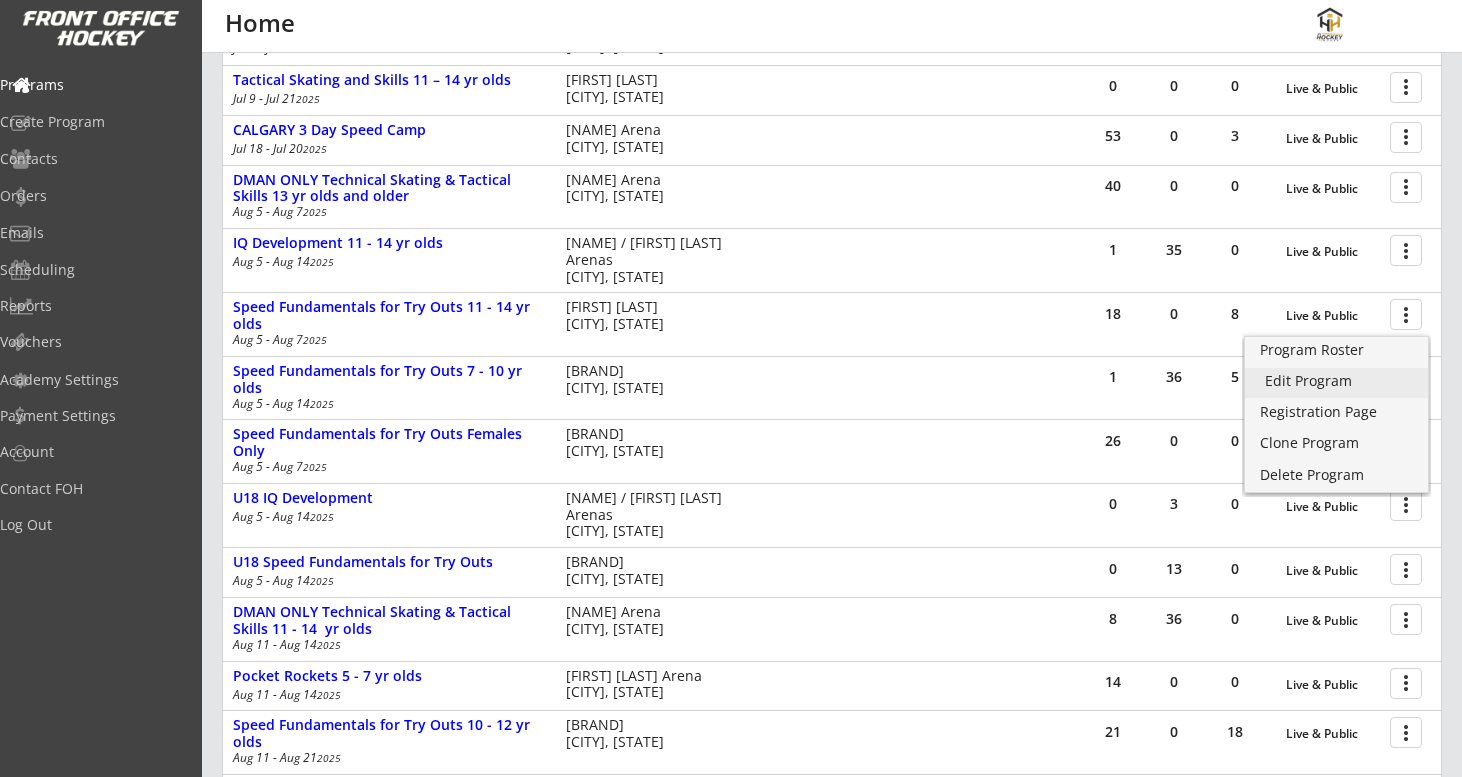 click on "Edit Program" at bounding box center (1336, 381) 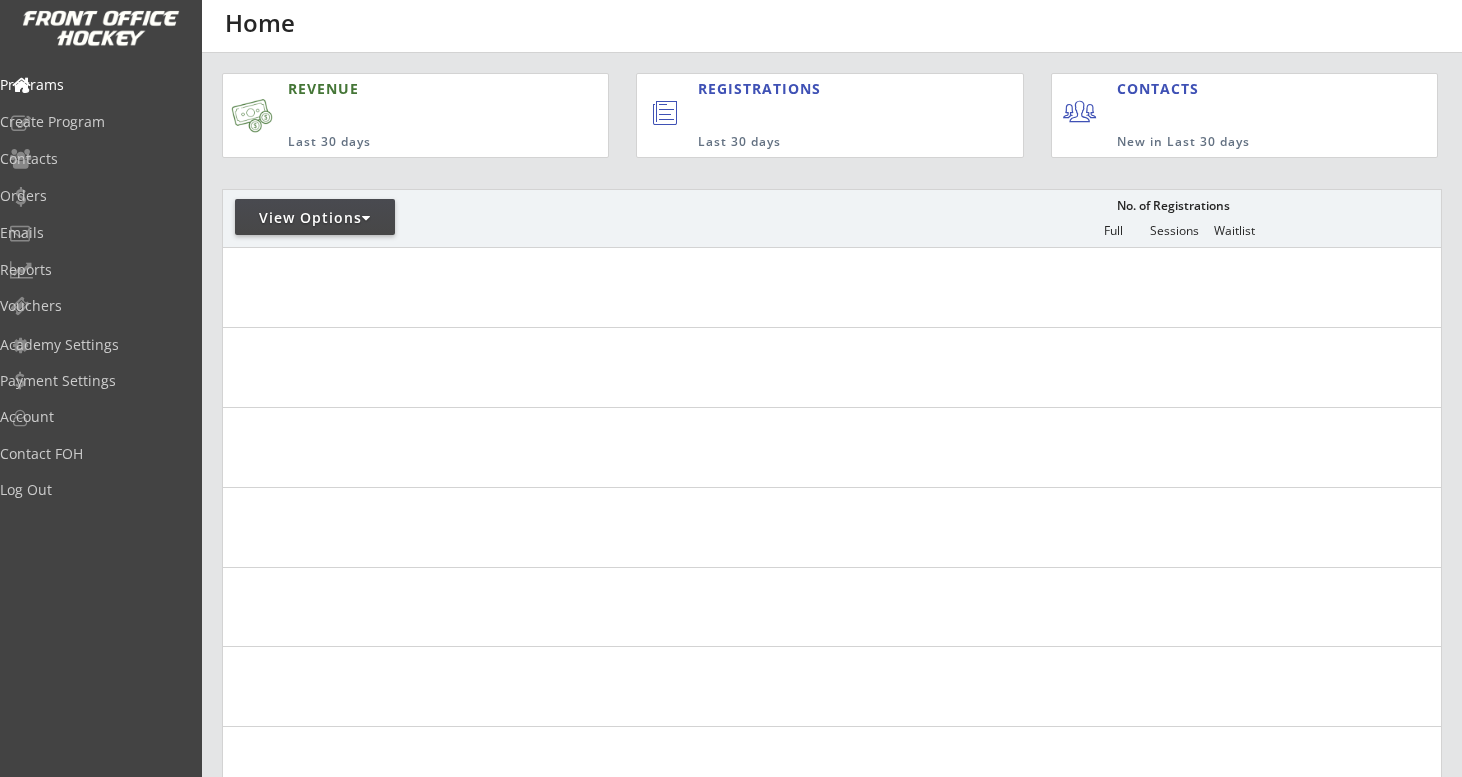 scroll, scrollTop: 0, scrollLeft: 0, axis: both 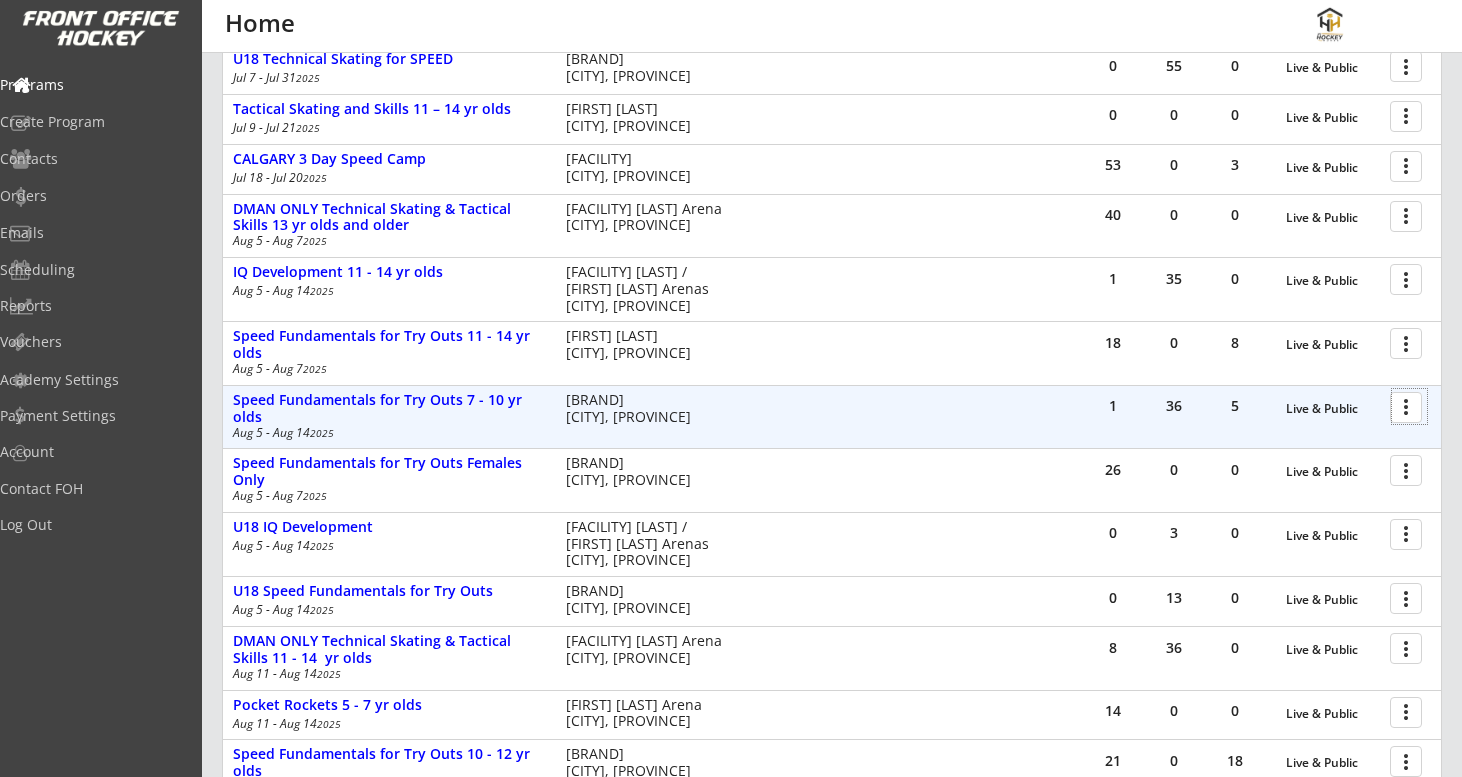 click at bounding box center (1409, 406) 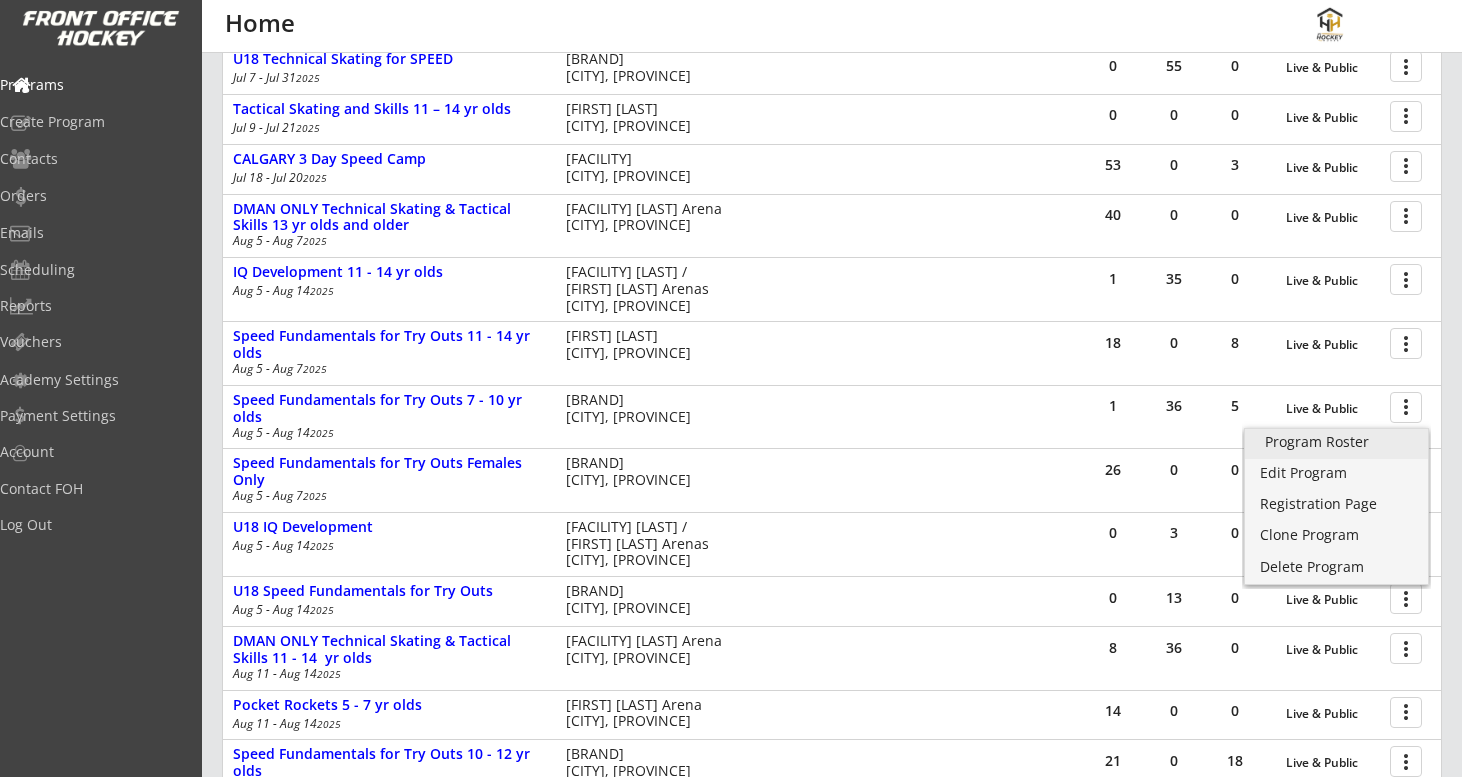 click on "Program Roster" at bounding box center [1336, 442] 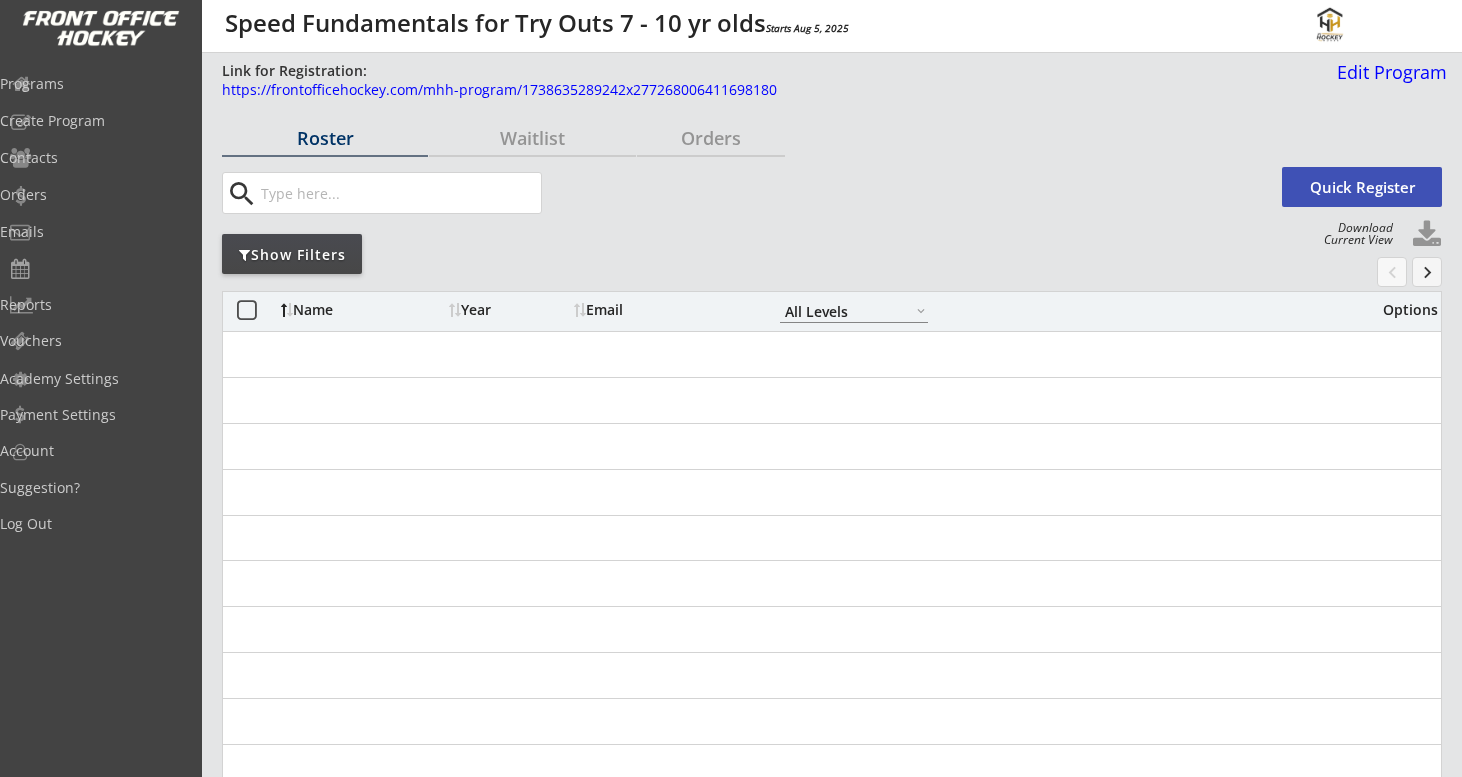 scroll, scrollTop: 0, scrollLeft: 0, axis: both 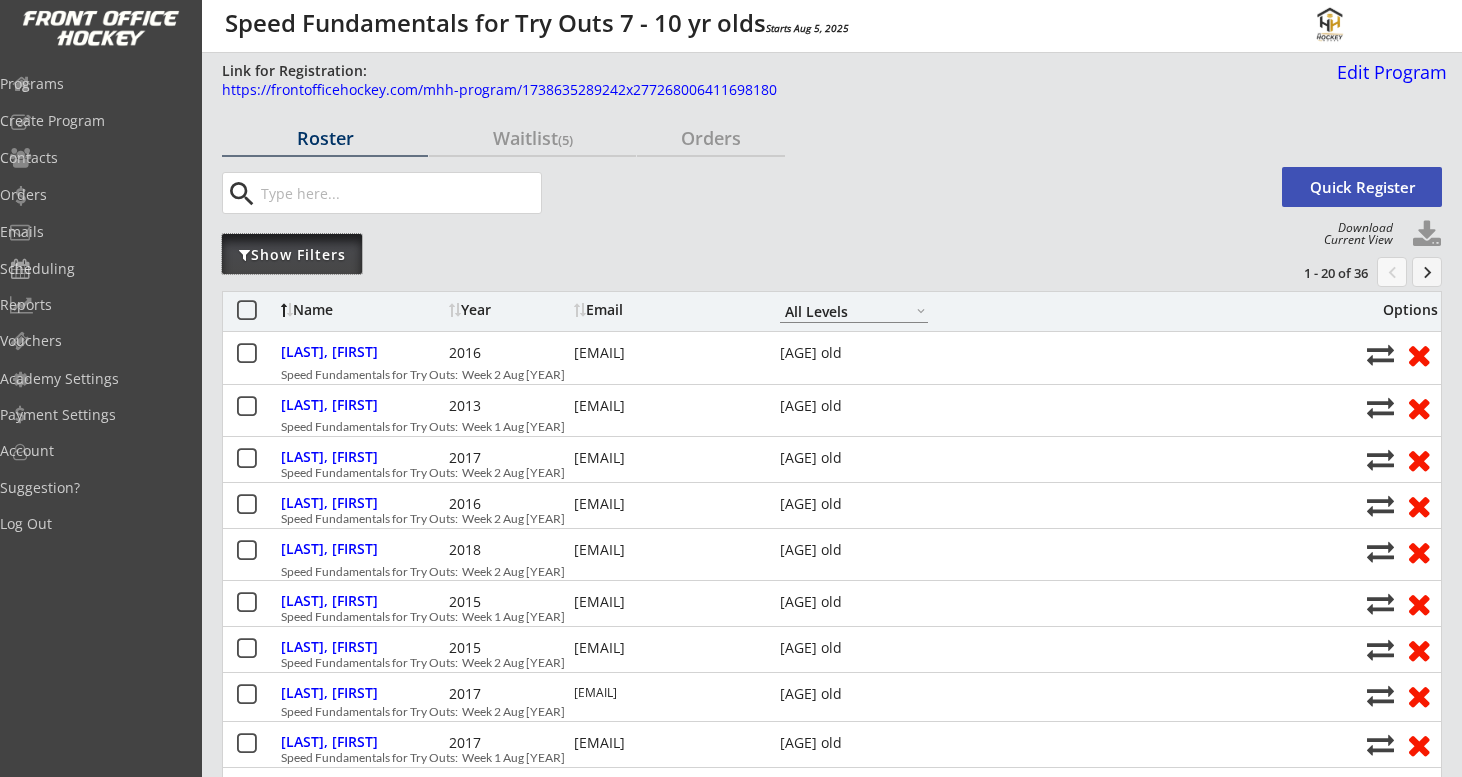 click on "Show Filters" at bounding box center [292, 254] 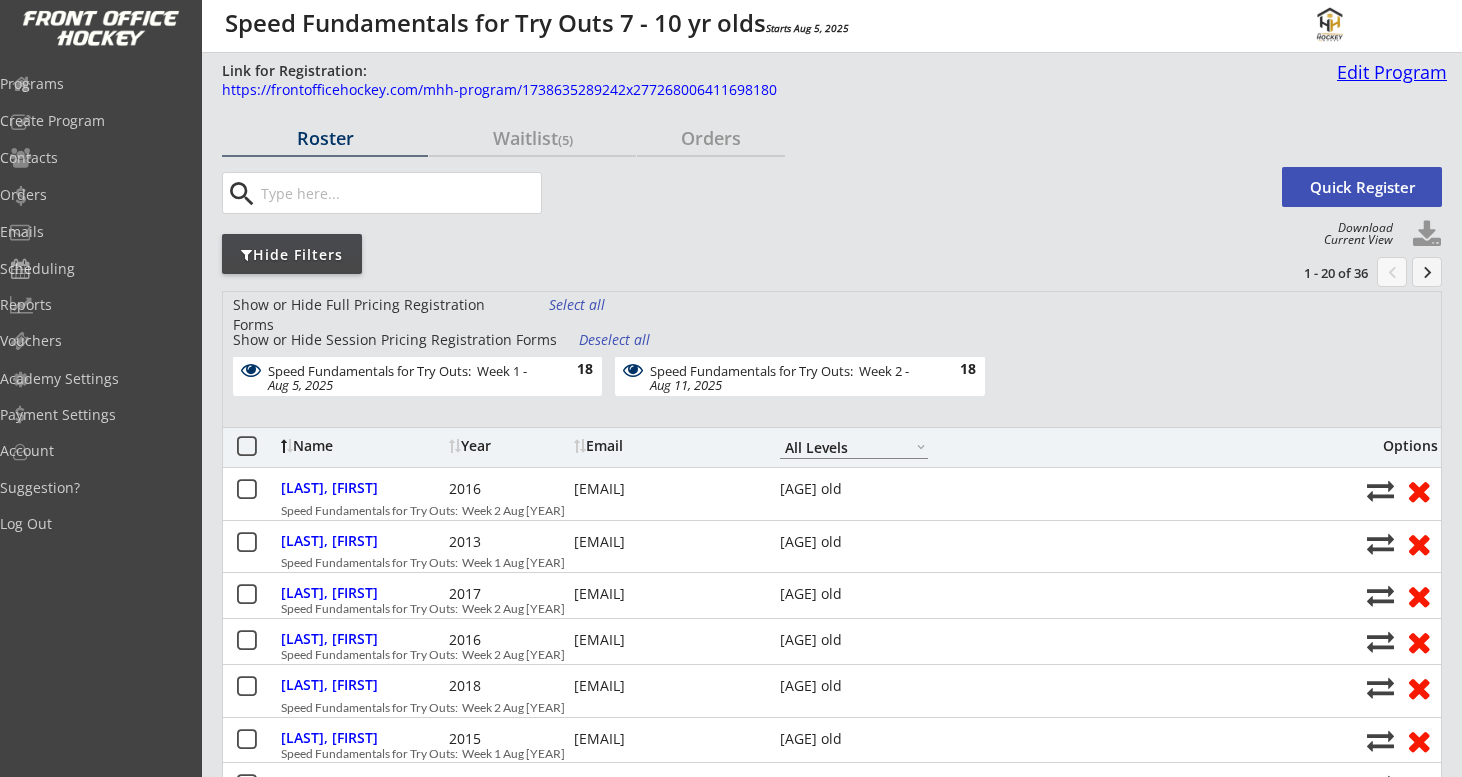 click on "Edit Program" at bounding box center (1388, 72) 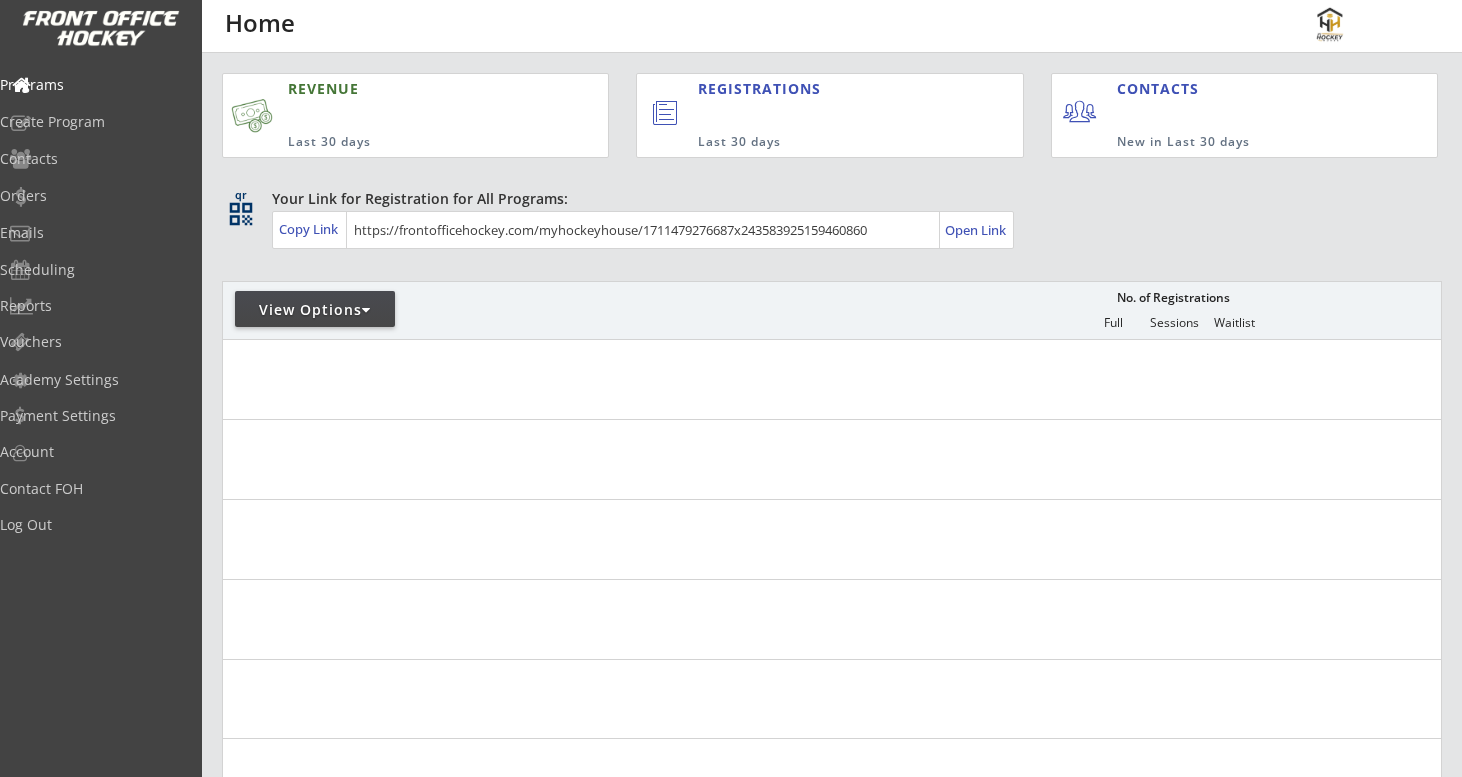 scroll, scrollTop: 0, scrollLeft: 0, axis: both 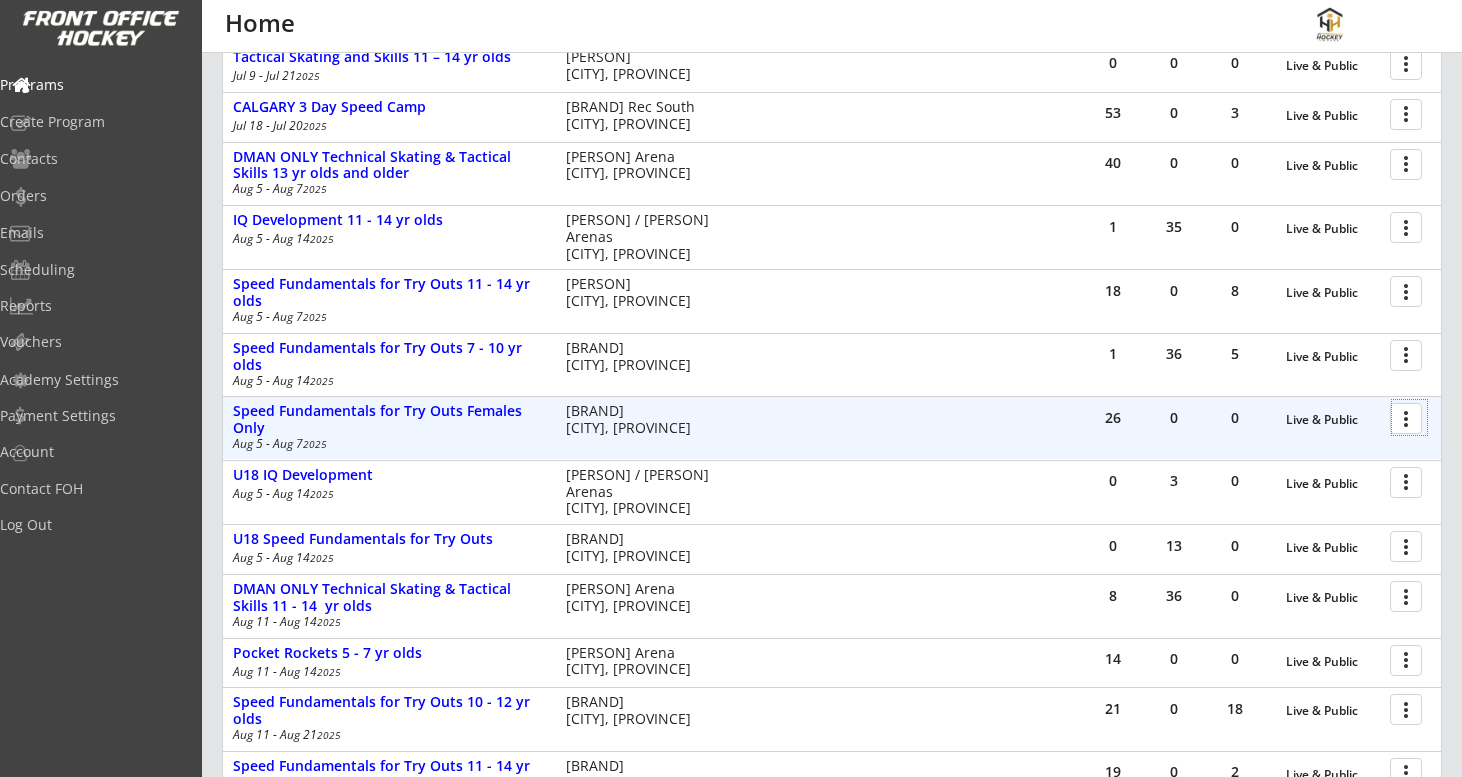 click at bounding box center (1409, 417) 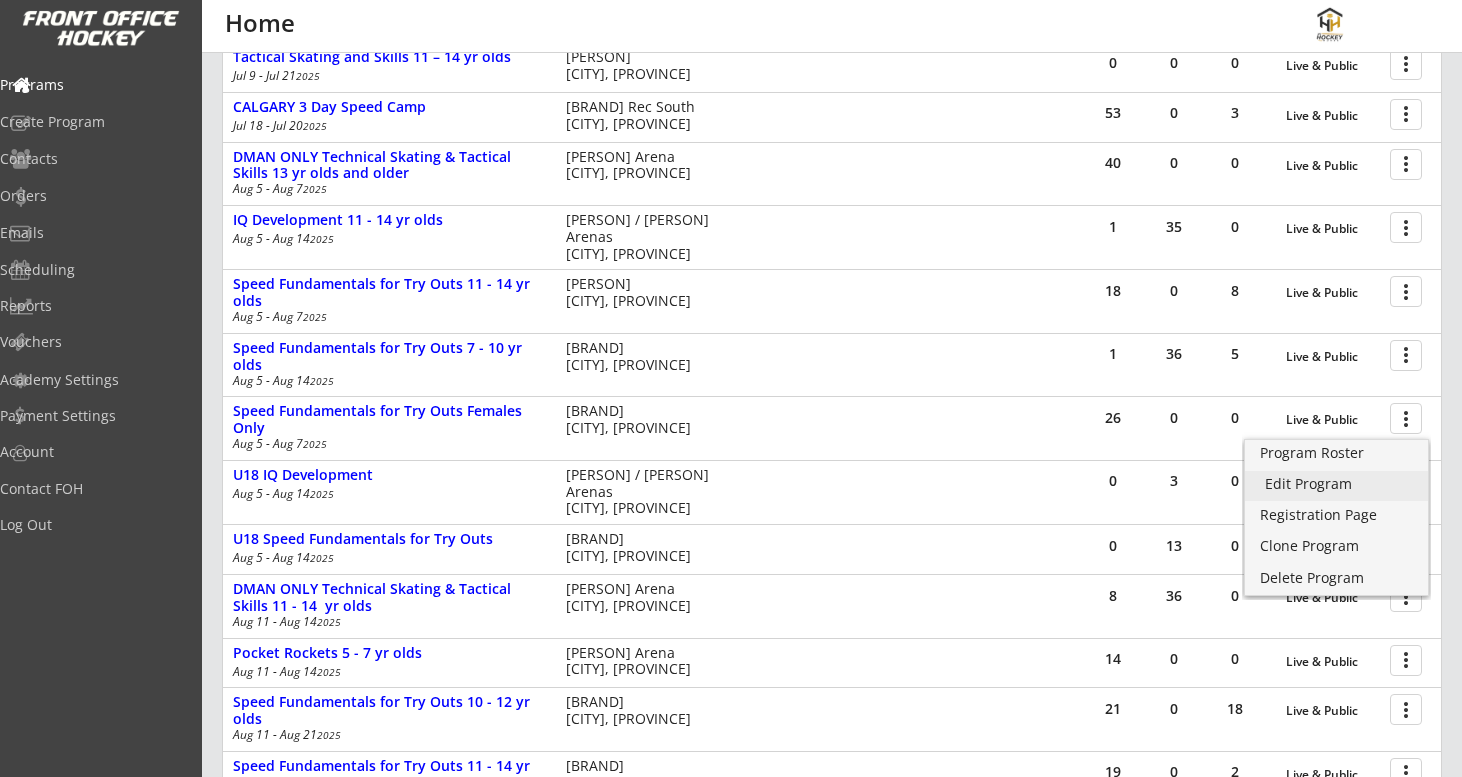 click on "Edit Program" at bounding box center (1336, 484) 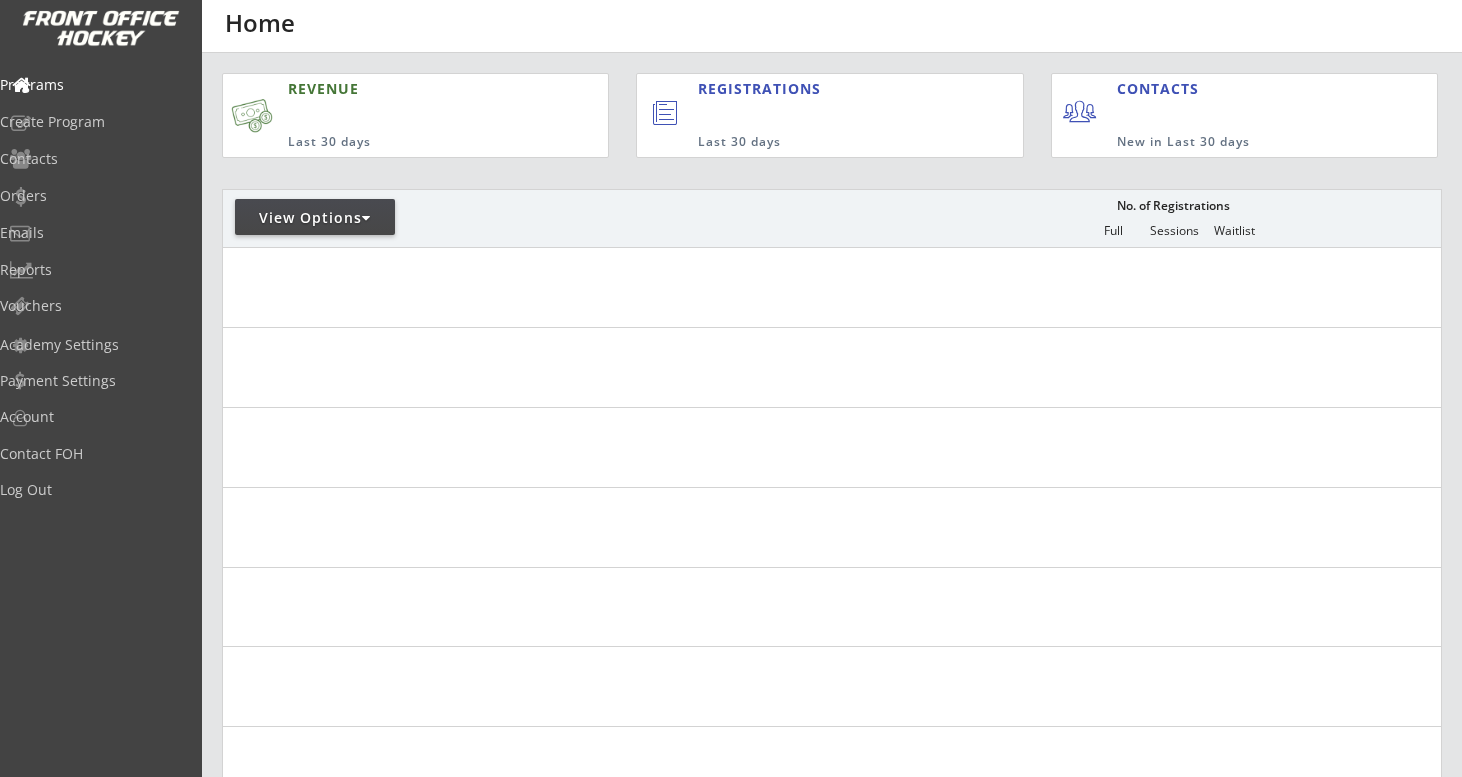 scroll, scrollTop: 0, scrollLeft: 0, axis: both 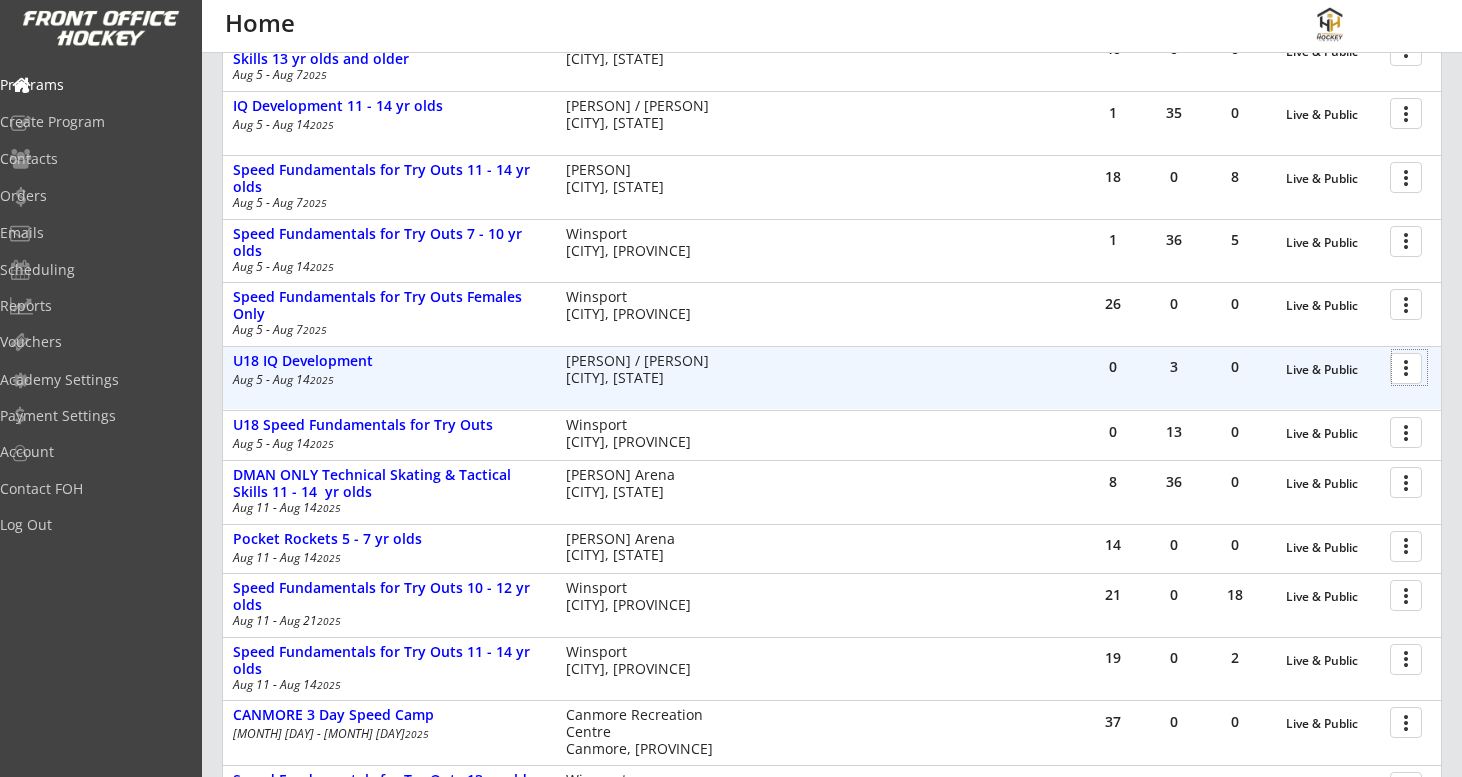click at bounding box center [1409, 367] 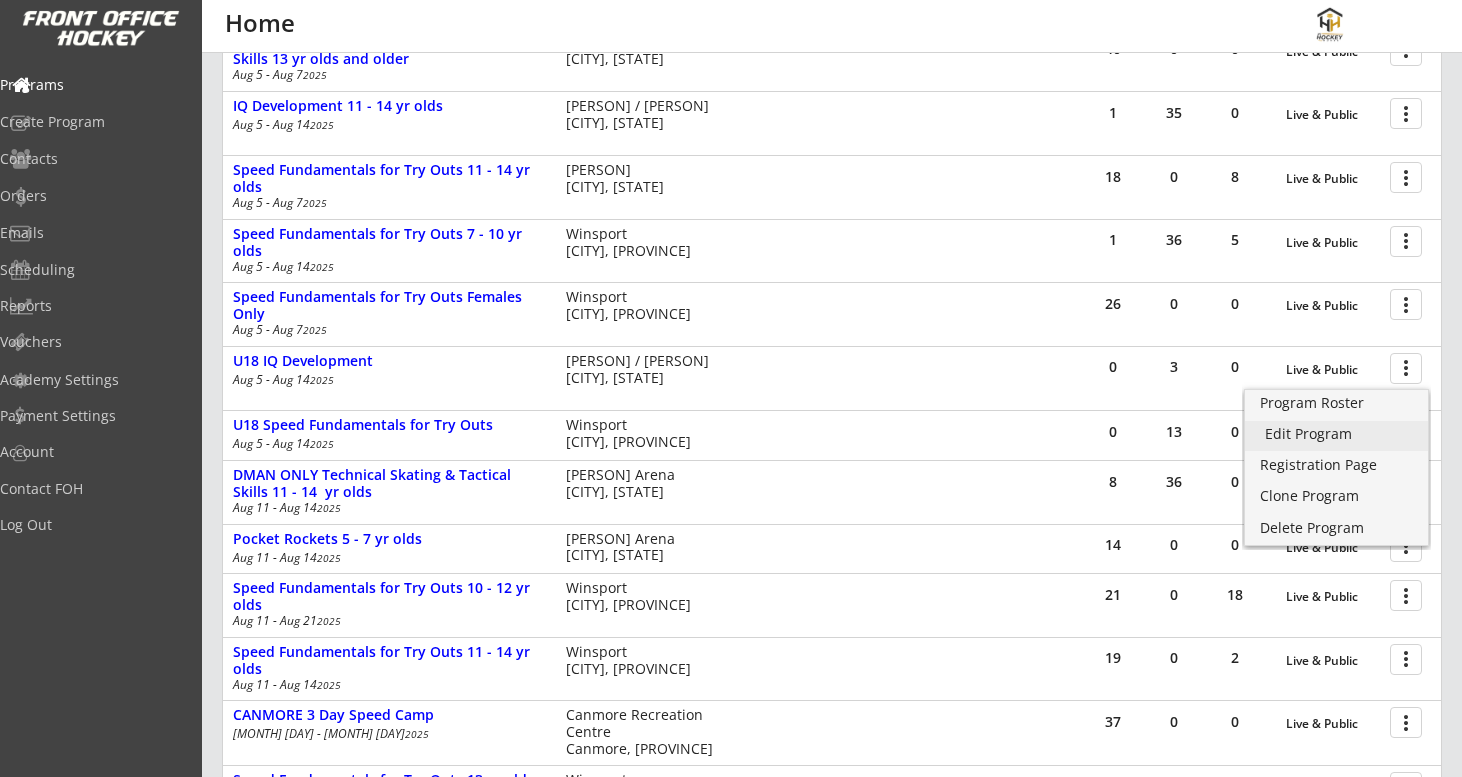 click on "Edit Program" at bounding box center [1336, 434] 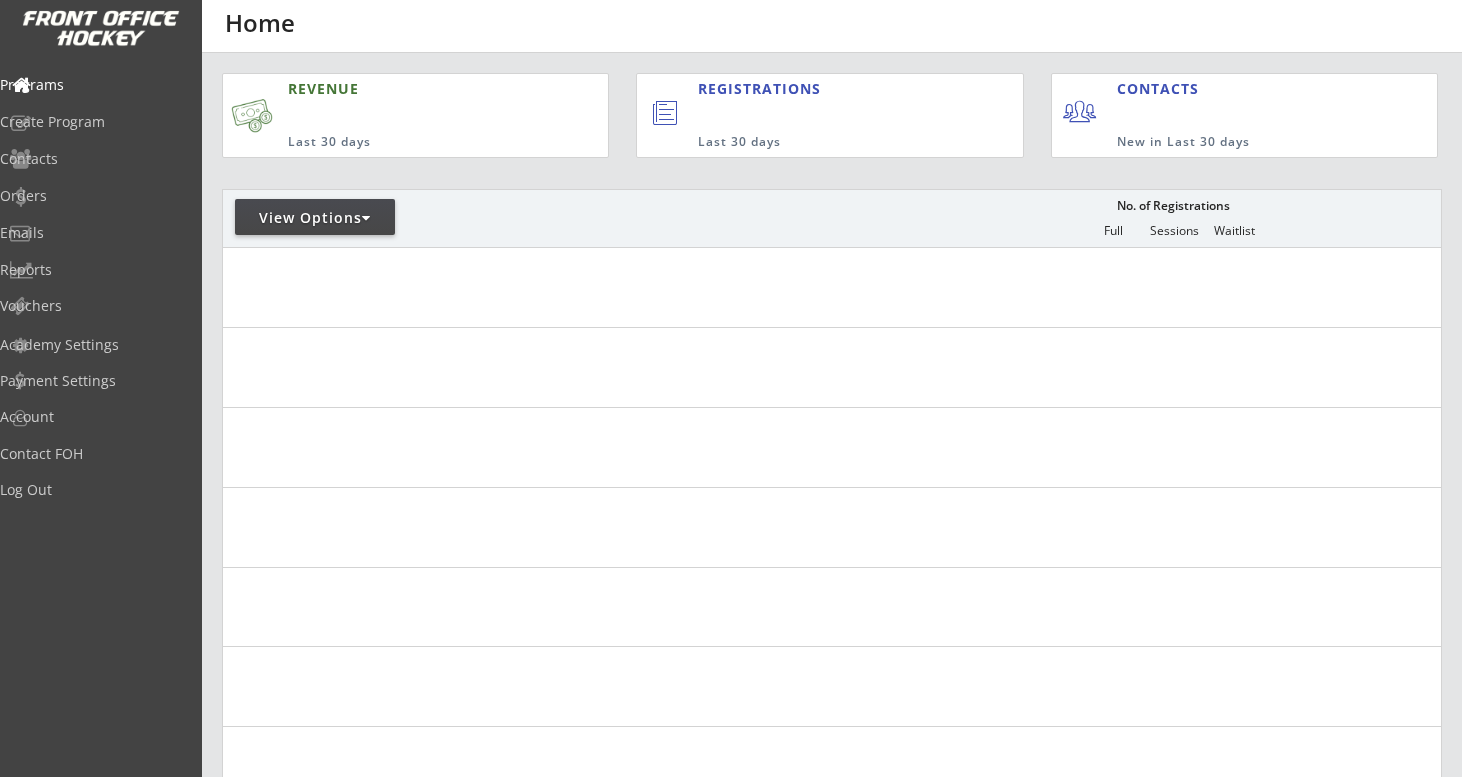 scroll, scrollTop: 0, scrollLeft: 0, axis: both 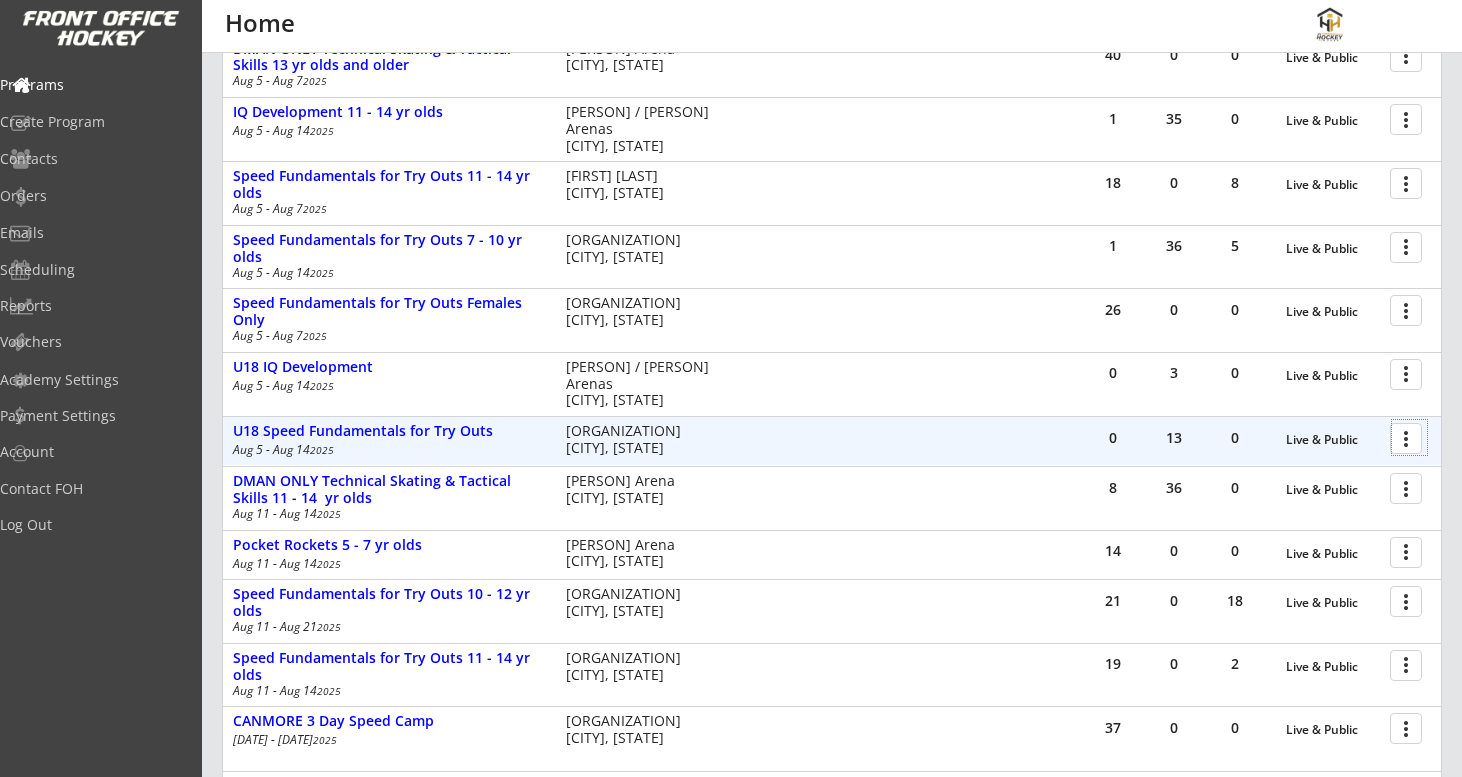 click at bounding box center [1409, 437] 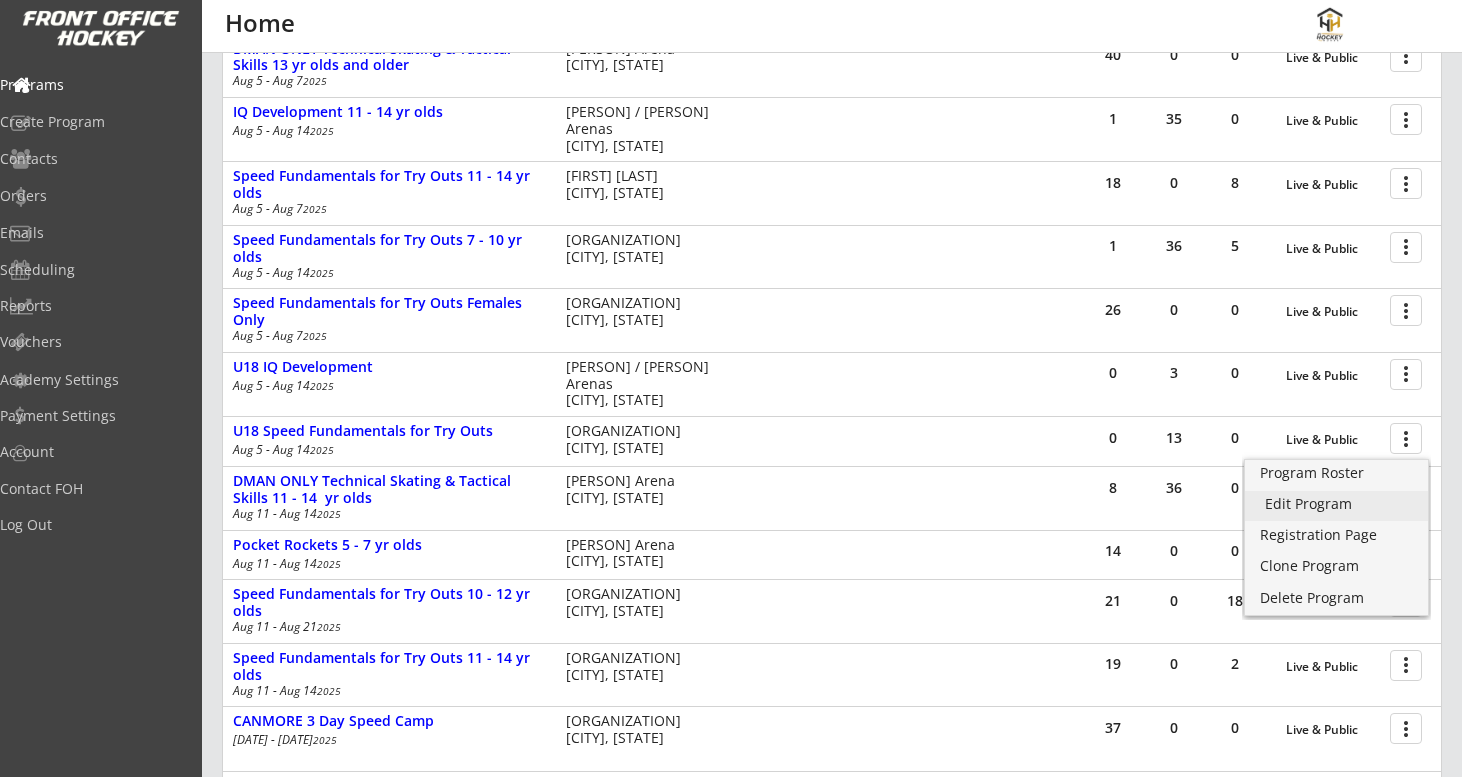 click on "Edit Program" at bounding box center [1336, 504] 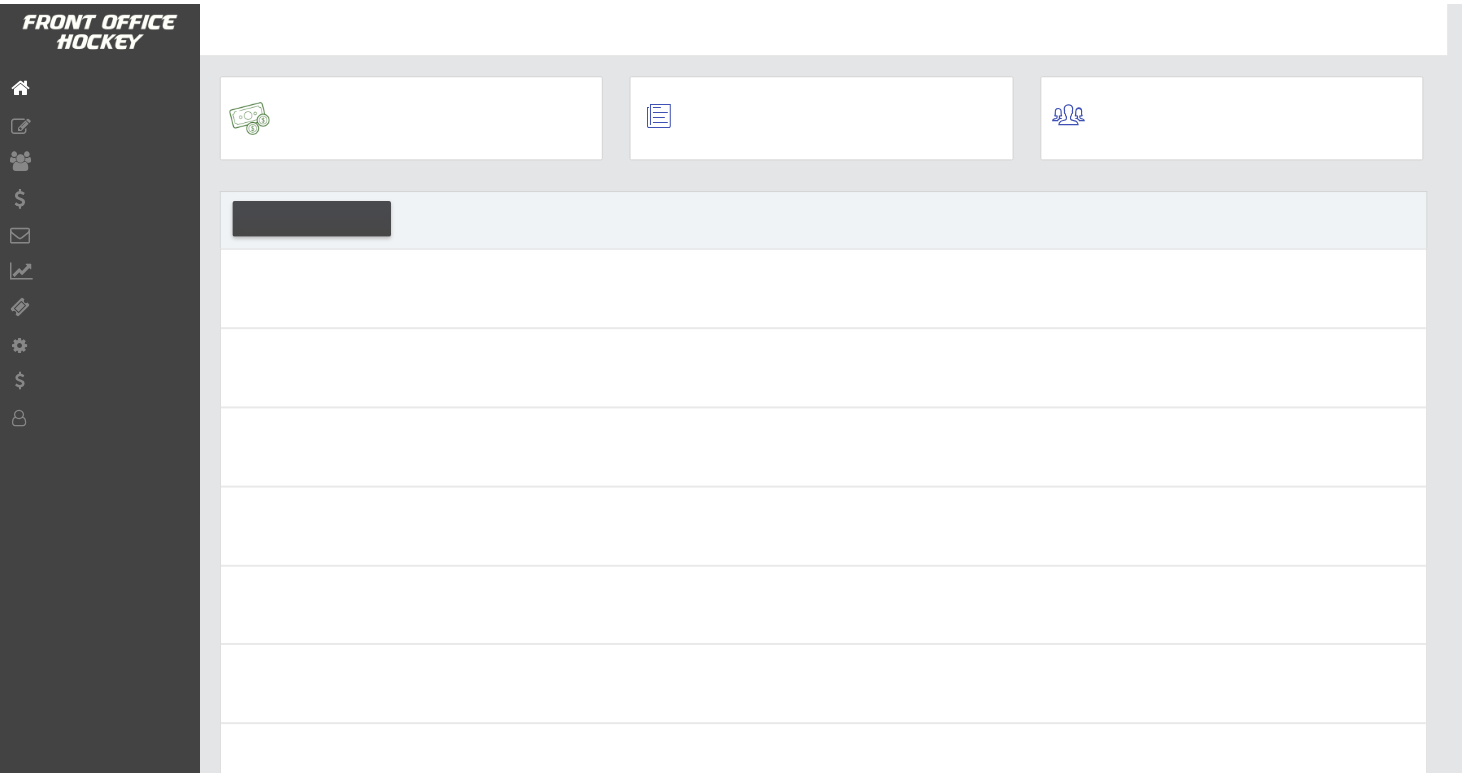 scroll, scrollTop: 0, scrollLeft: 0, axis: both 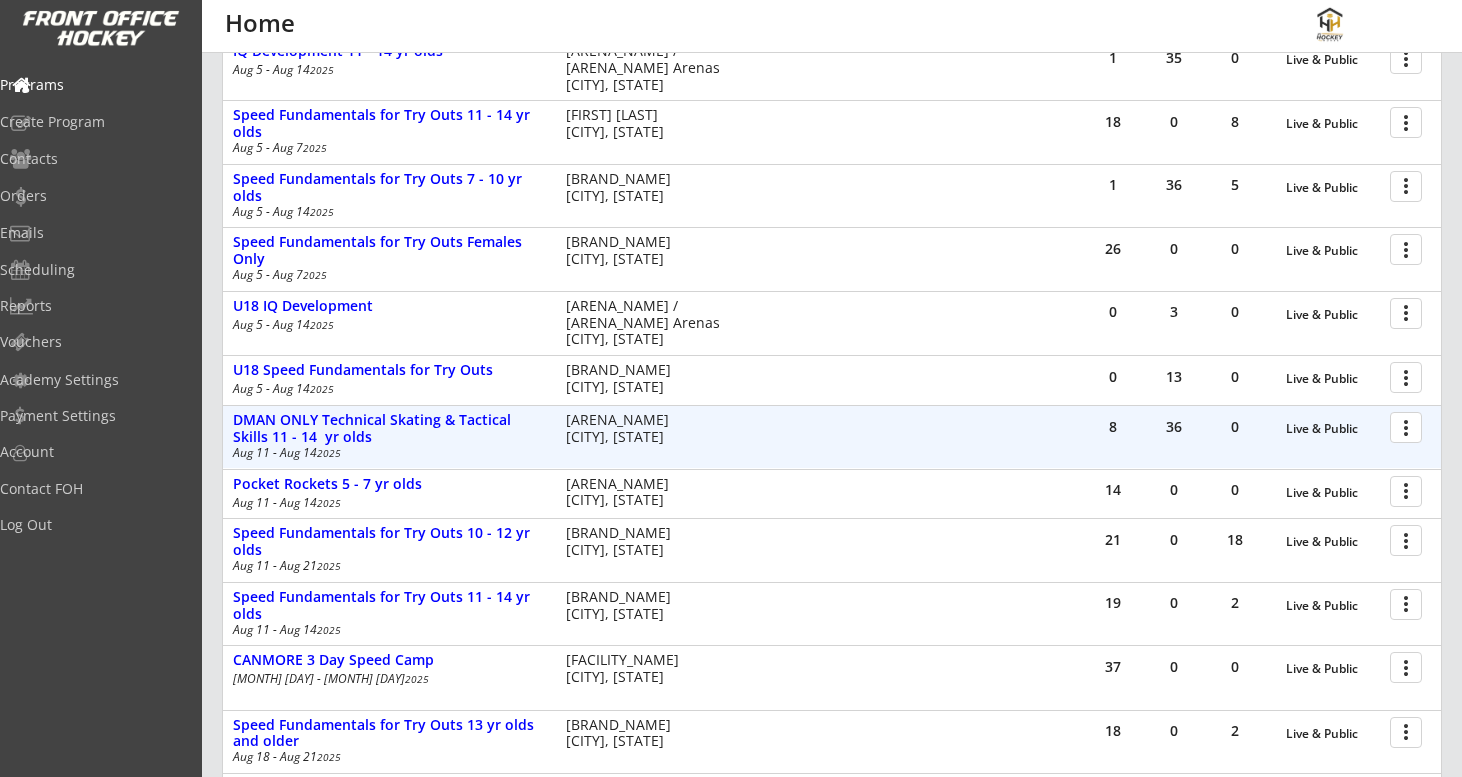 click at bounding box center (1409, 426) 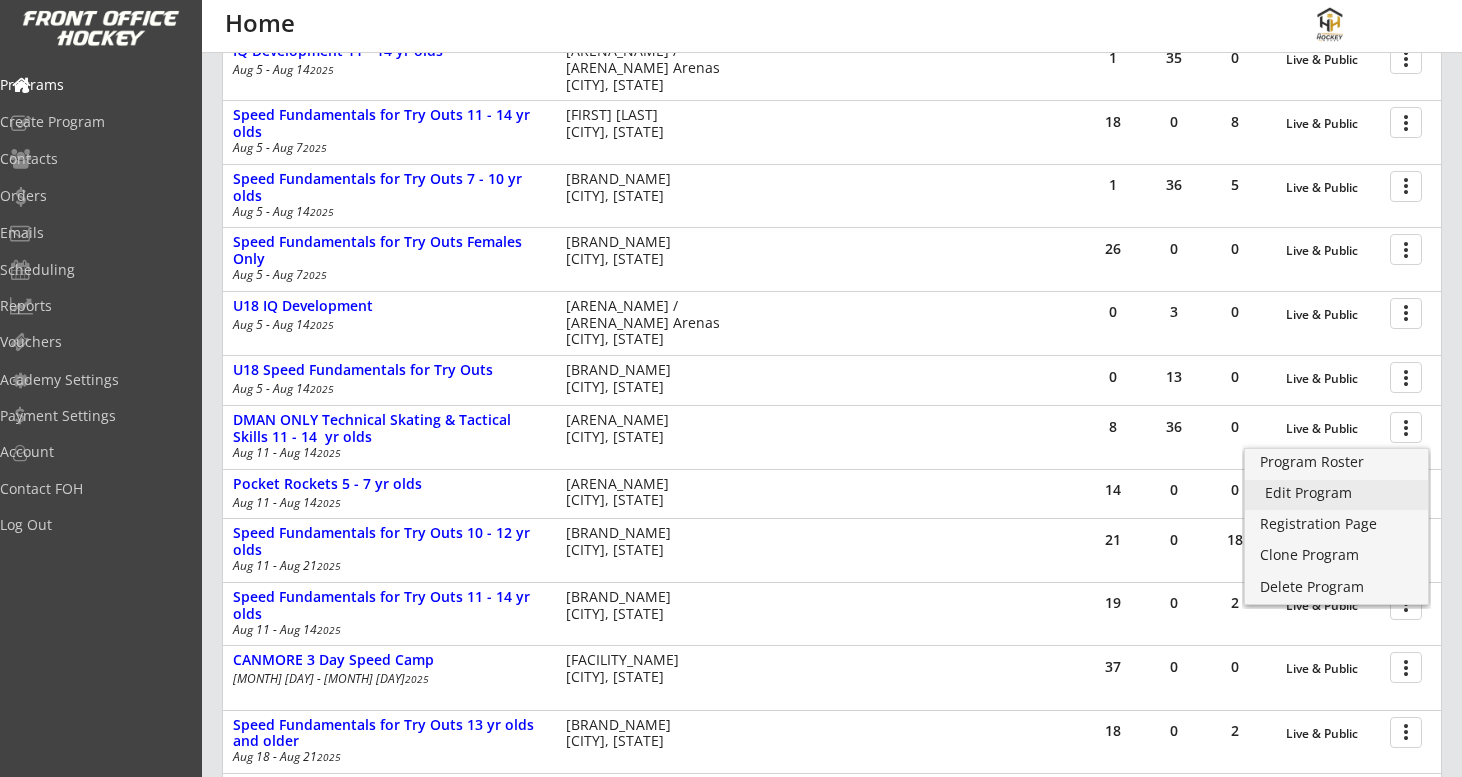 click on "Edit Program" at bounding box center (1336, 493) 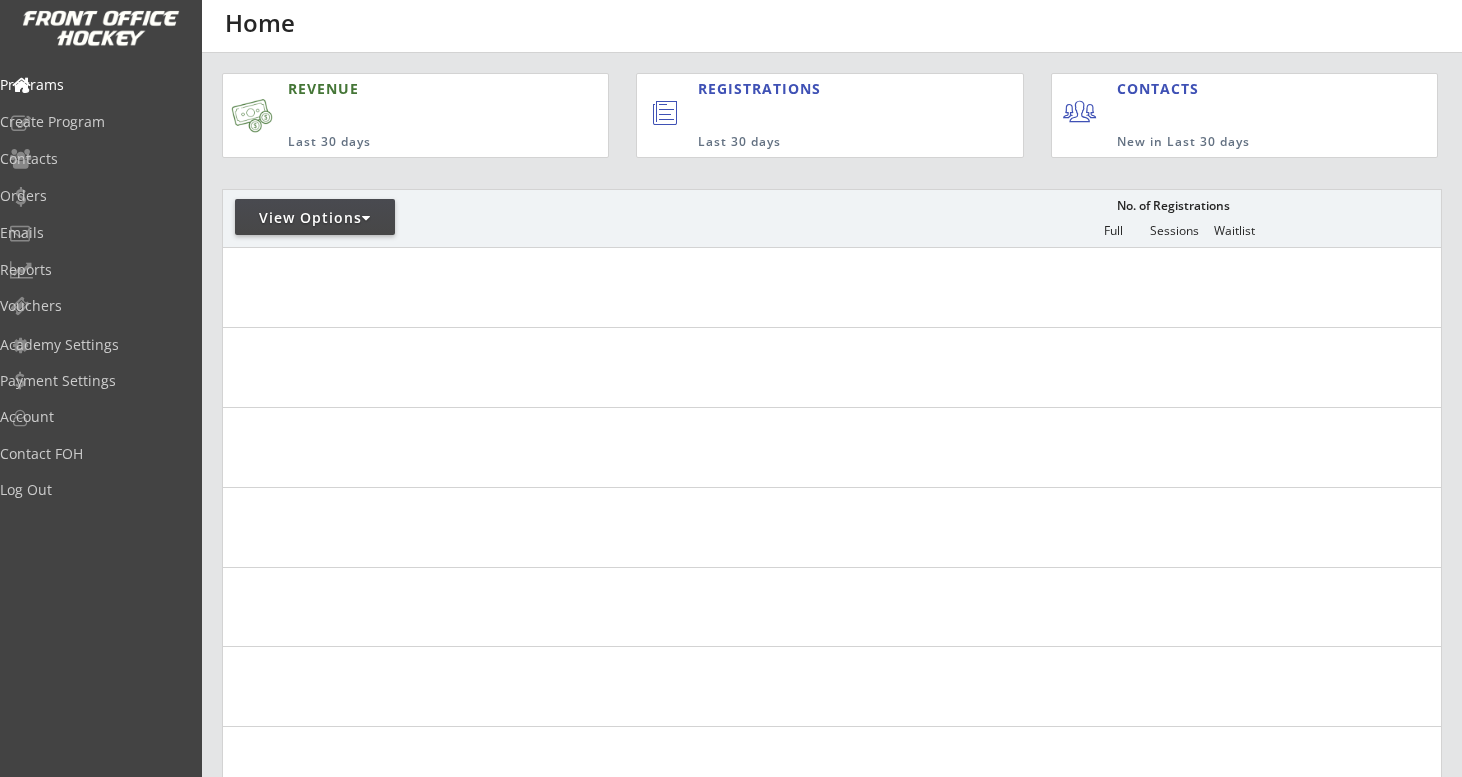 scroll, scrollTop: 0, scrollLeft: 0, axis: both 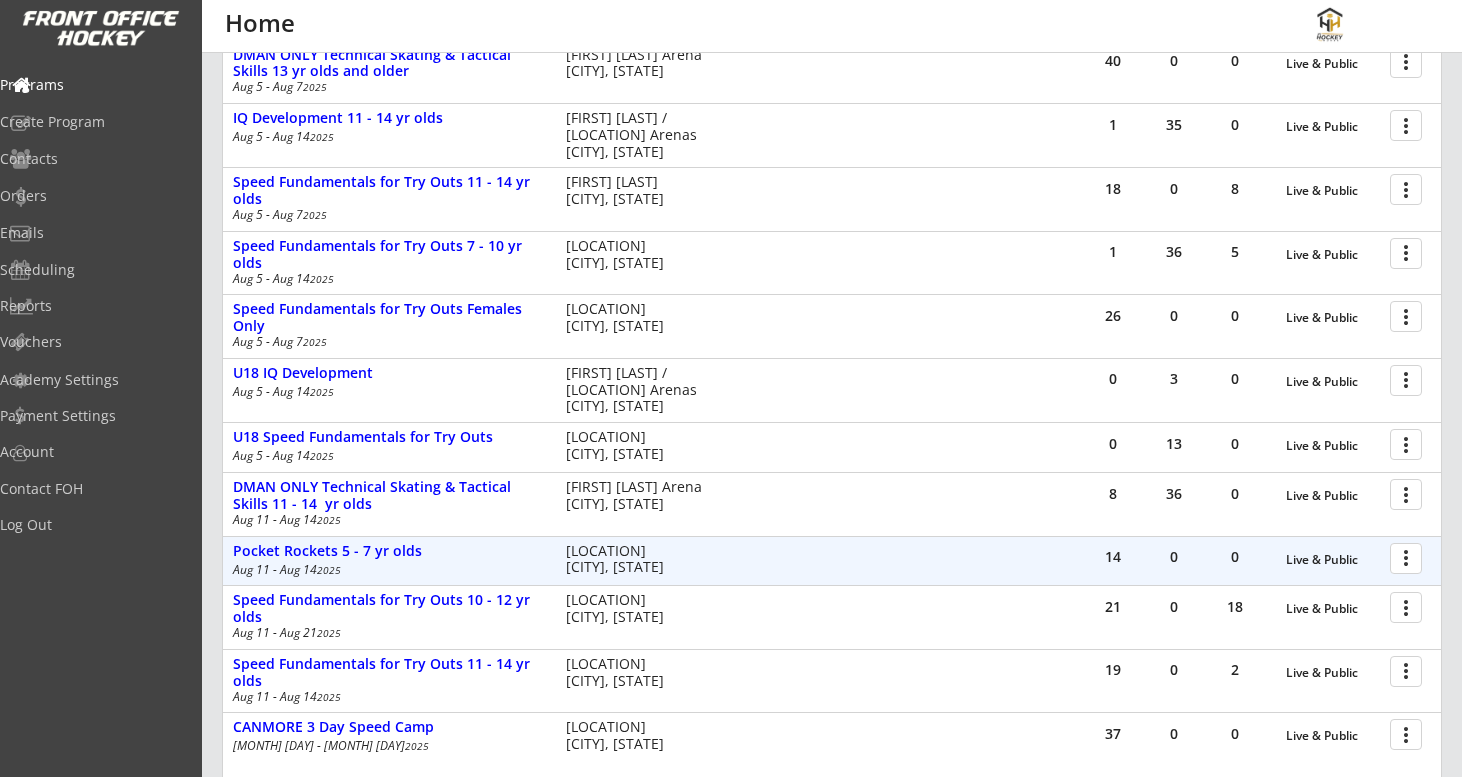 click at bounding box center (1409, 557) 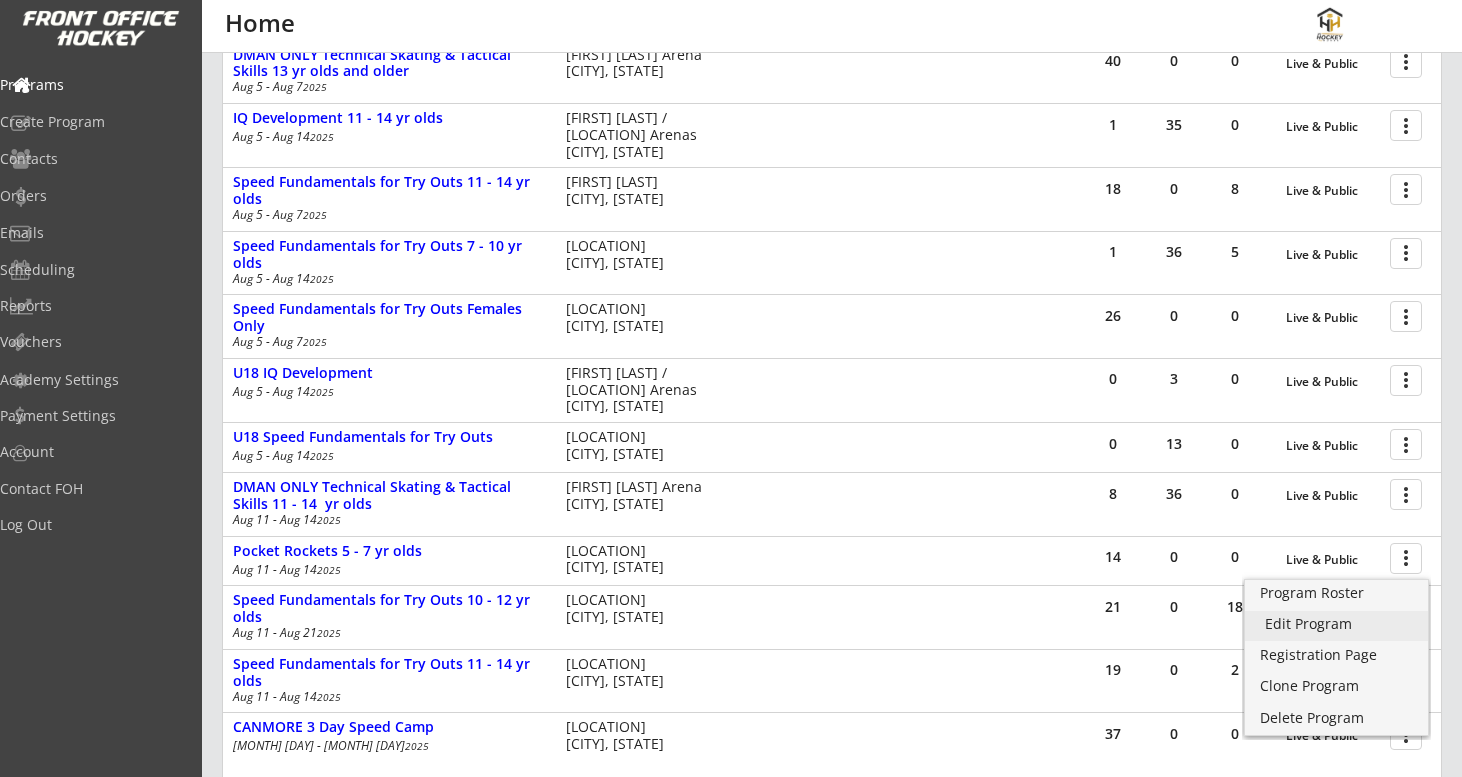 click on "Edit Program" at bounding box center [1336, 624] 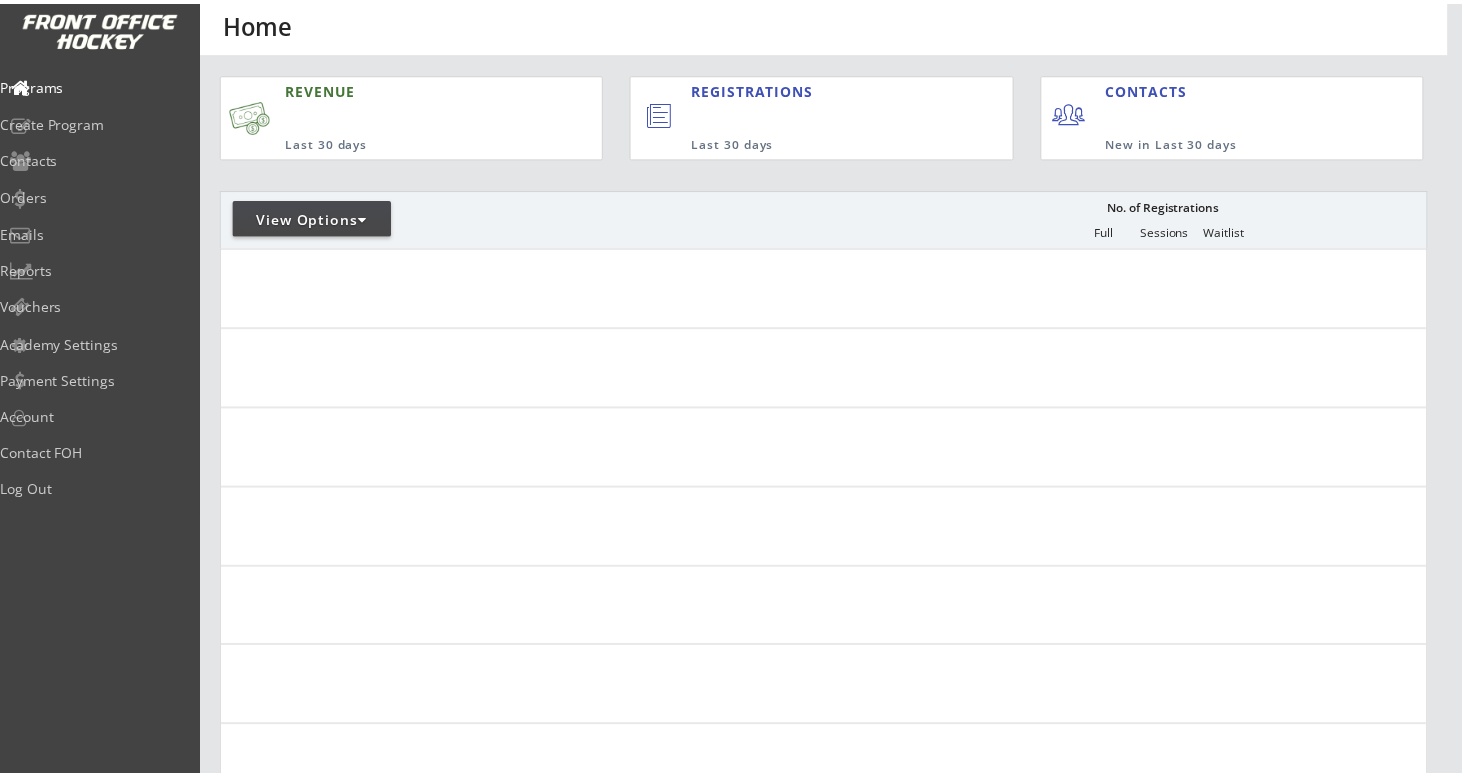 scroll, scrollTop: 0, scrollLeft: 0, axis: both 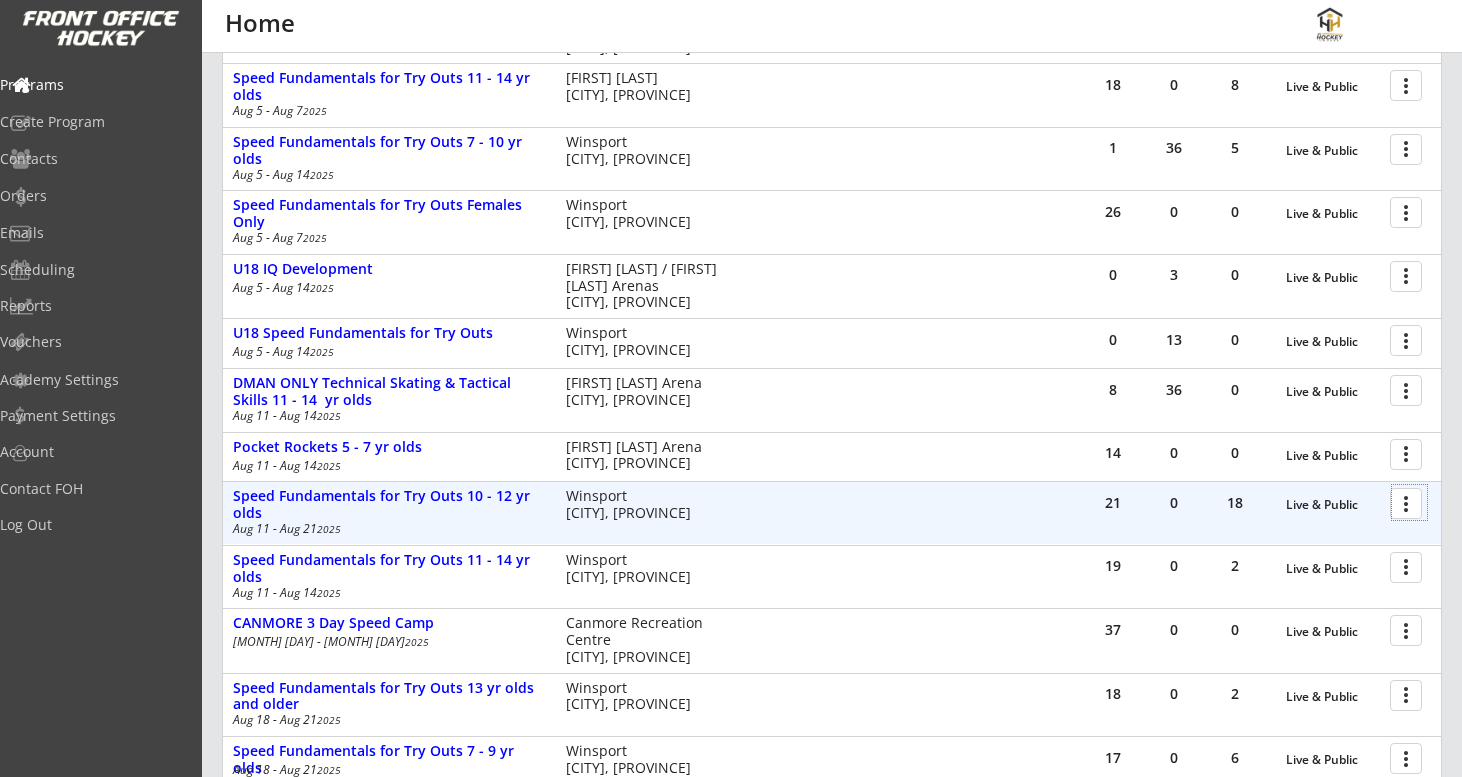 click at bounding box center (1409, 502) 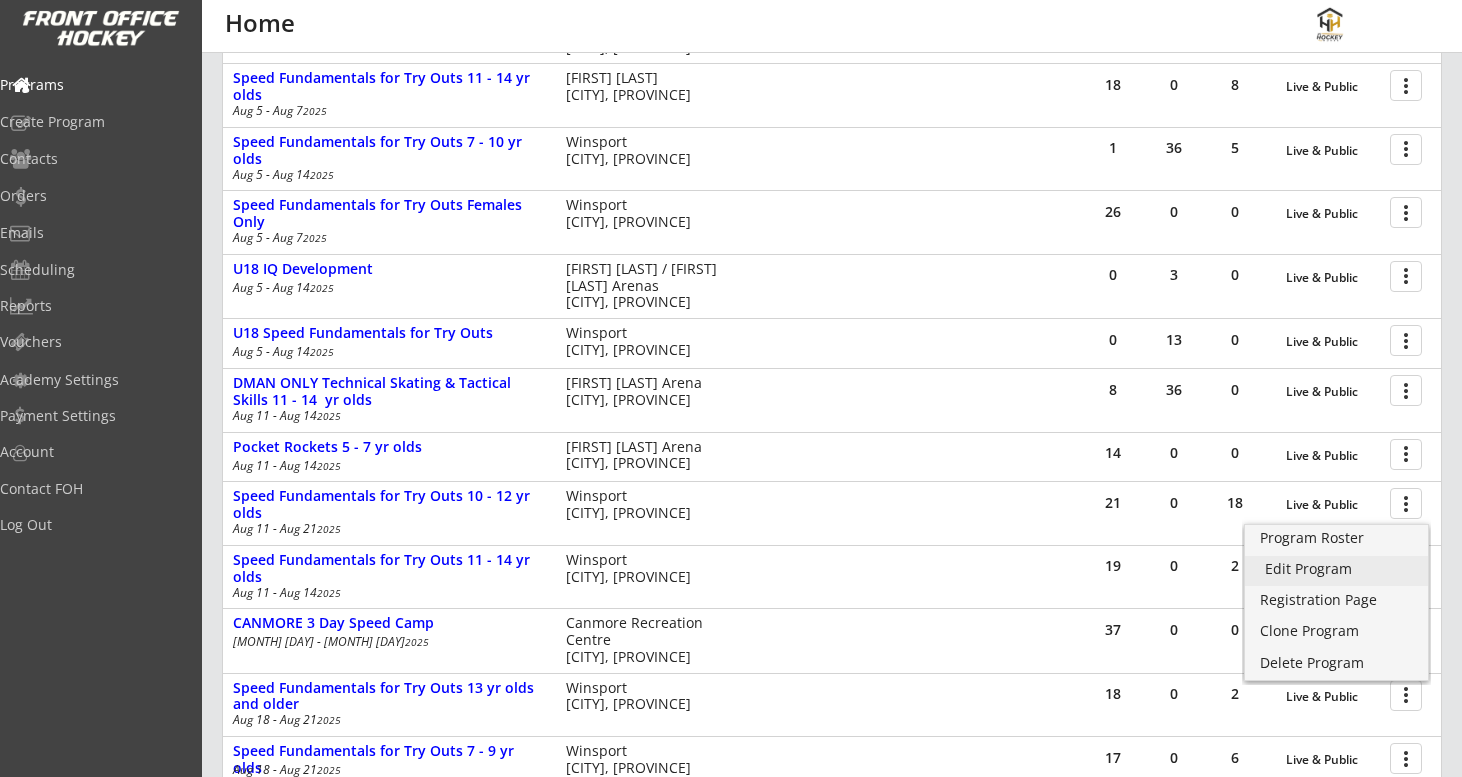 click on "Edit Program" at bounding box center (1336, 569) 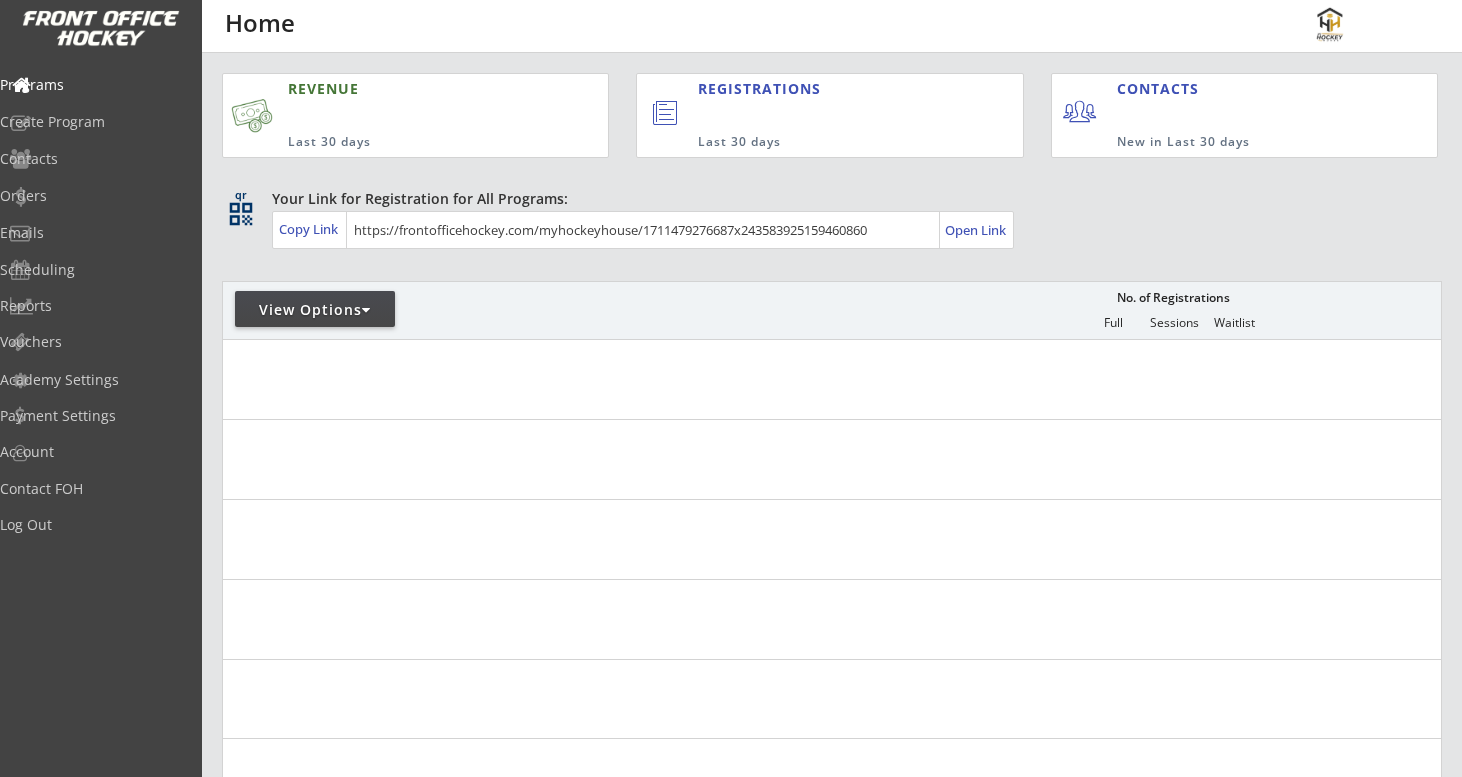 scroll, scrollTop: 0, scrollLeft: 0, axis: both 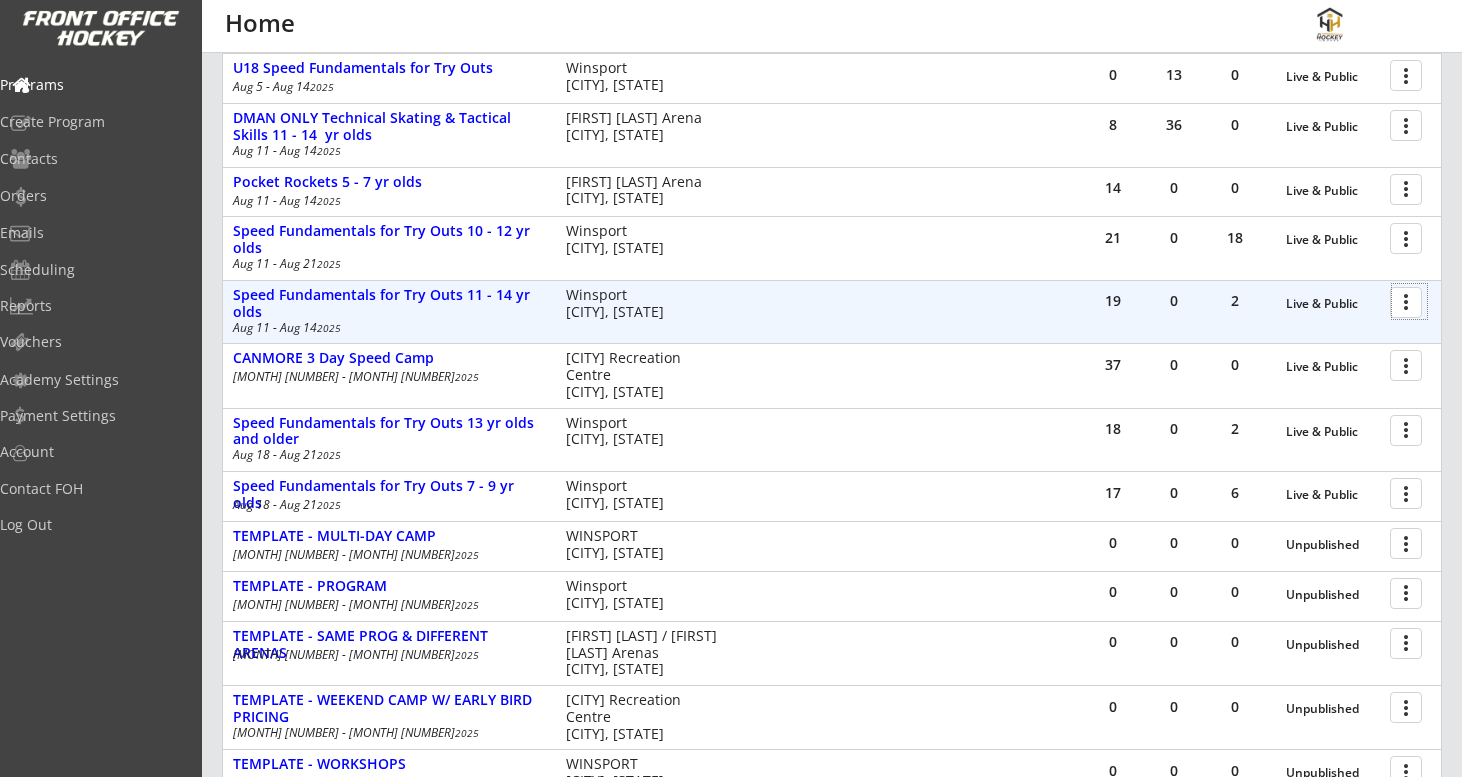click at bounding box center [1409, 301] 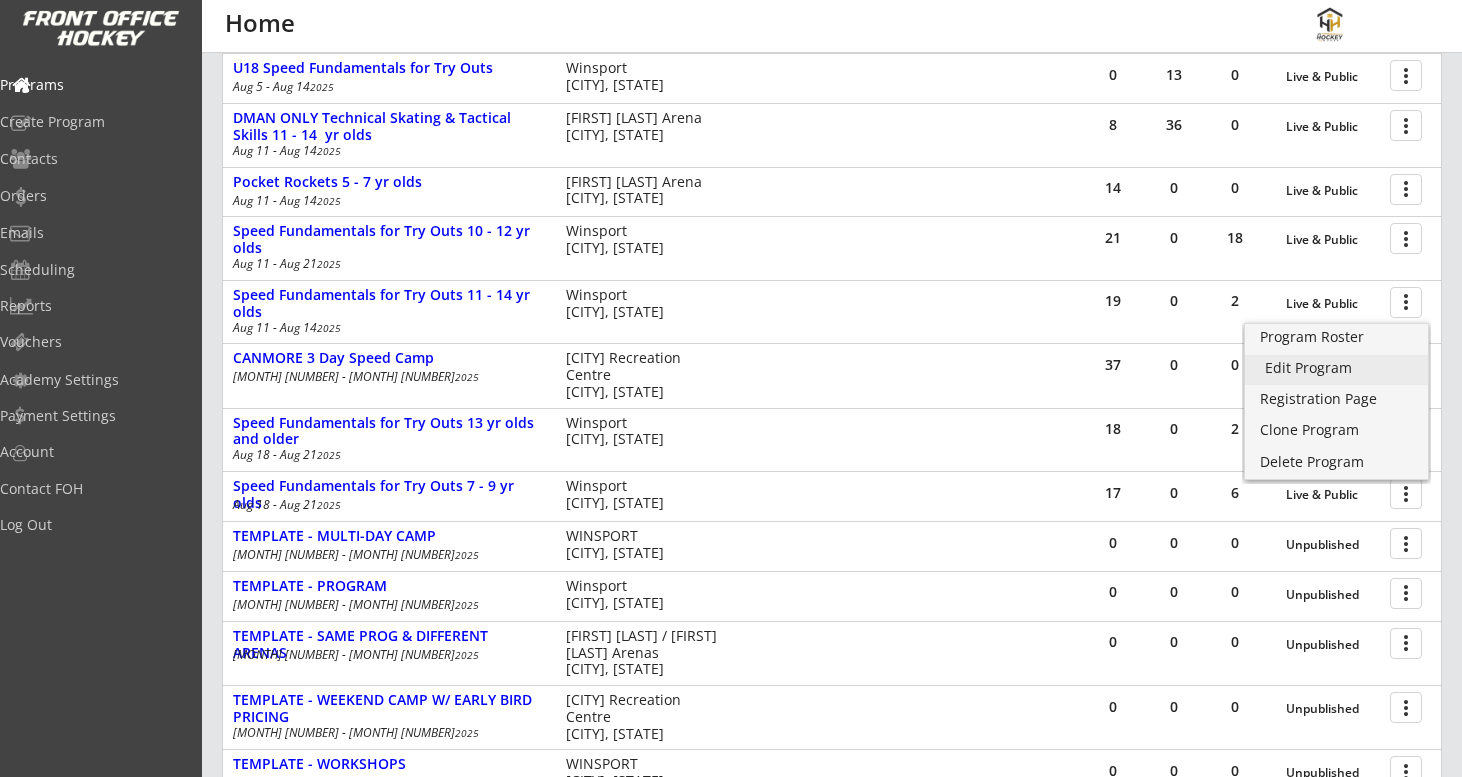 click on "Edit Program" at bounding box center [1336, 368] 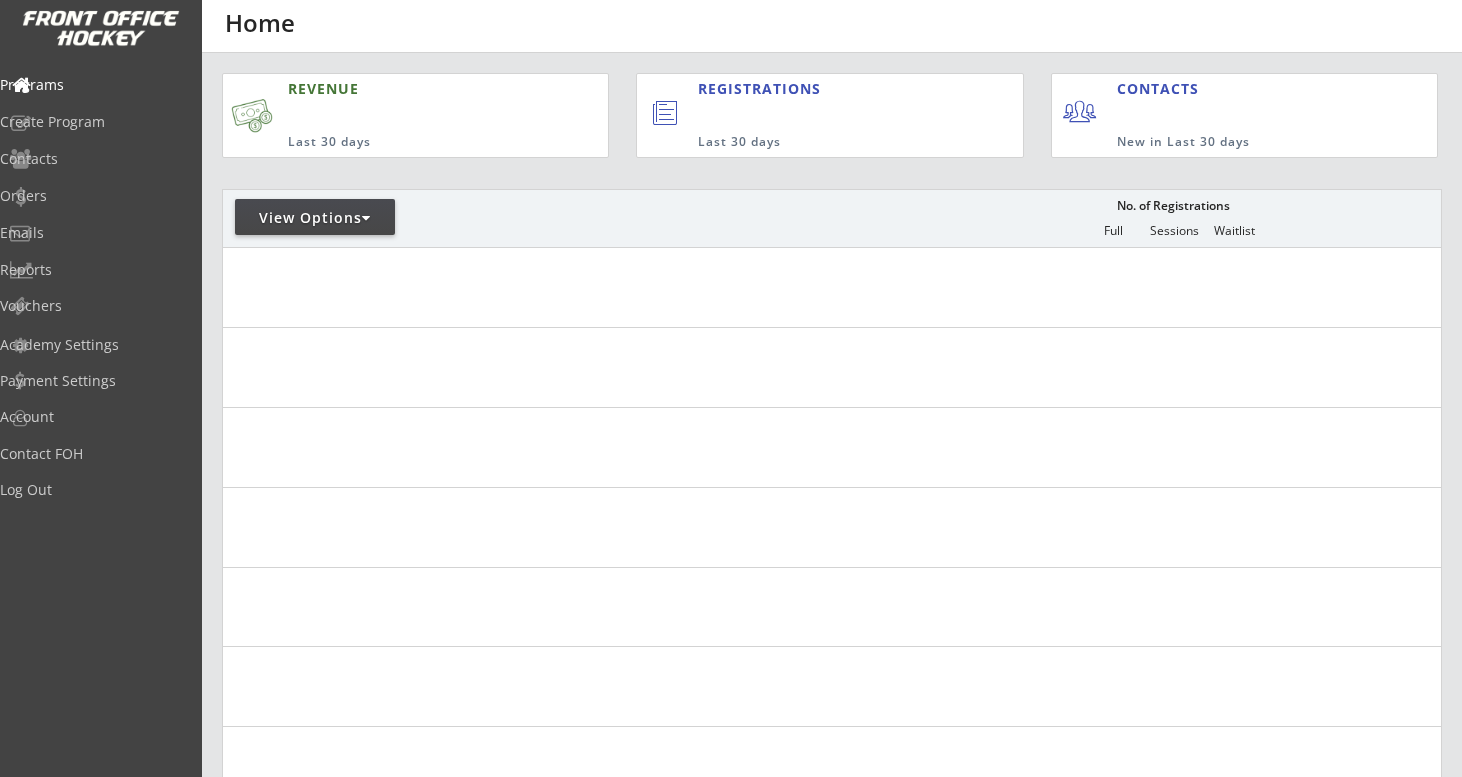 scroll, scrollTop: 0, scrollLeft: 0, axis: both 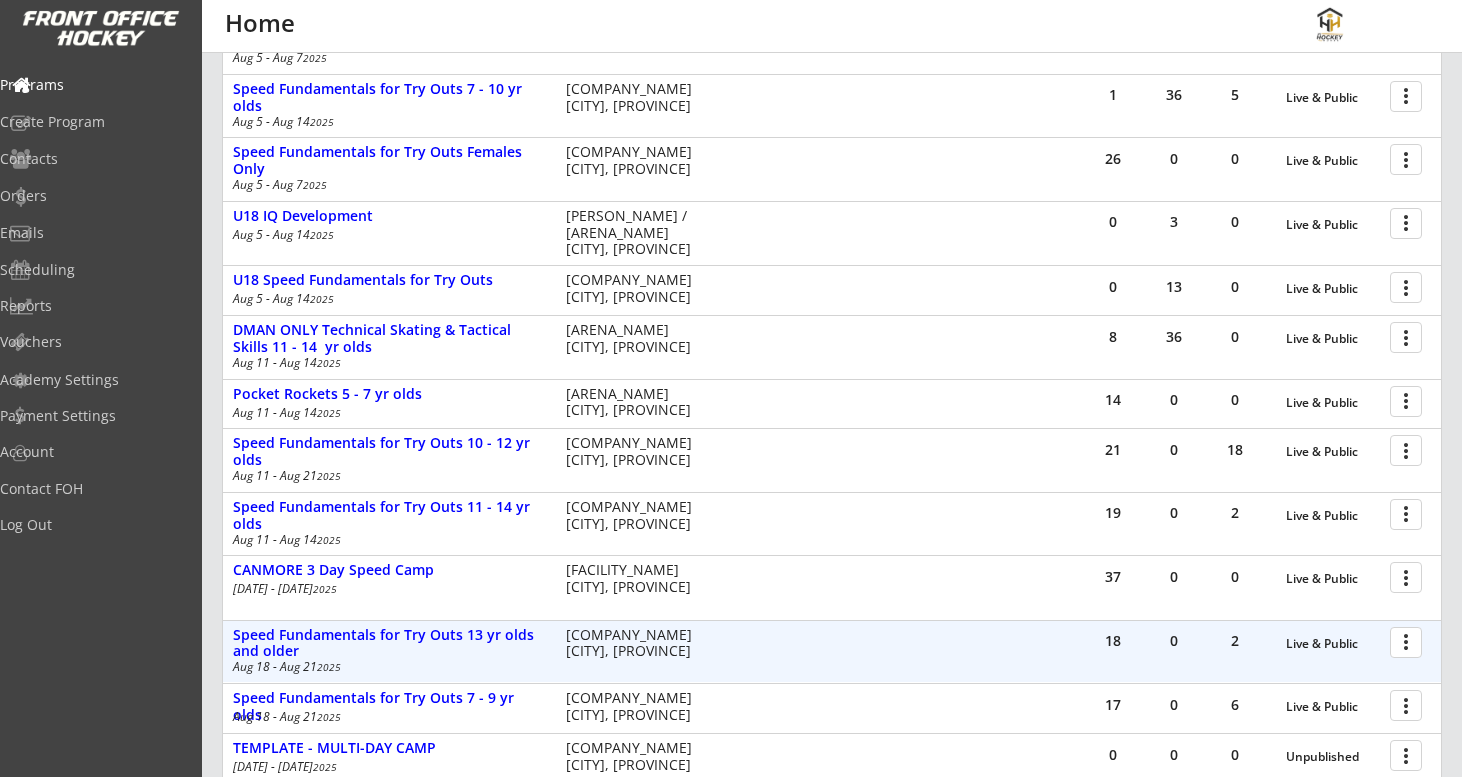 click at bounding box center [1409, 641] 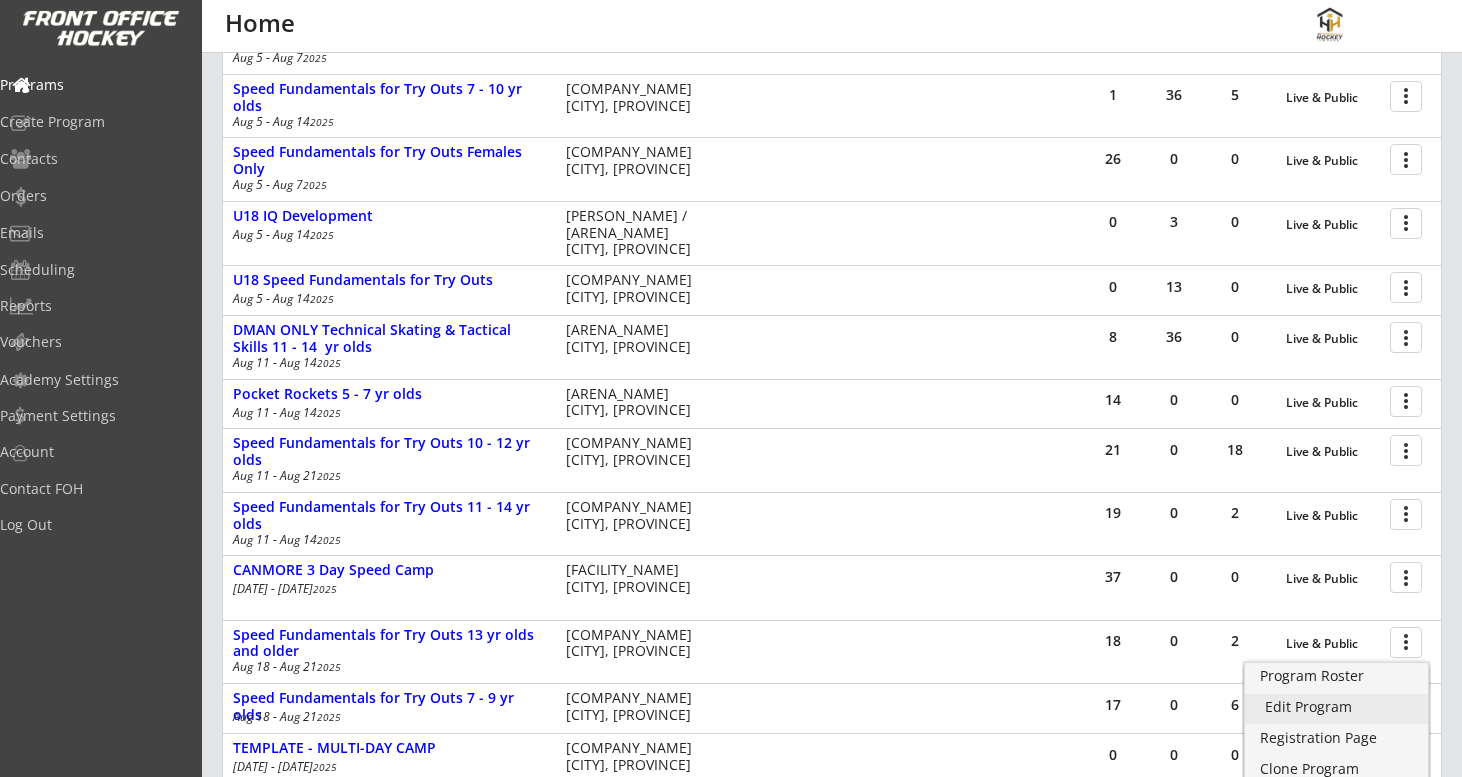 click on "Edit Program" at bounding box center [1336, 707] 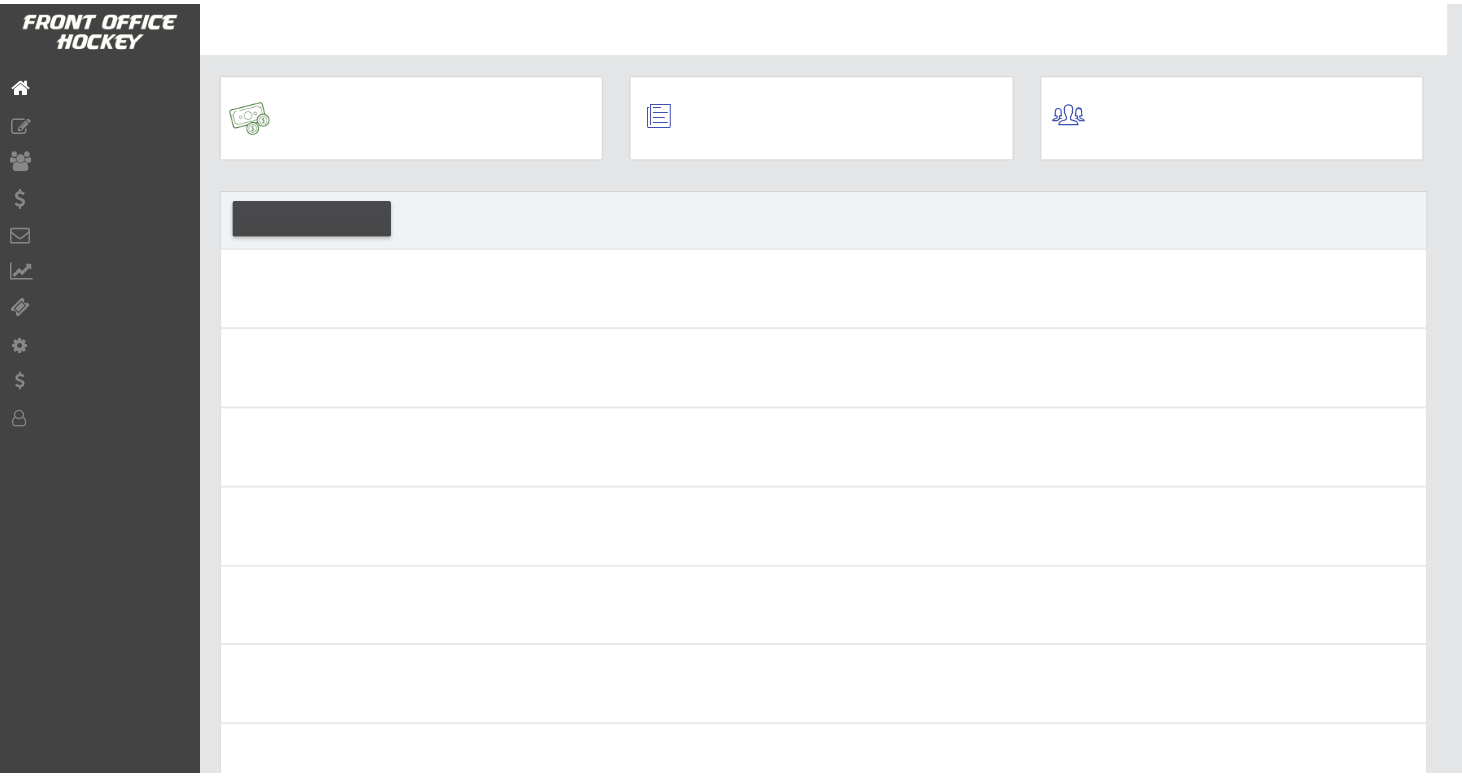 scroll, scrollTop: 0, scrollLeft: 0, axis: both 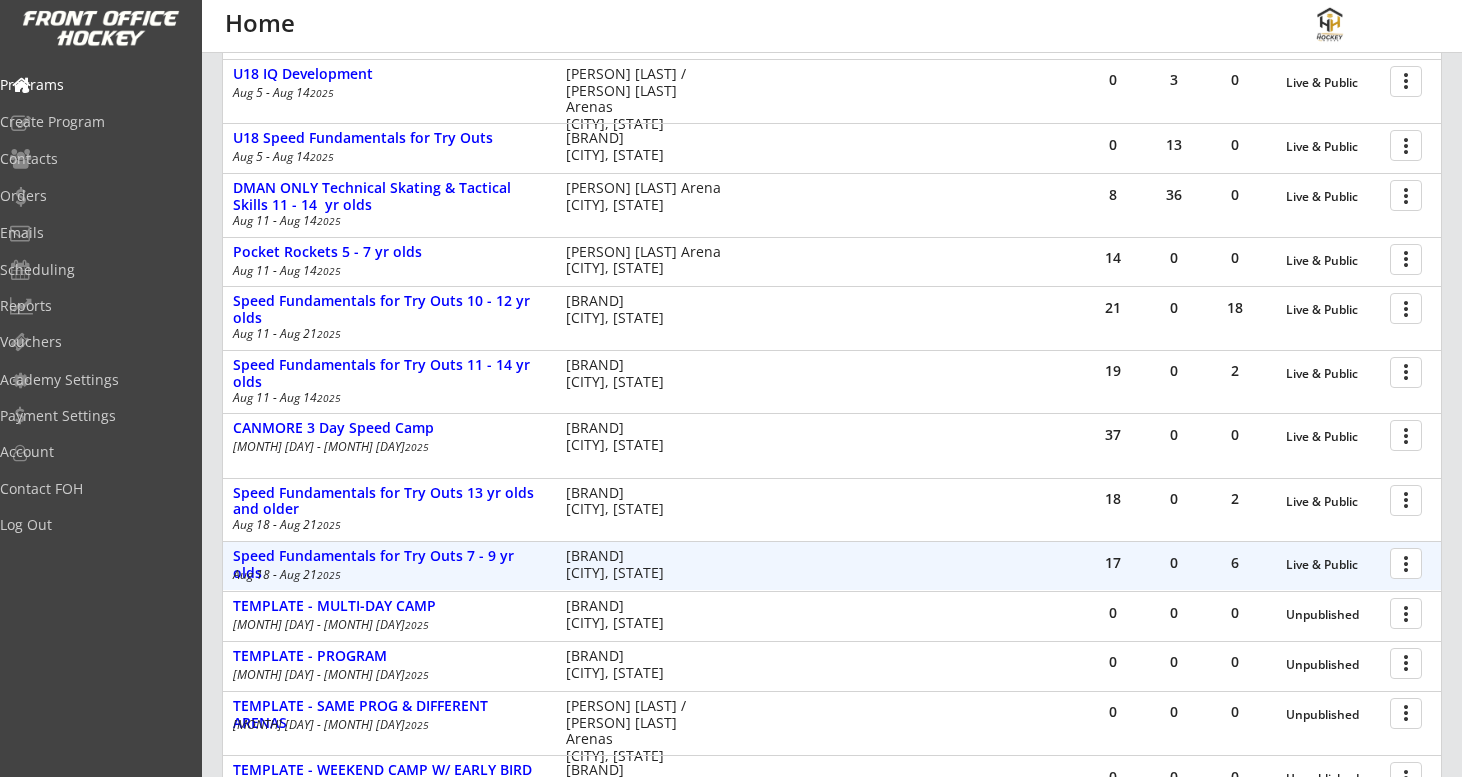 click at bounding box center [1409, 562] 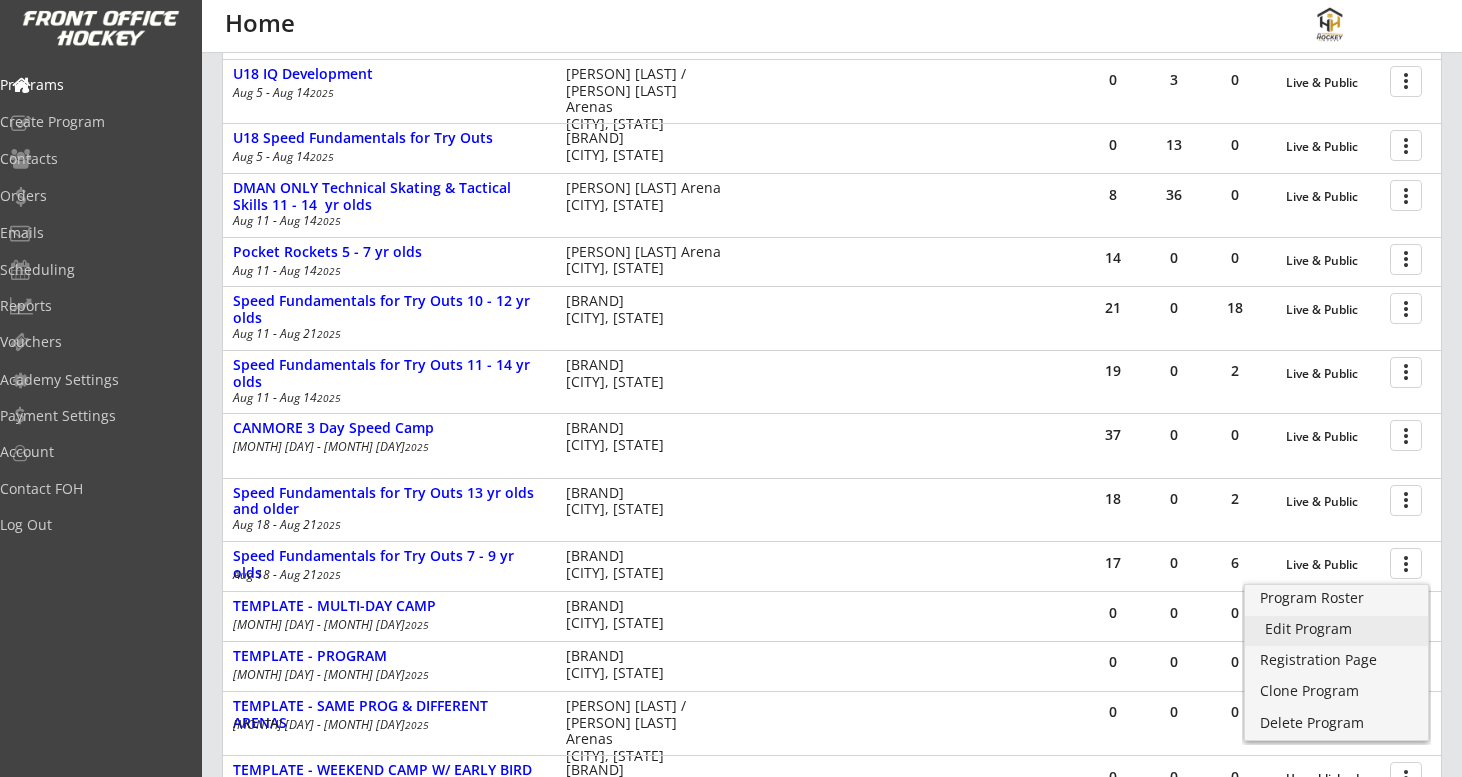 click on "Edit Program" at bounding box center [1336, 629] 